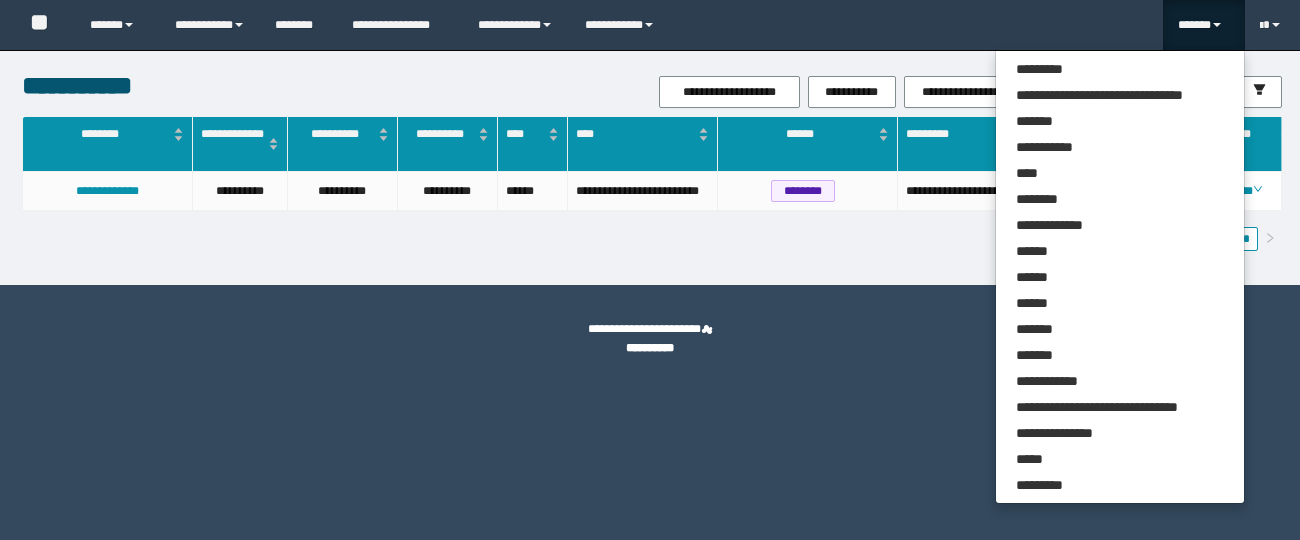 scroll, scrollTop: 0, scrollLeft: 0, axis: both 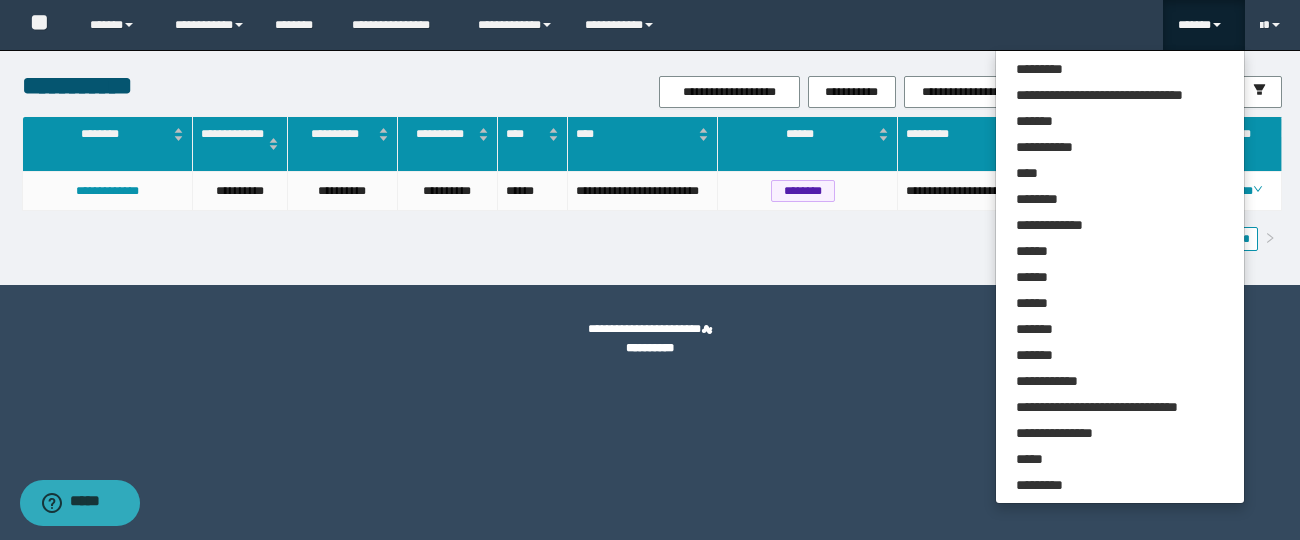 click on "******" at bounding box center [1203, 25] 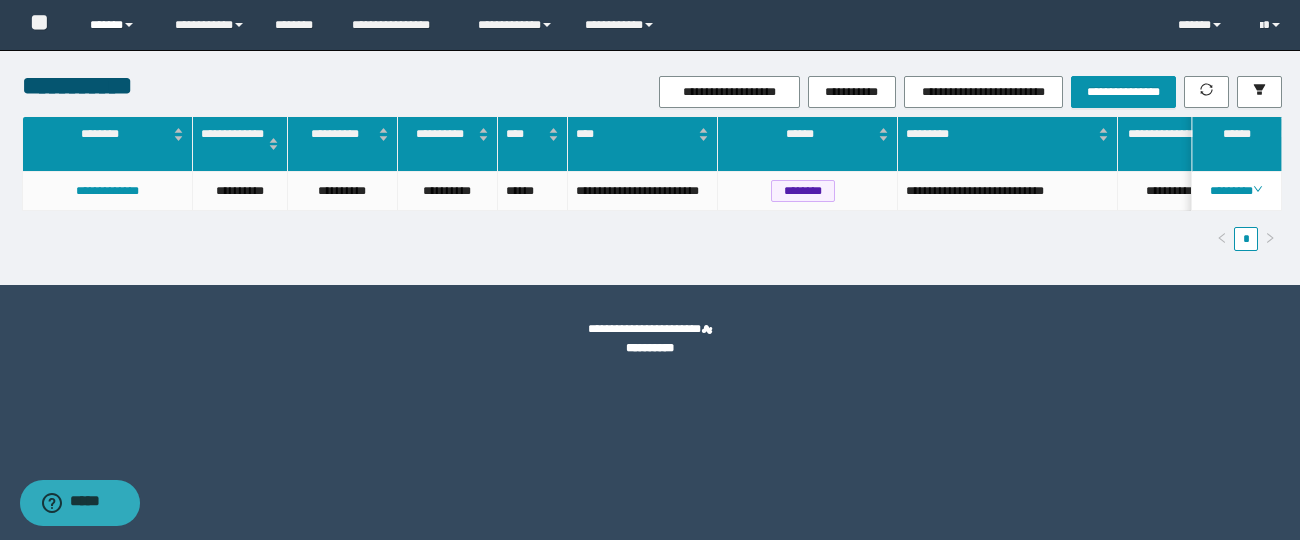click on "******" at bounding box center (117, 25) 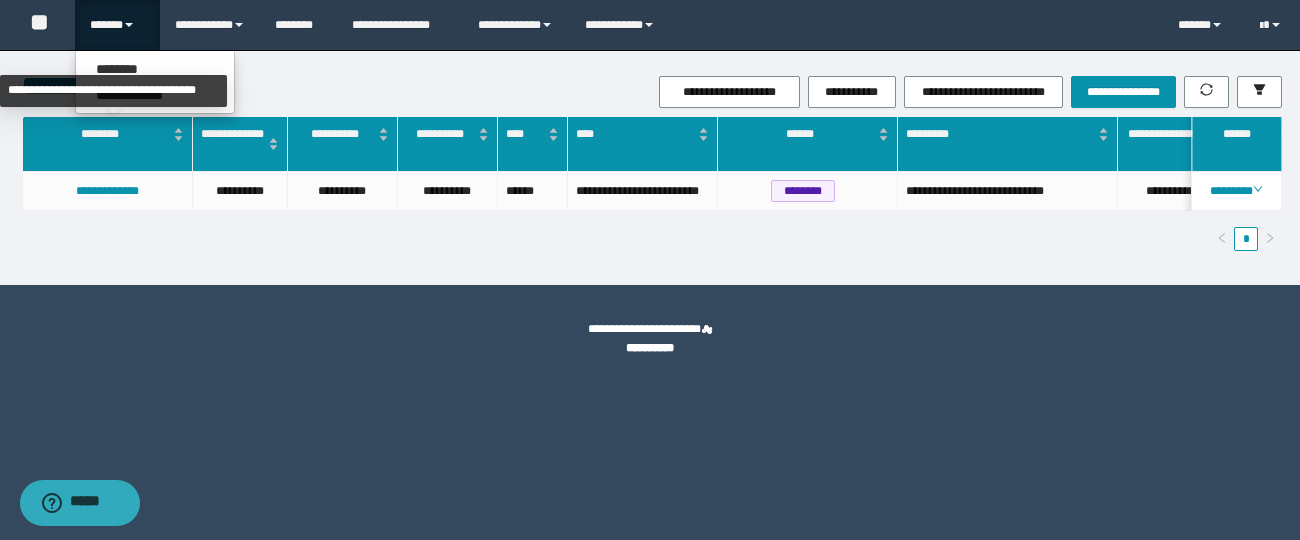 click on "**********" at bounding box center [113, 91] 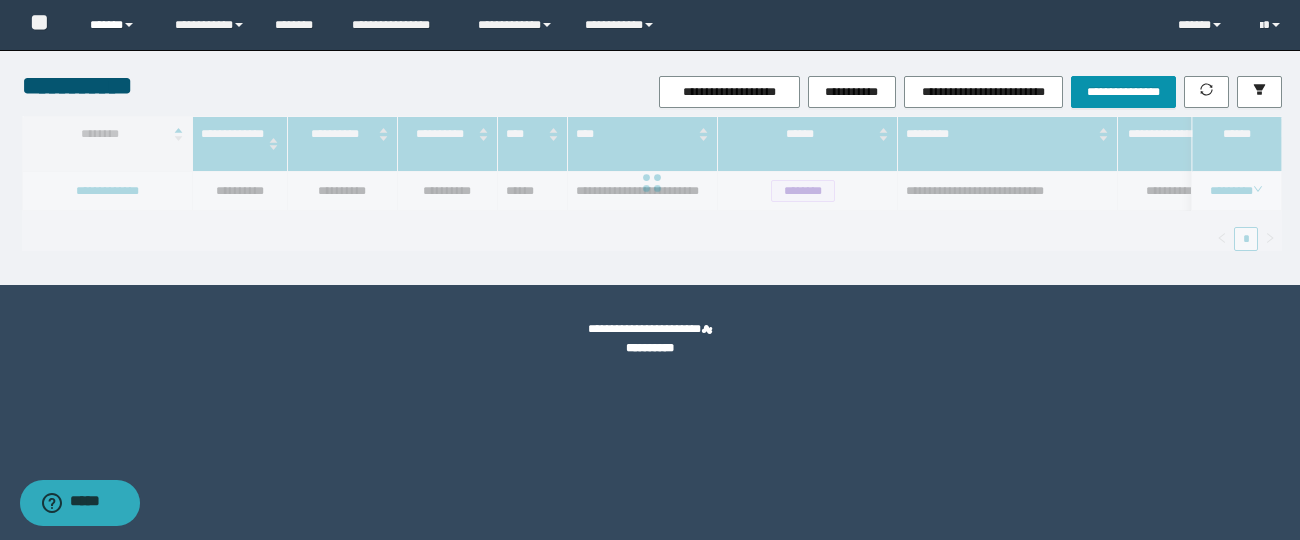 click on "******" at bounding box center (117, 25) 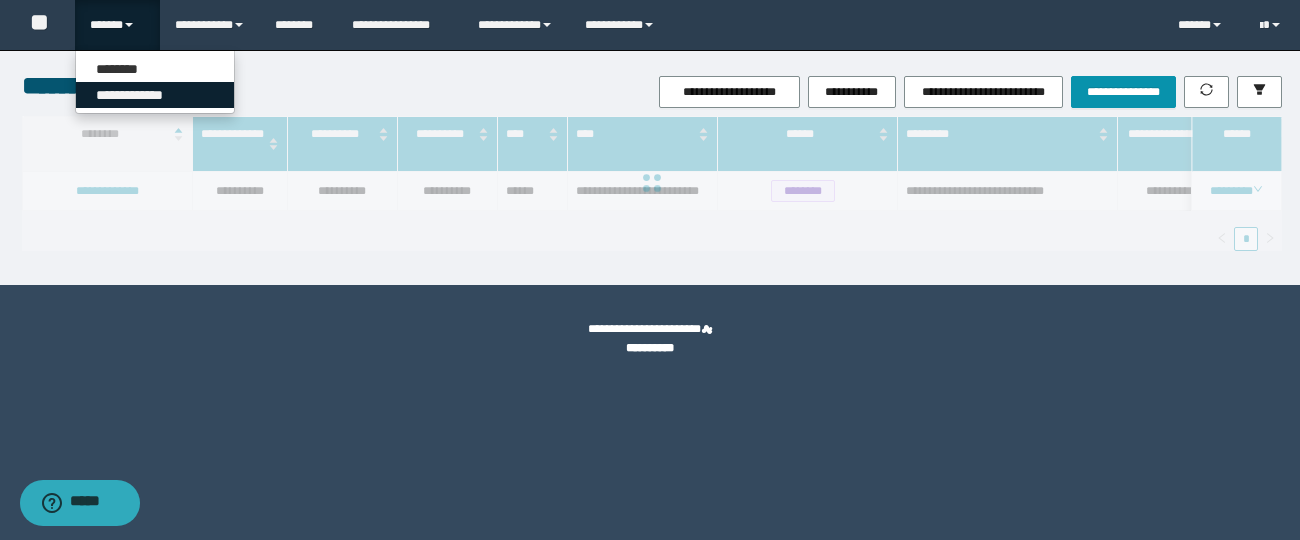 click on "**********" at bounding box center (155, 95) 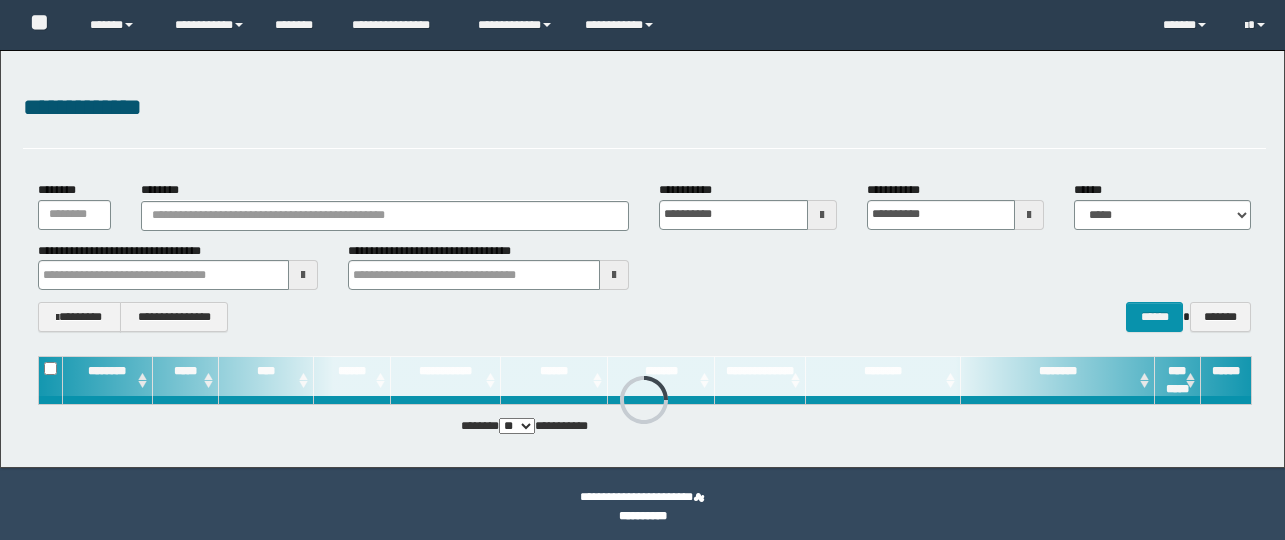 scroll, scrollTop: 0, scrollLeft: 0, axis: both 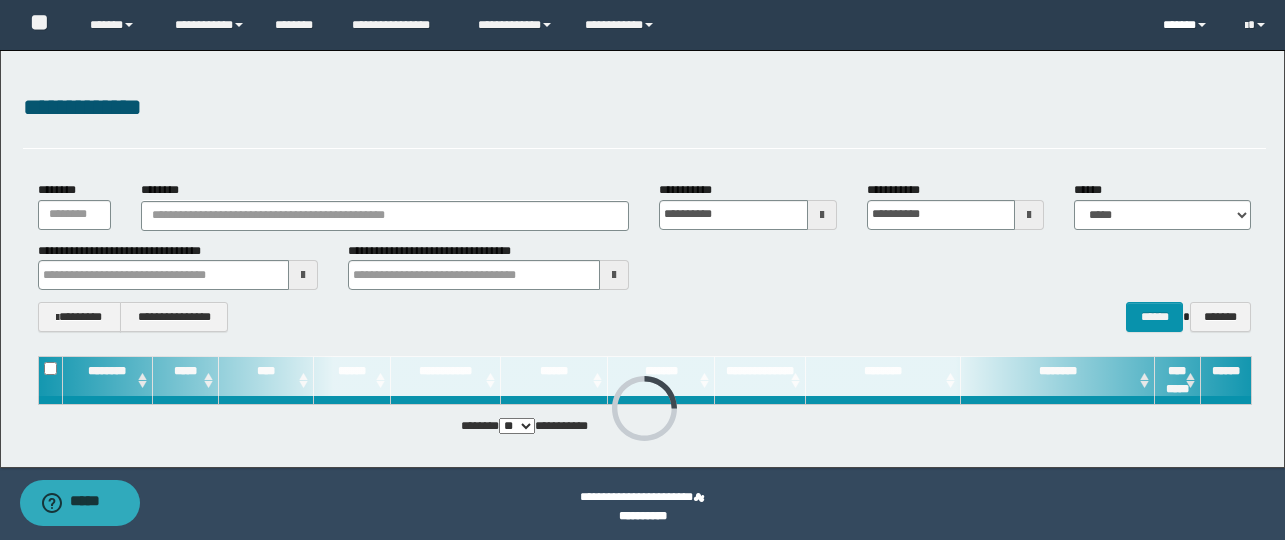 click on "******" at bounding box center [1188, 25] 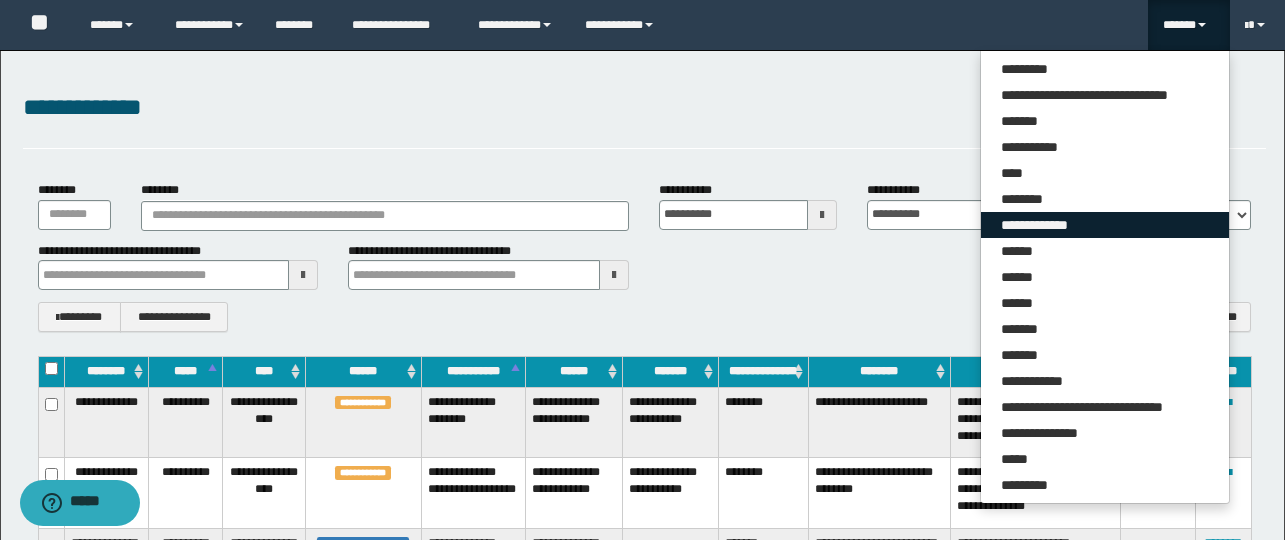 click on "**********" at bounding box center (1105, 225) 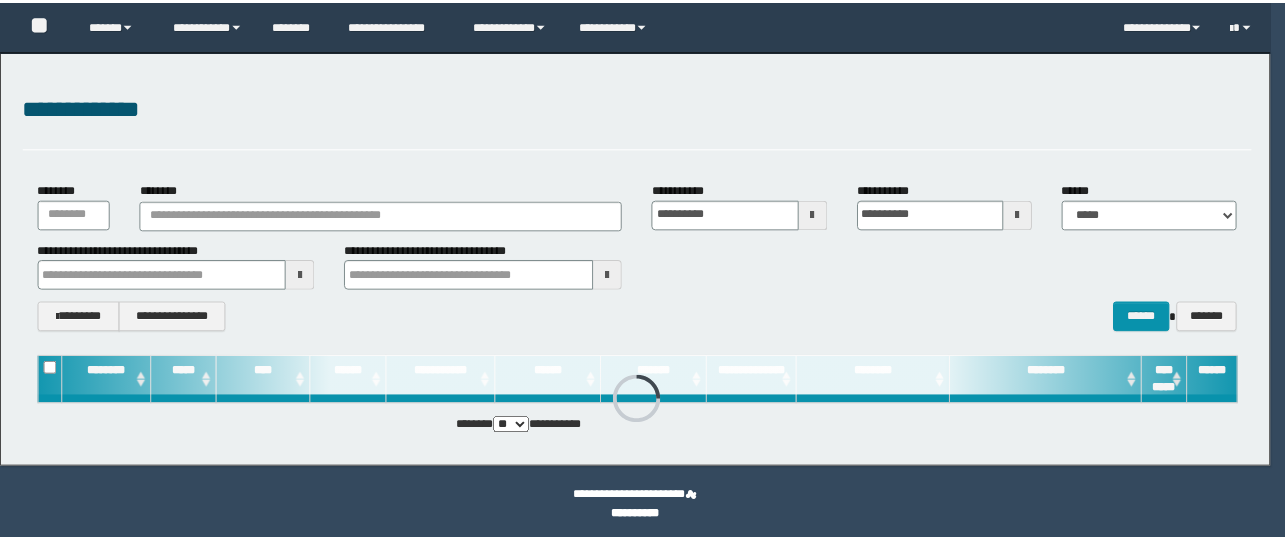 scroll, scrollTop: 0, scrollLeft: 0, axis: both 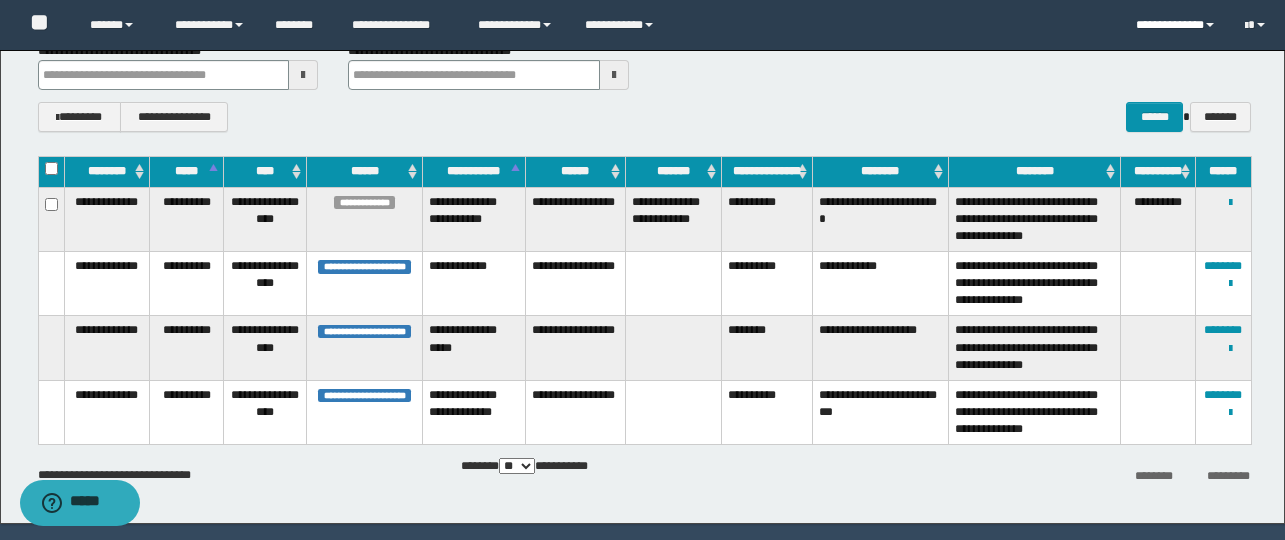 click on "**********" at bounding box center (1175, 25) 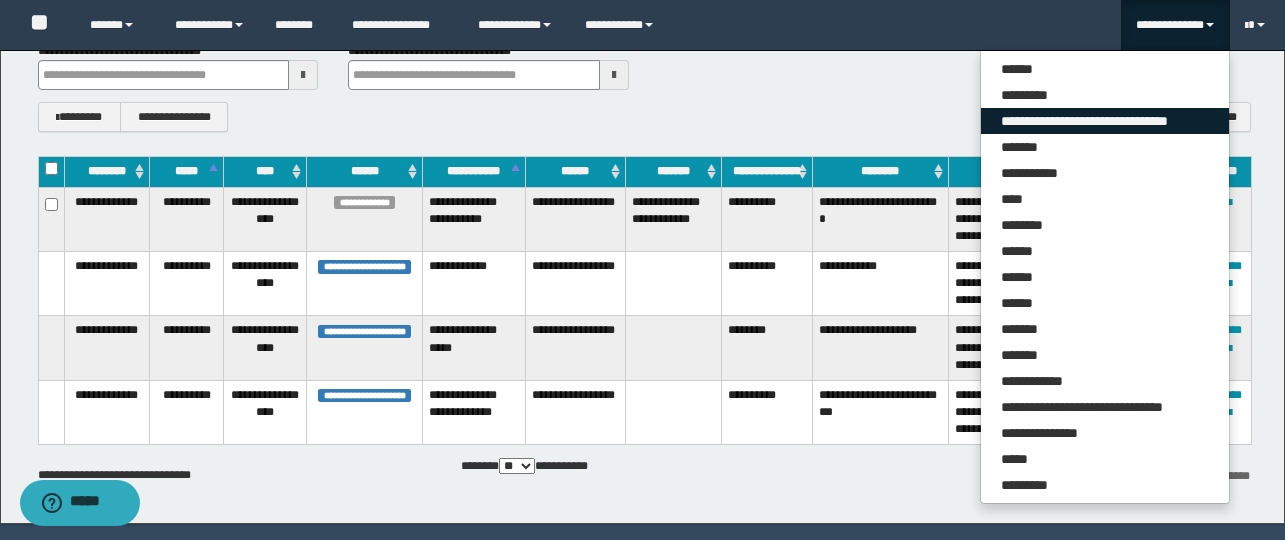click on "**********" at bounding box center [1105, 121] 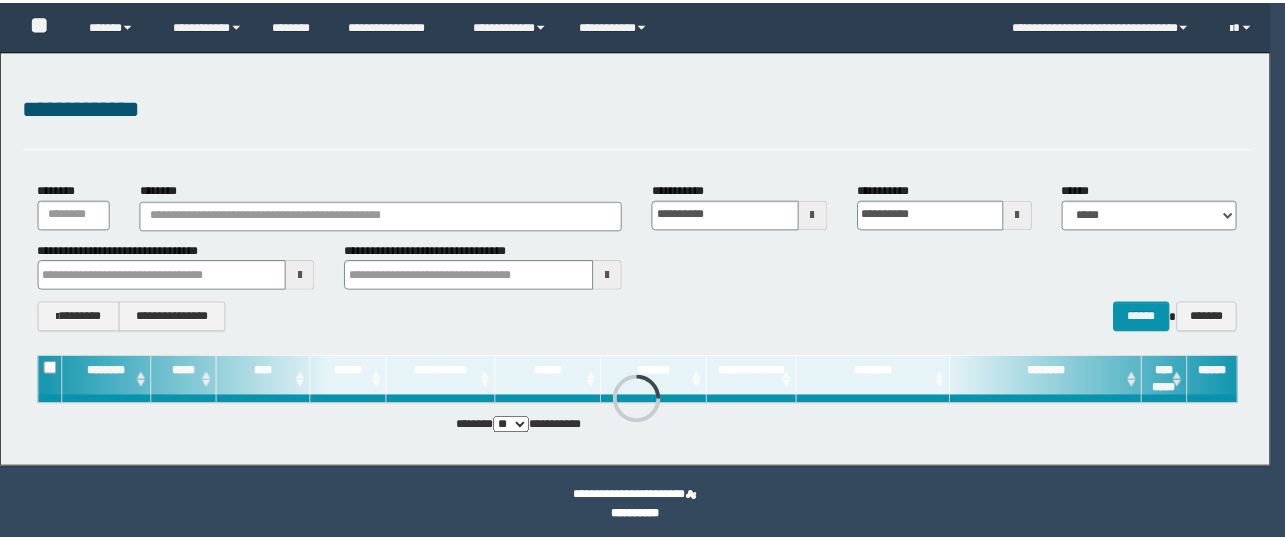 scroll, scrollTop: 5, scrollLeft: 0, axis: vertical 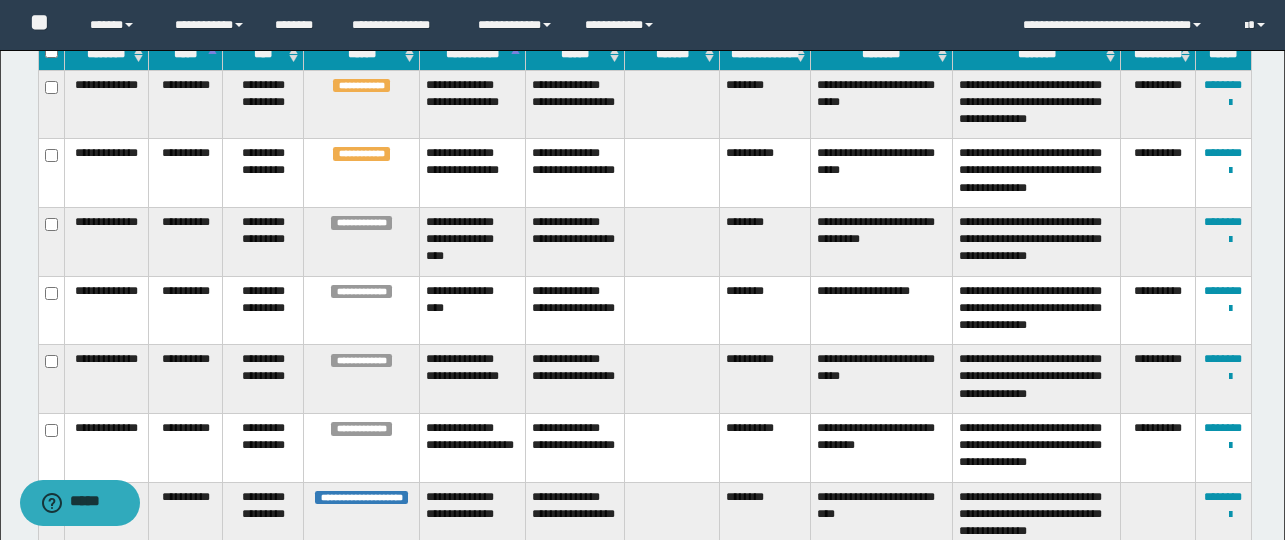 click on "********" at bounding box center (765, 104) 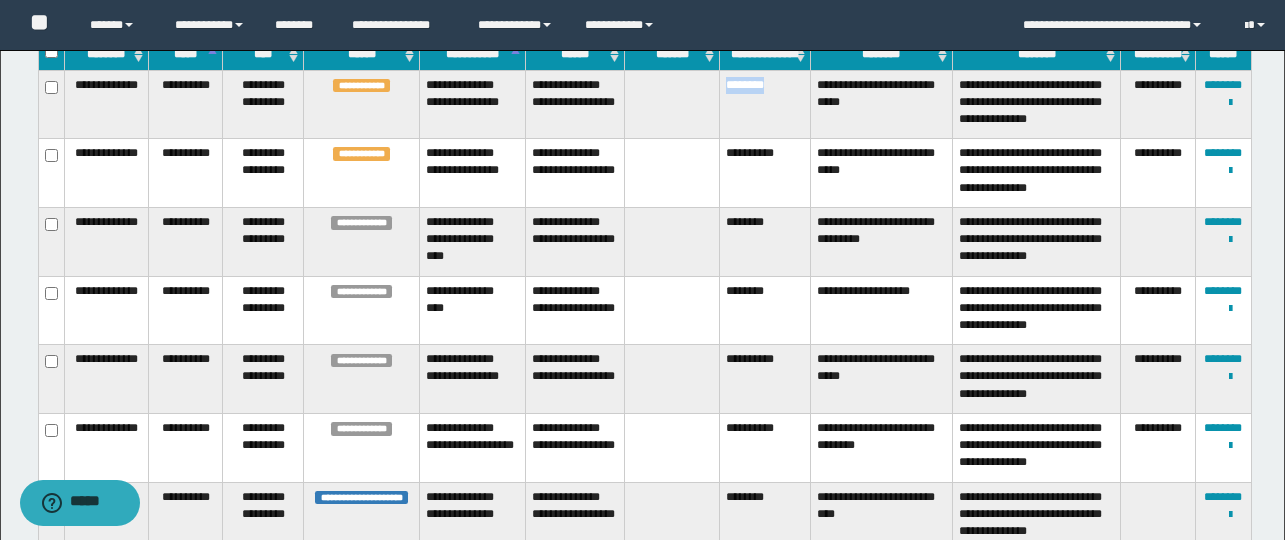 click on "********" at bounding box center [765, 104] 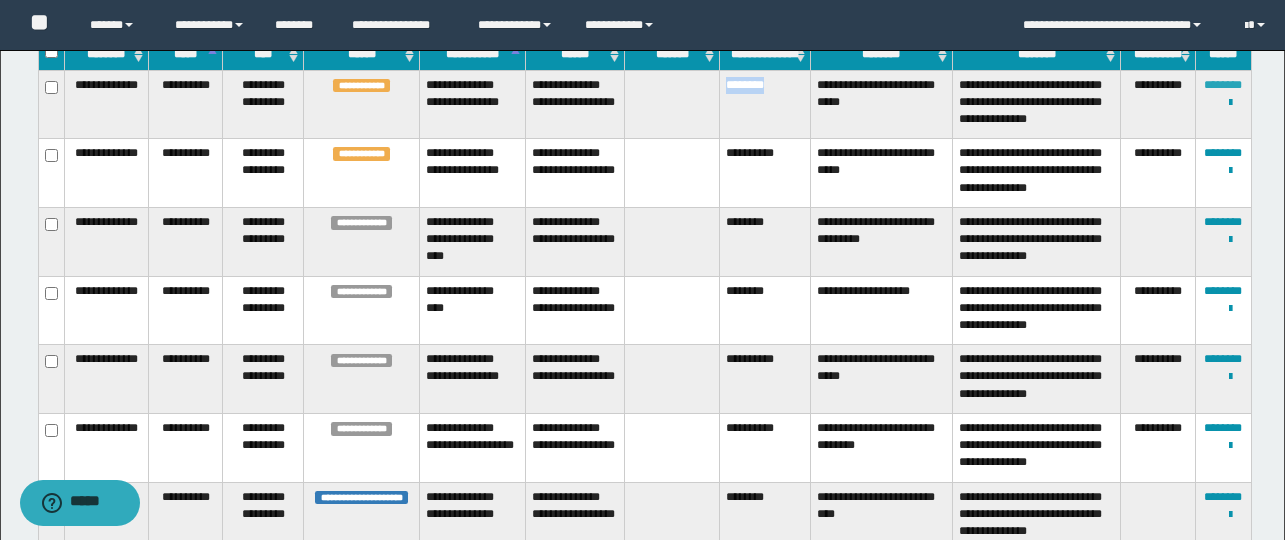 copy on "********" 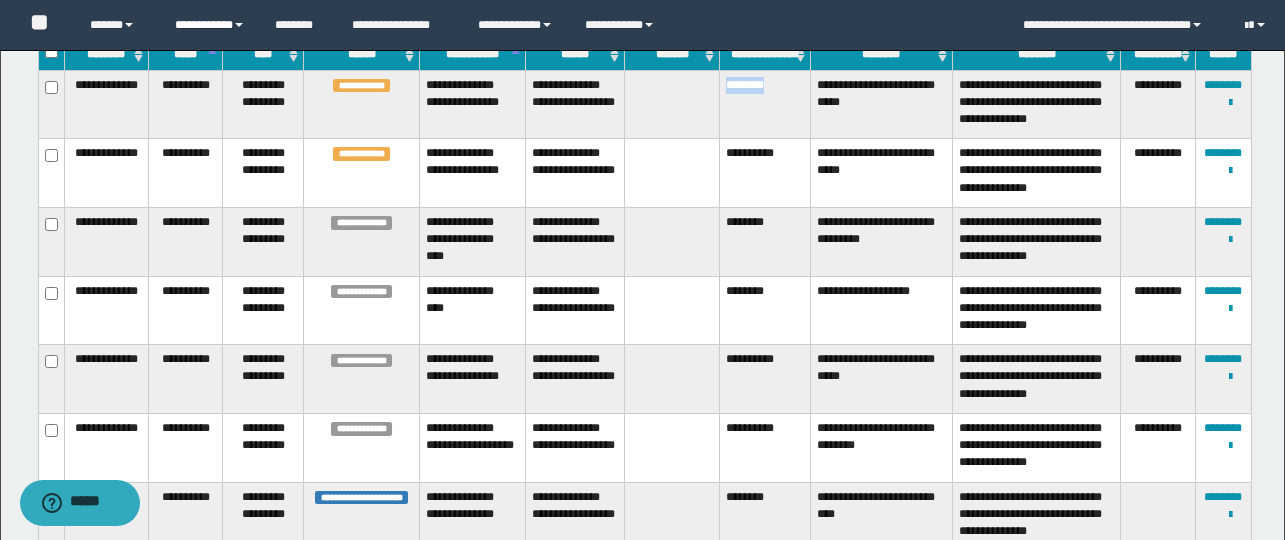 click on "**********" at bounding box center (210, 25) 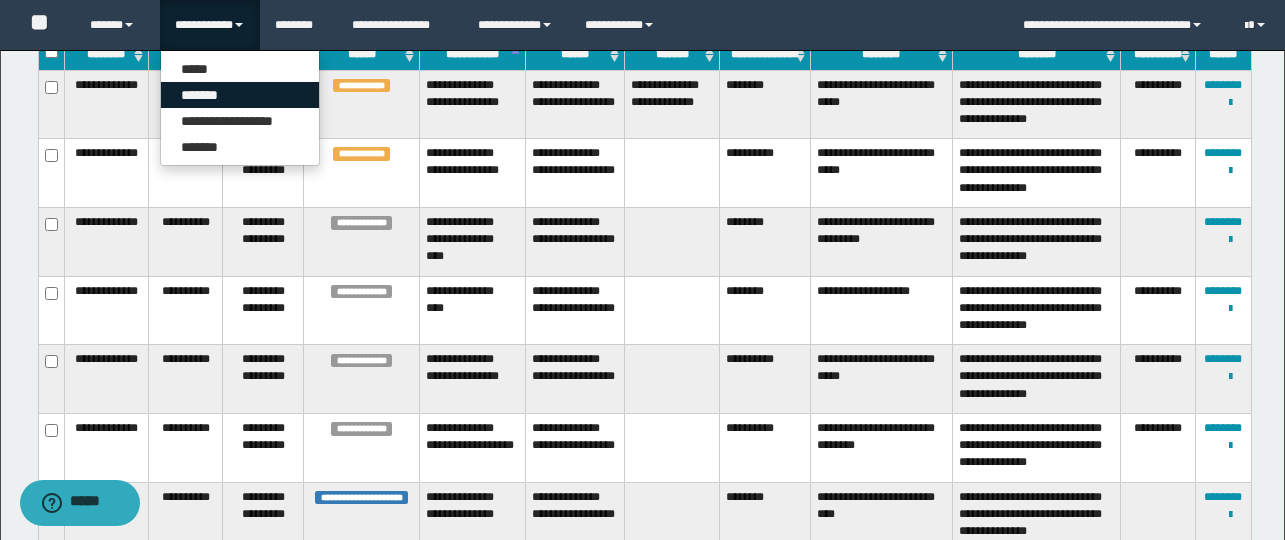click on "*******" at bounding box center (240, 95) 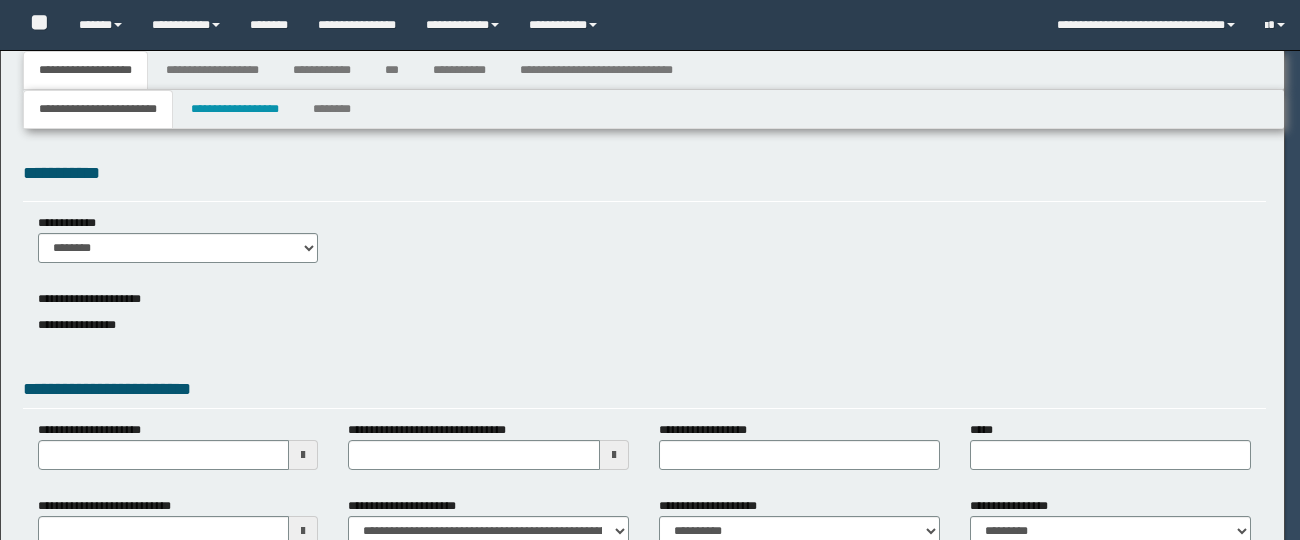 select on "*" 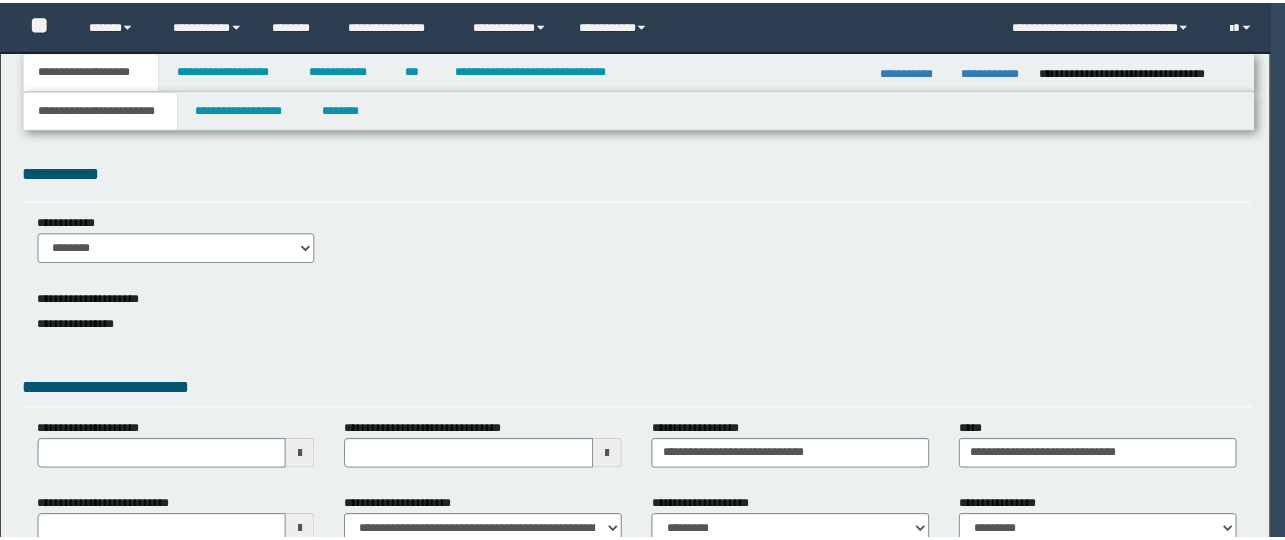 scroll, scrollTop: 0, scrollLeft: 0, axis: both 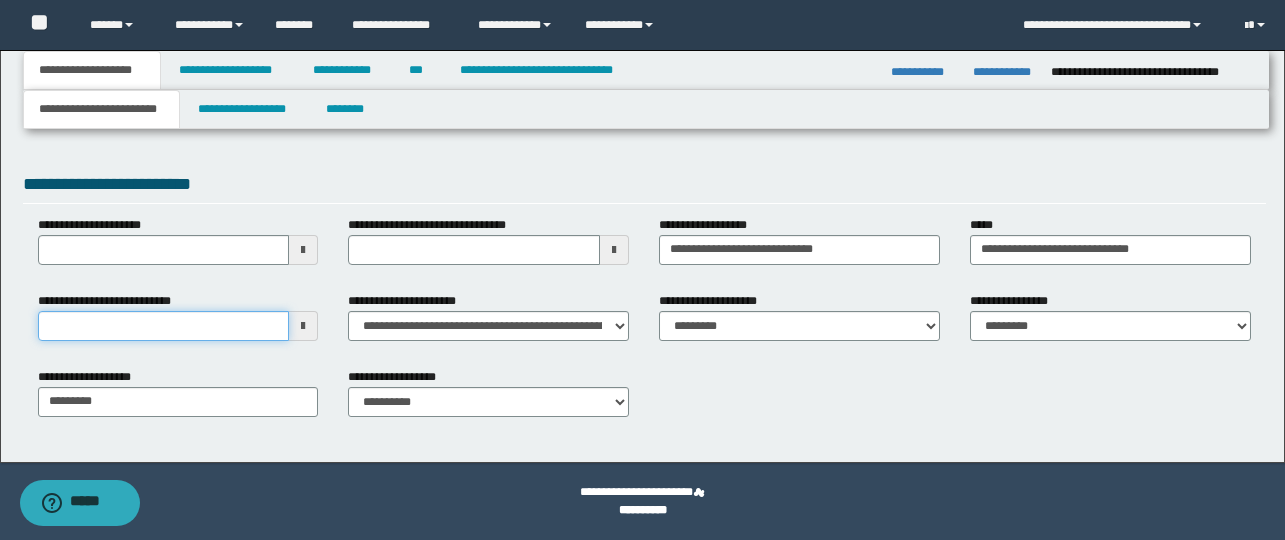 click on "**********" at bounding box center [164, 326] 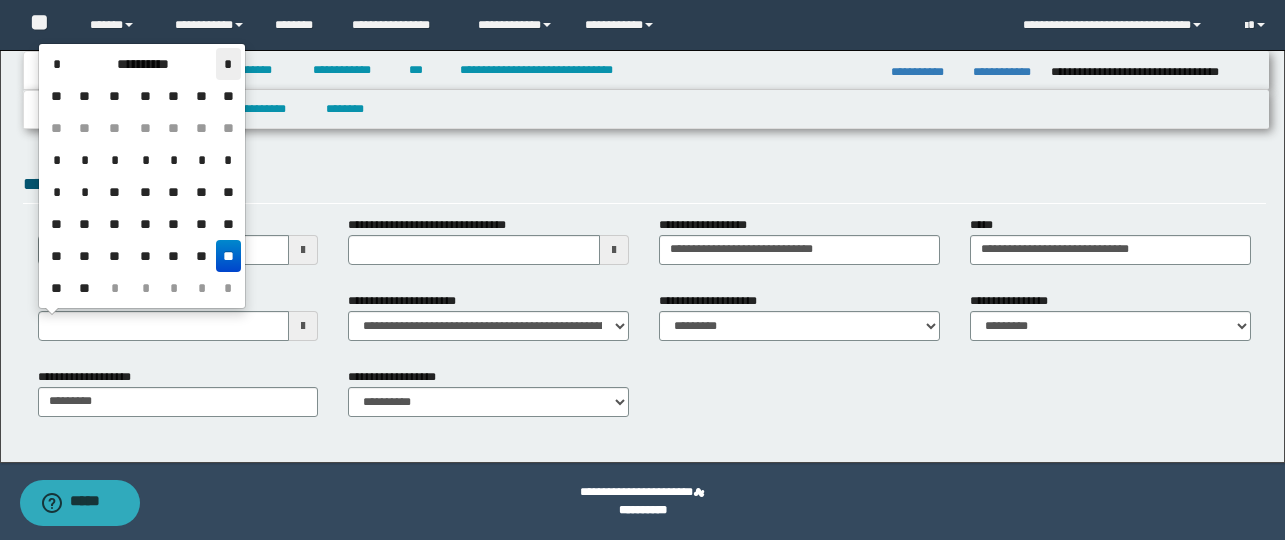 click on "*" at bounding box center (228, 64) 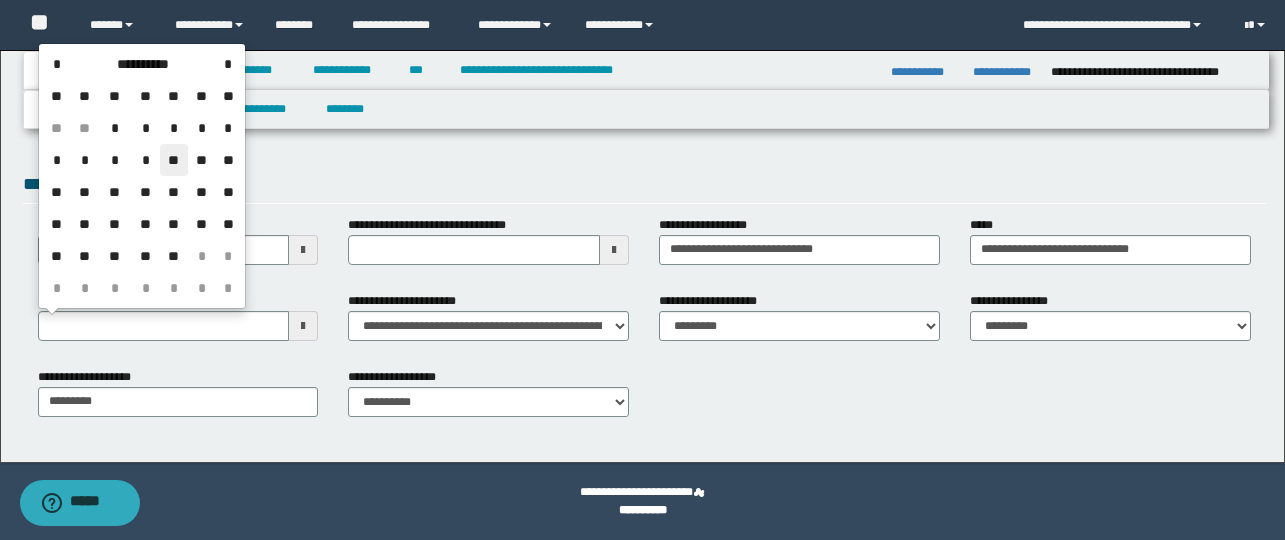 click on "**" at bounding box center (174, 160) 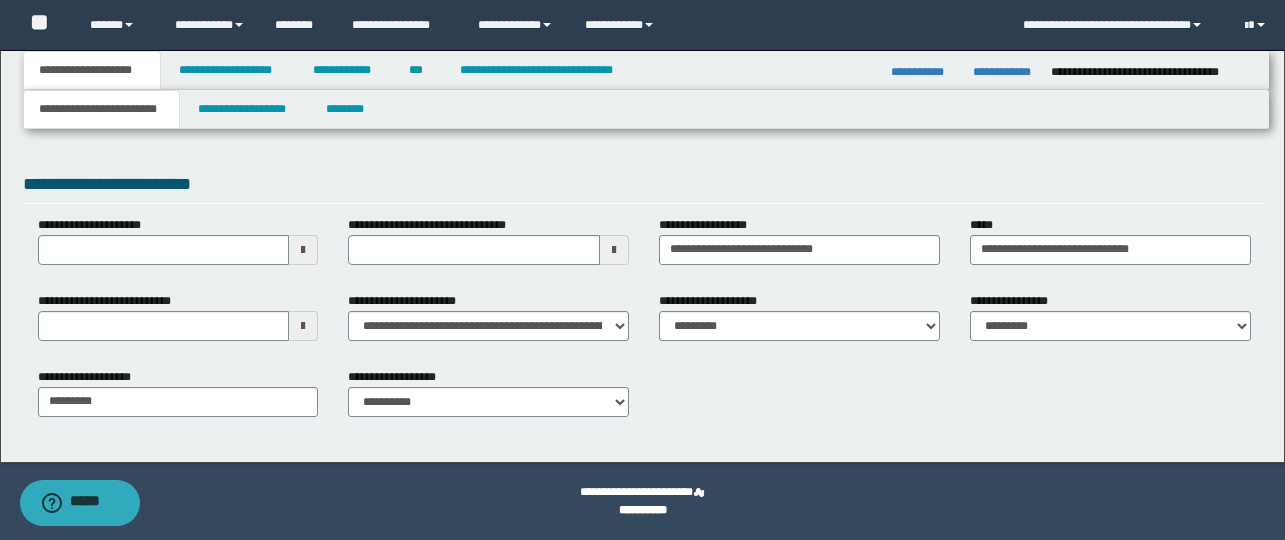 click on "**********" at bounding box center (646, 109) 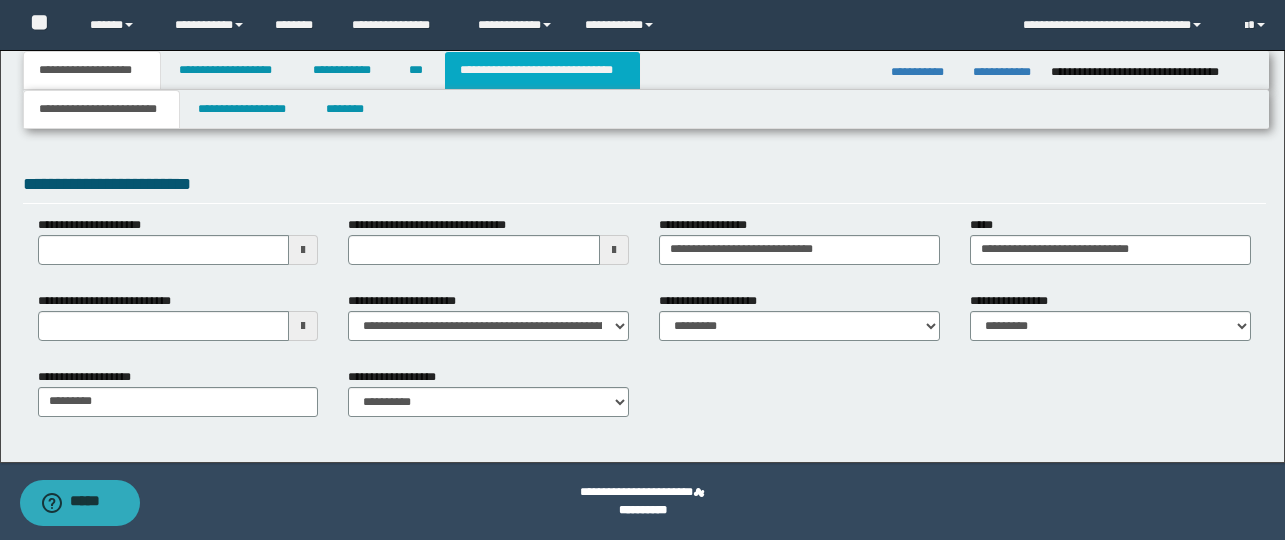 click on "**********" at bounding box center (542, 70) 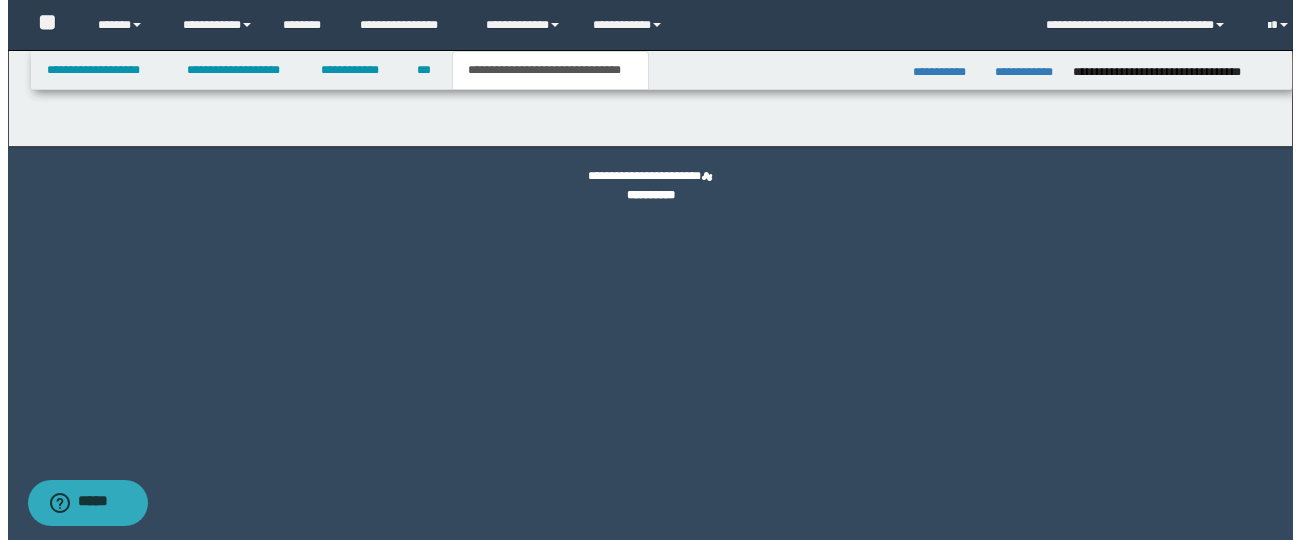 scroll, scrollTop: 0, scrollLeft: 0, axis: both 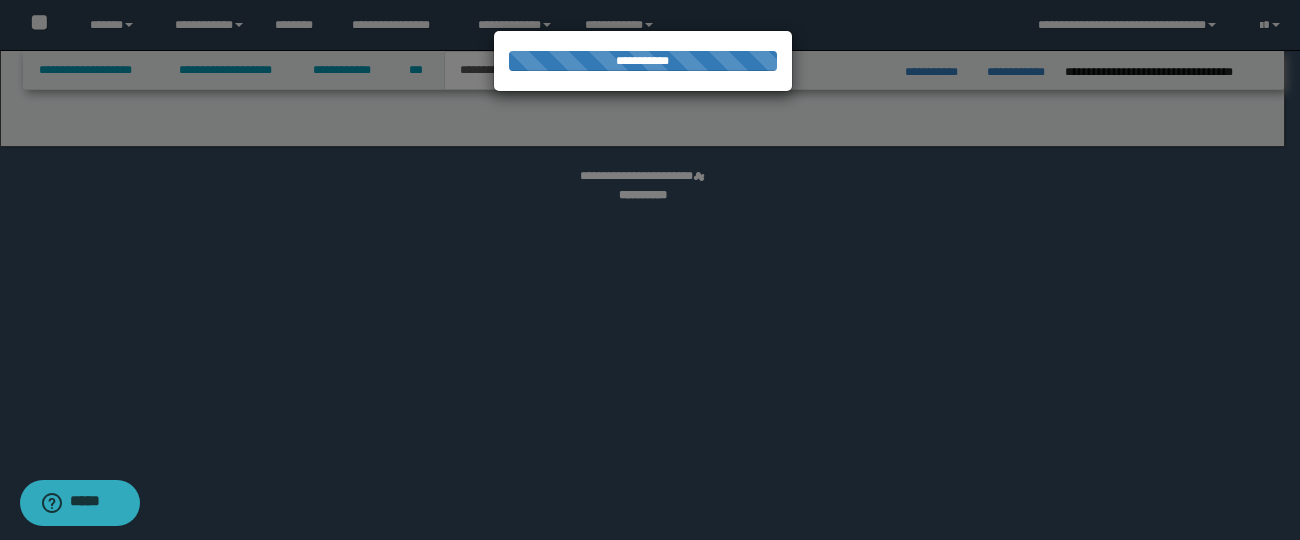select on "*" 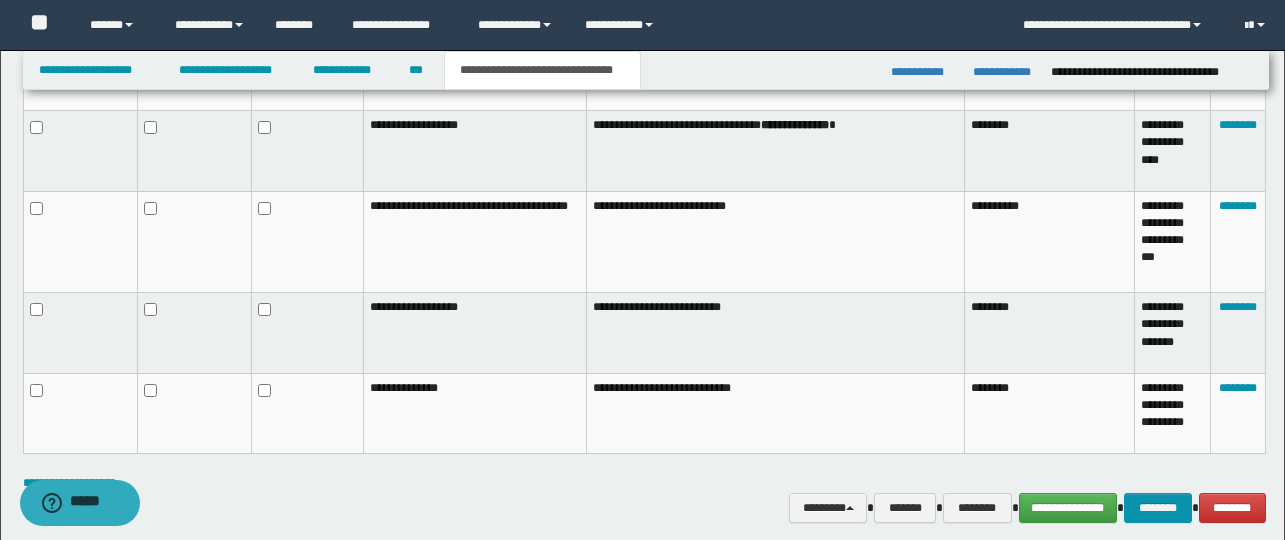 scroll, scrollTop: 1410, scrollLeft: 0, axis: vertical 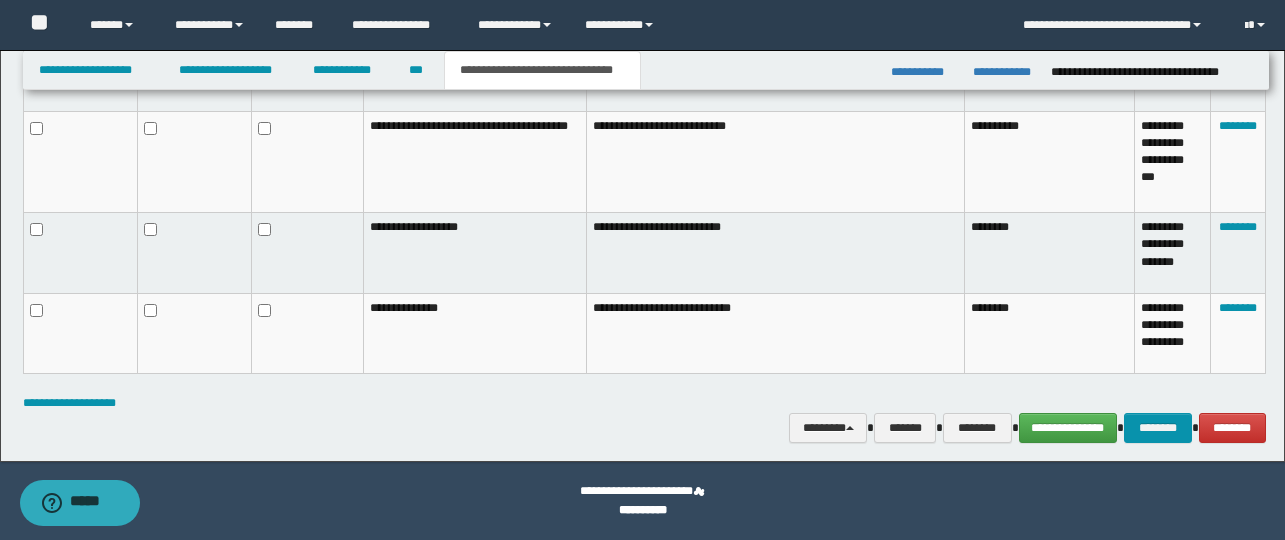 click on "**********" at bounding box center [643, 501] 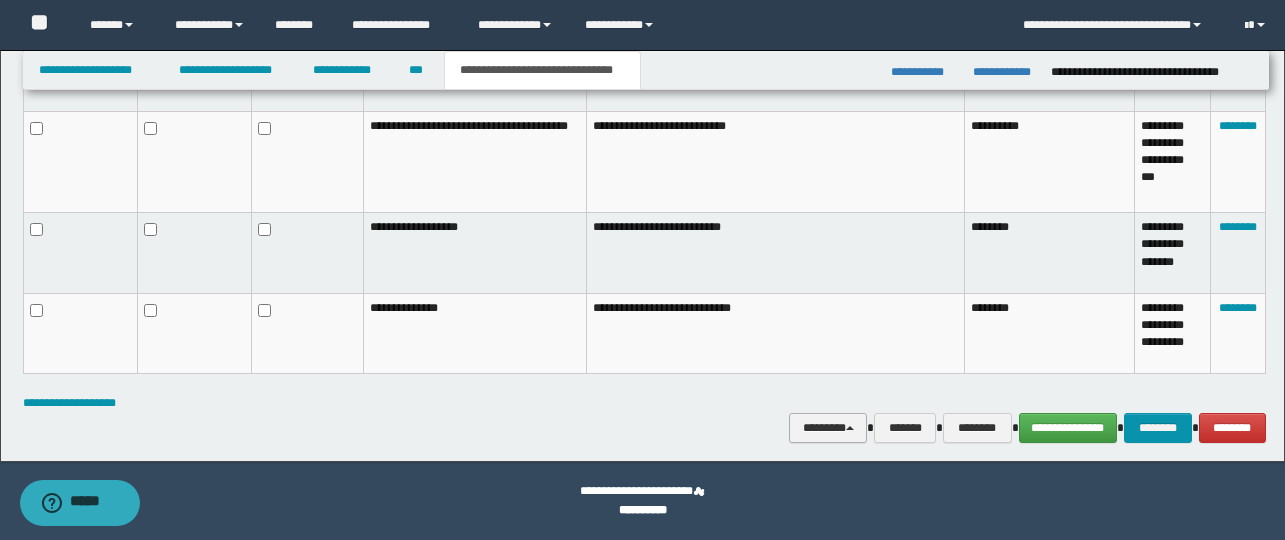 click on "********" at bounding box center [828, 428] 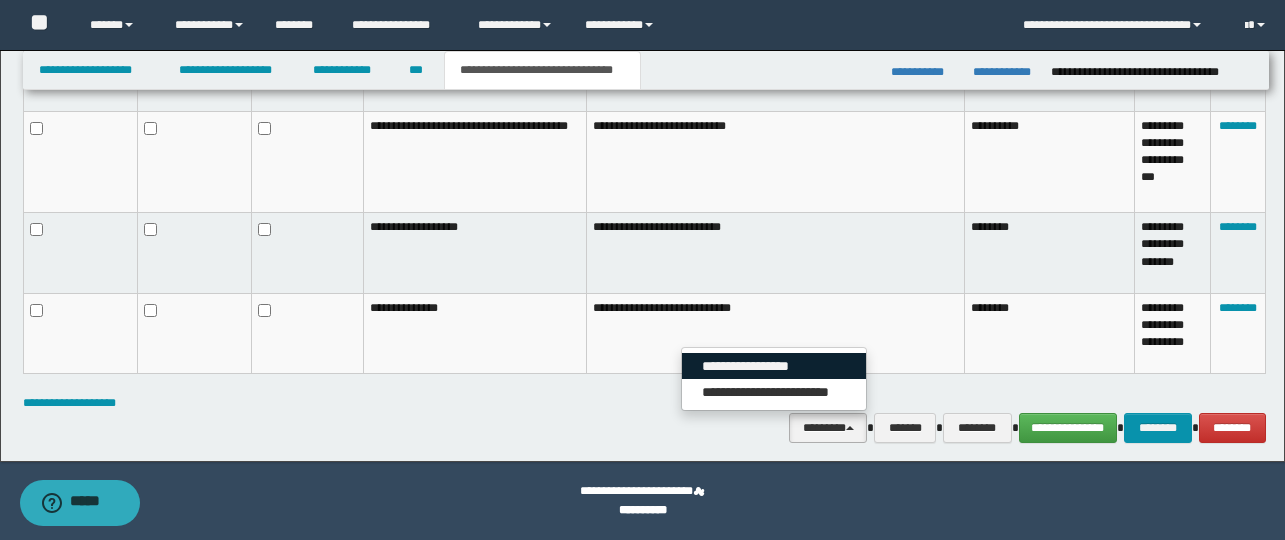 click on "**********" at bounding box center [774, 366] 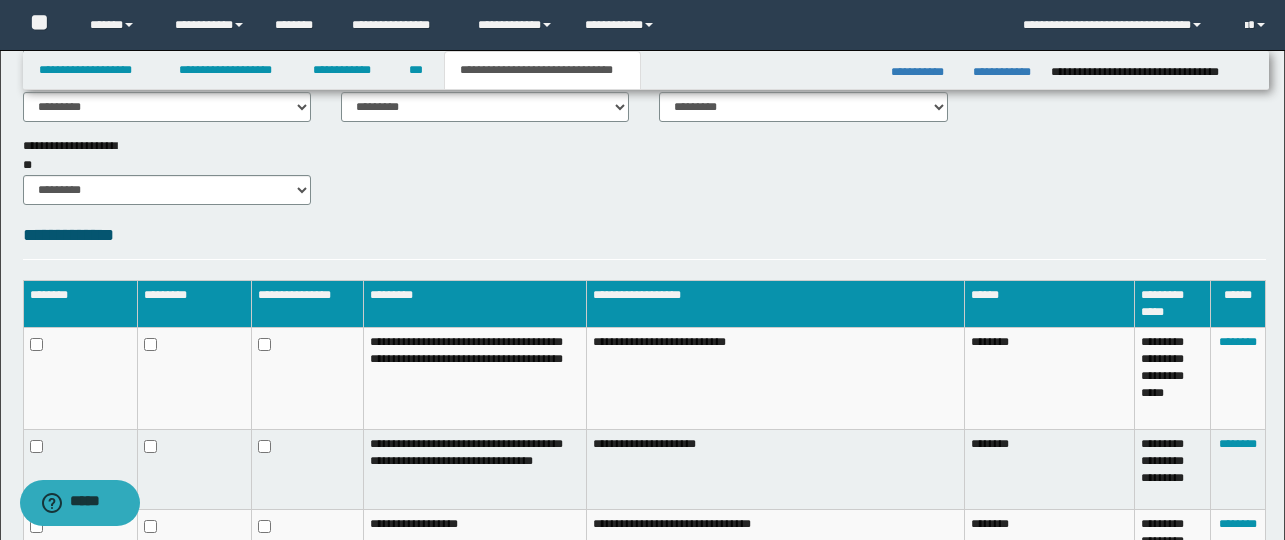 scroll, scrollTop: 852, scrollLeft: 0, axis: vertical 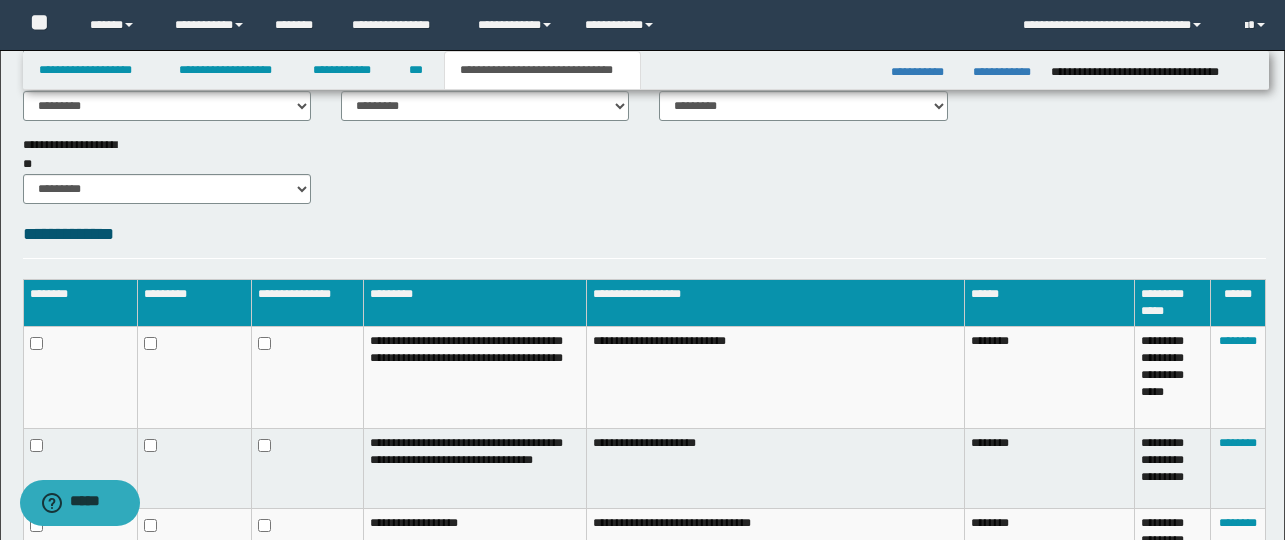 click at bounding box center (195, 377) 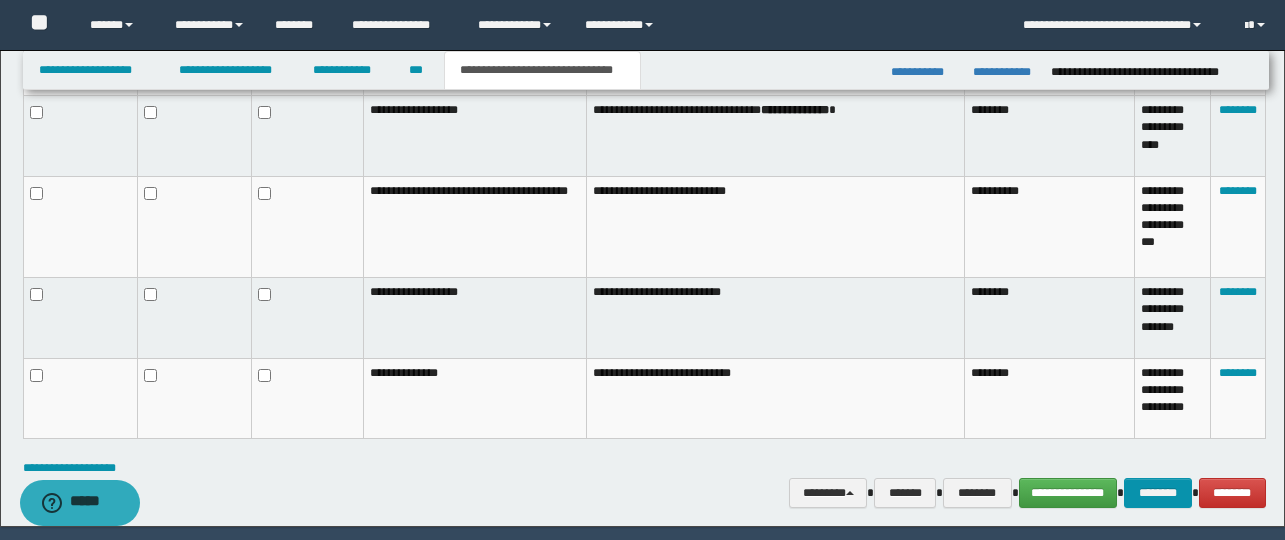 scroll, scrollTop: 1410, scrollLeft: 0, axis: vertical 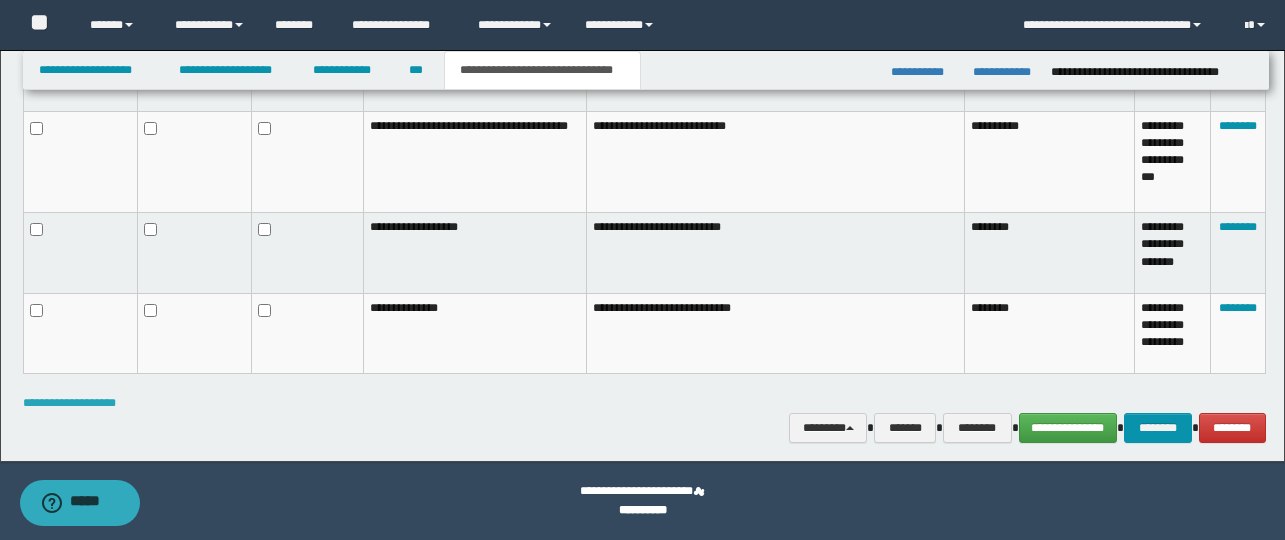 click on "**********" at bounding box center (69, 403) 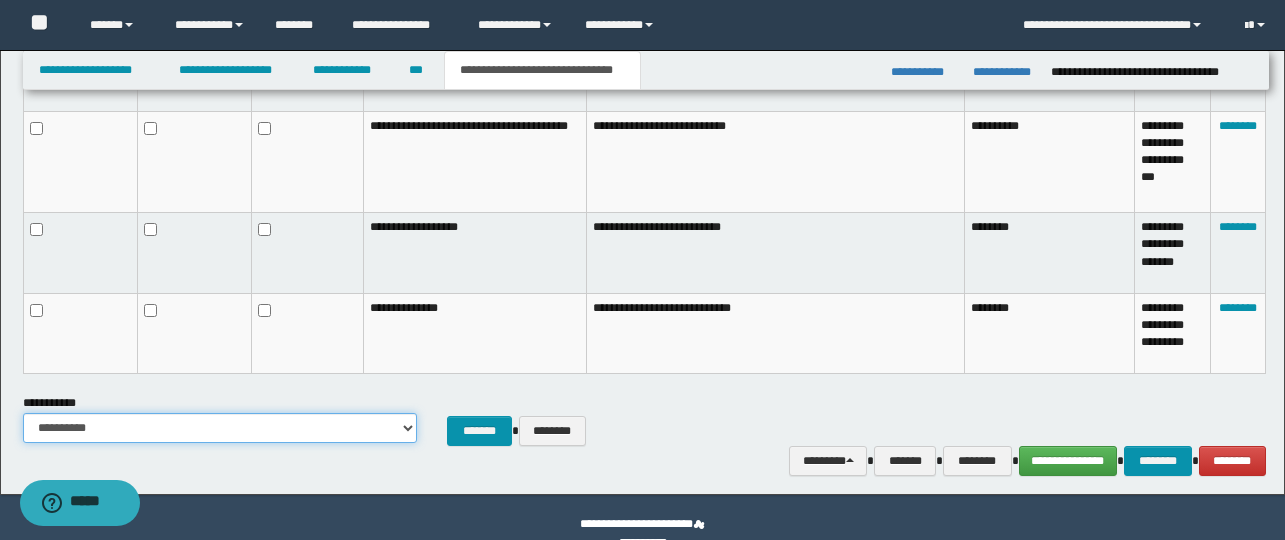 click on "**********" at bounding box center [220, 428] 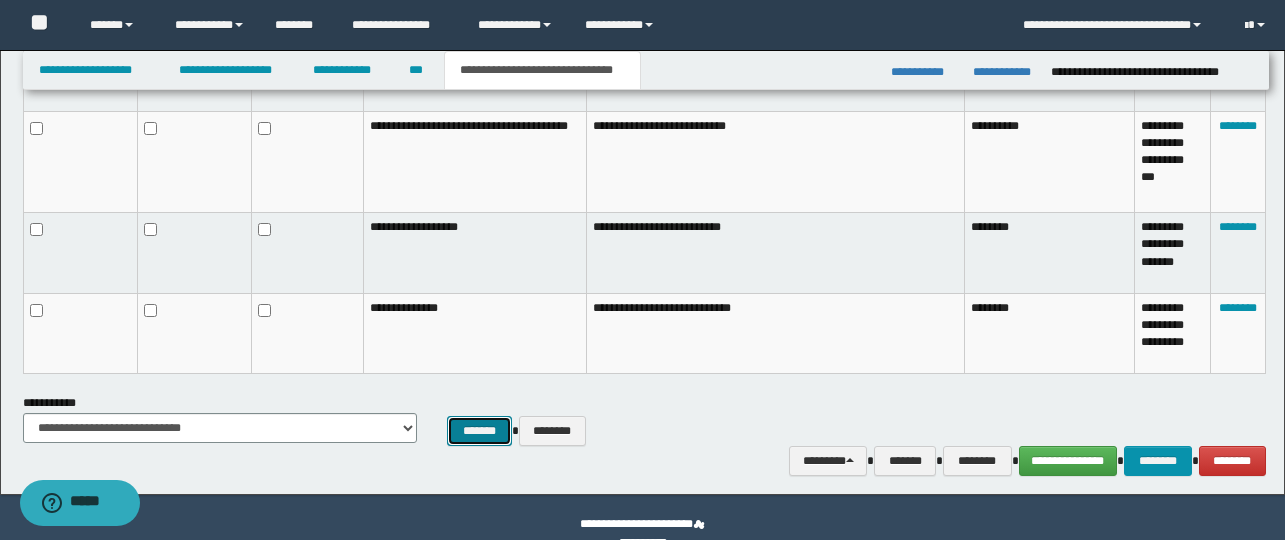 click on "*******" at bounding box center (479, 431) 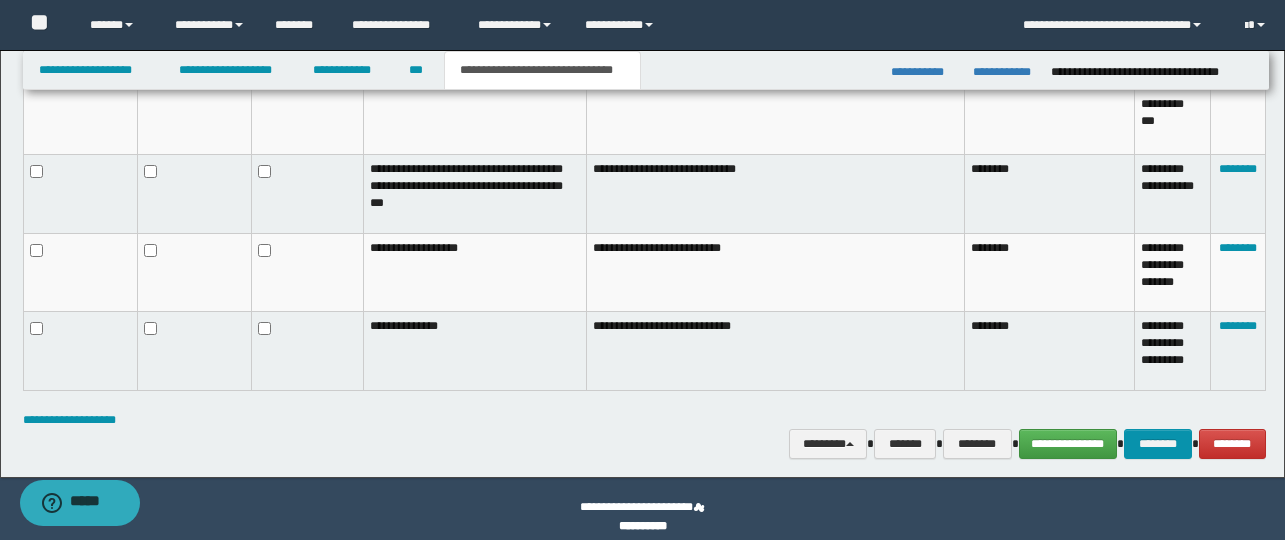 scroll, scrollTop: 1474, scrollLeft: 0, axis: vertical 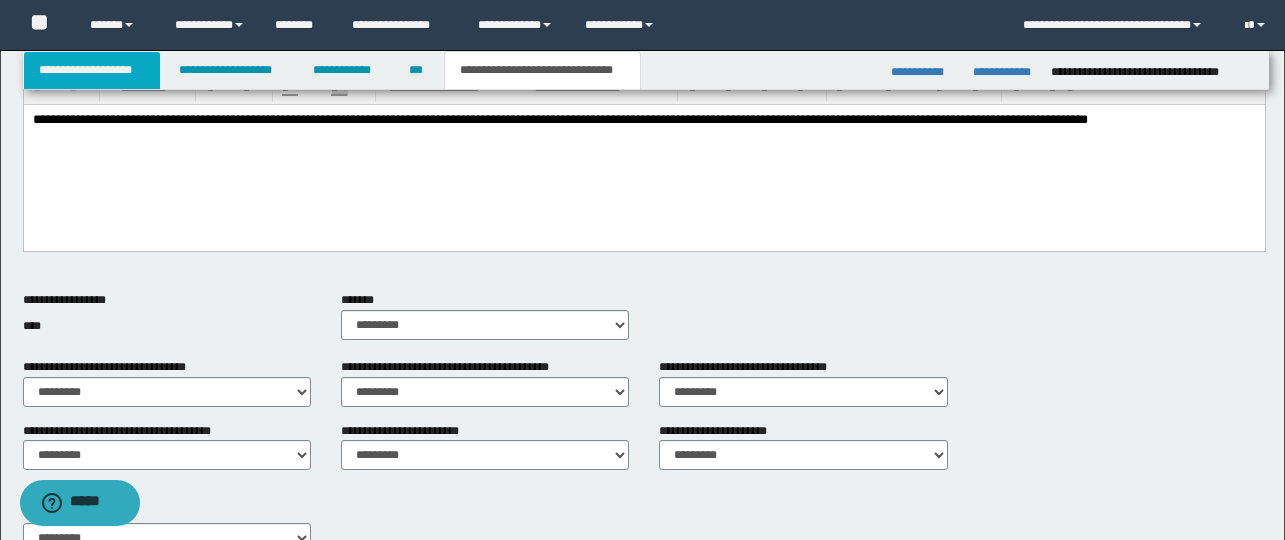 click on "**********" at bounding box center [92, 70] 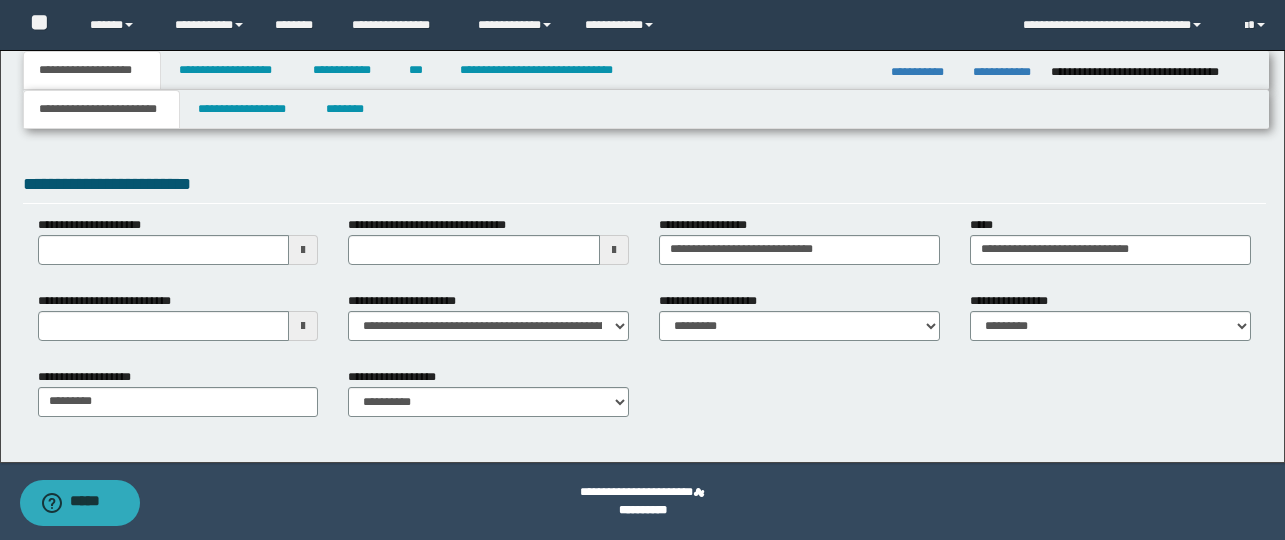 scroll, scrollTop: 0, scrollLeft: 0, axis: both 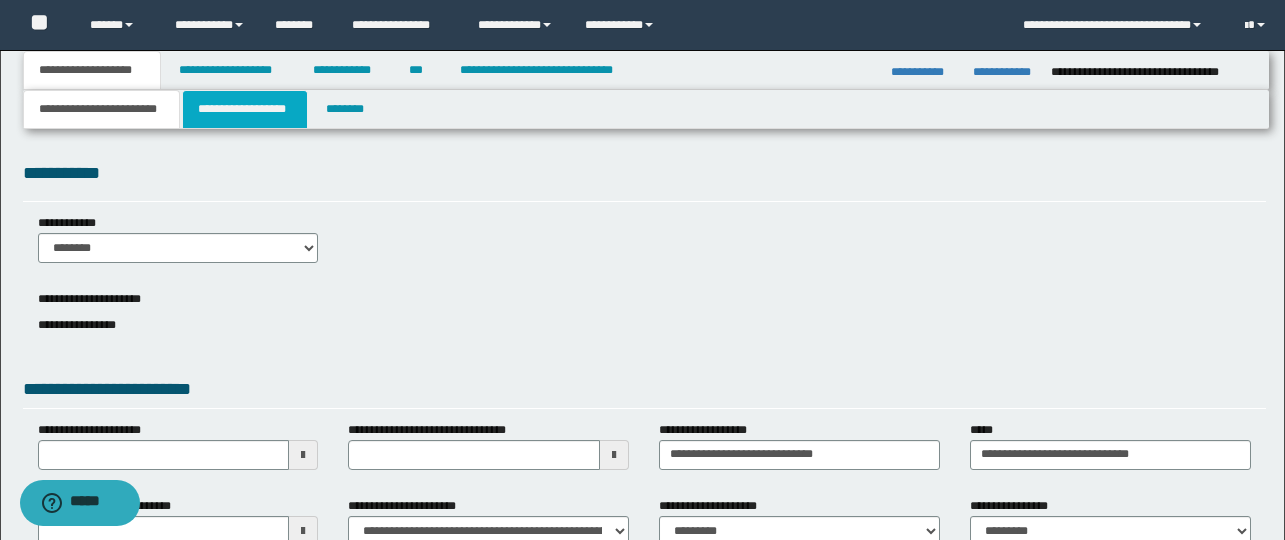 click on "**********" at bounding box center [245, 109] 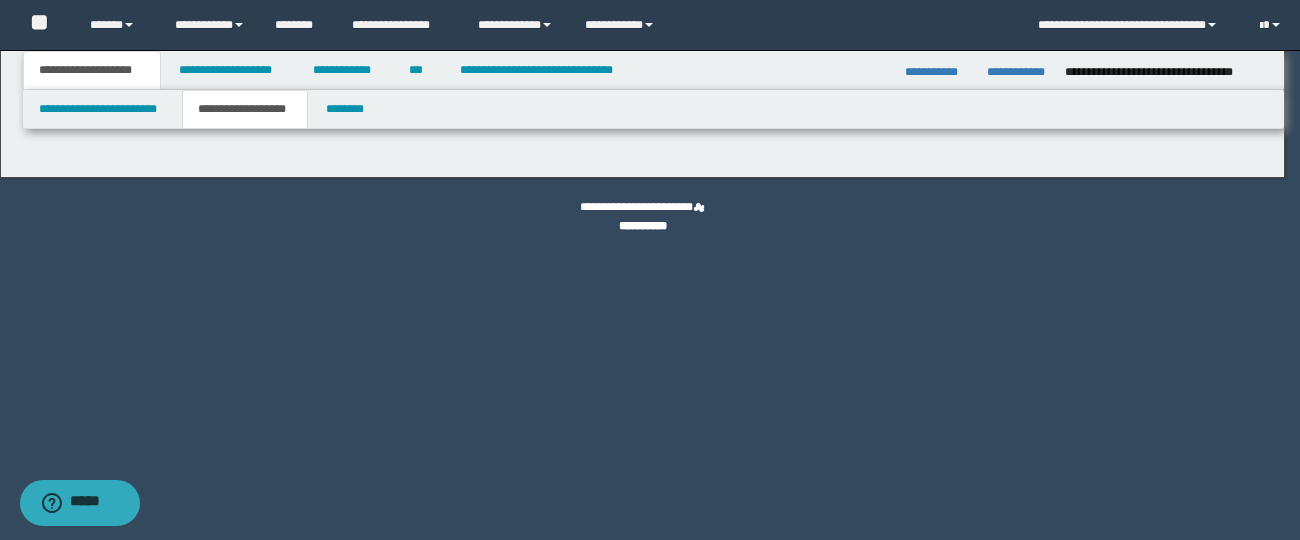type on "********" 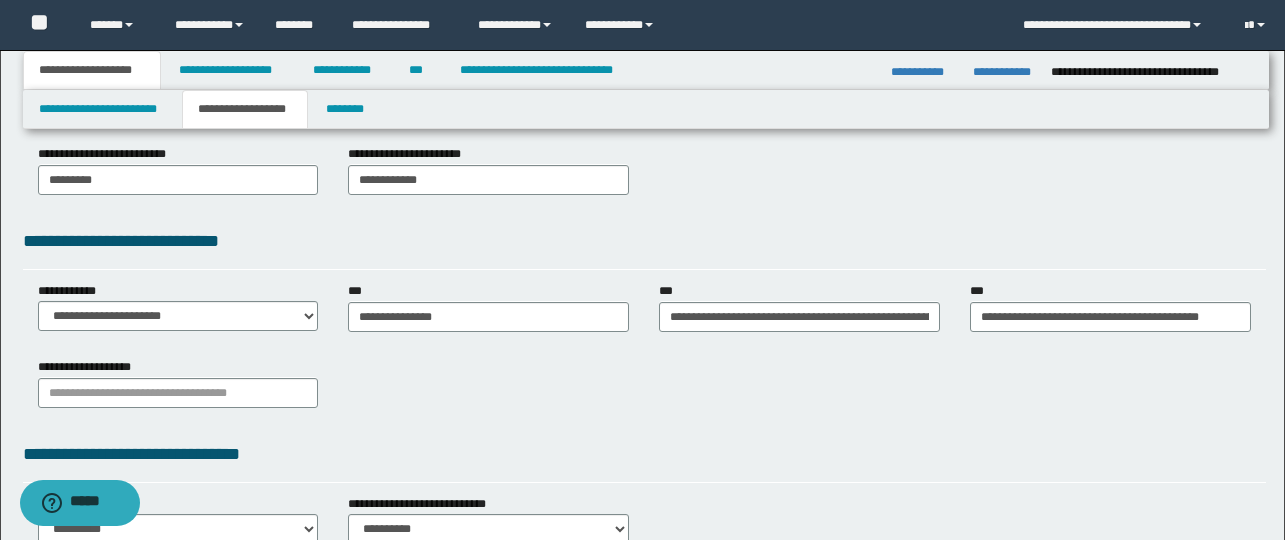 scroll, scrollTop: 440, scrollLeft: 0, axis: vertical 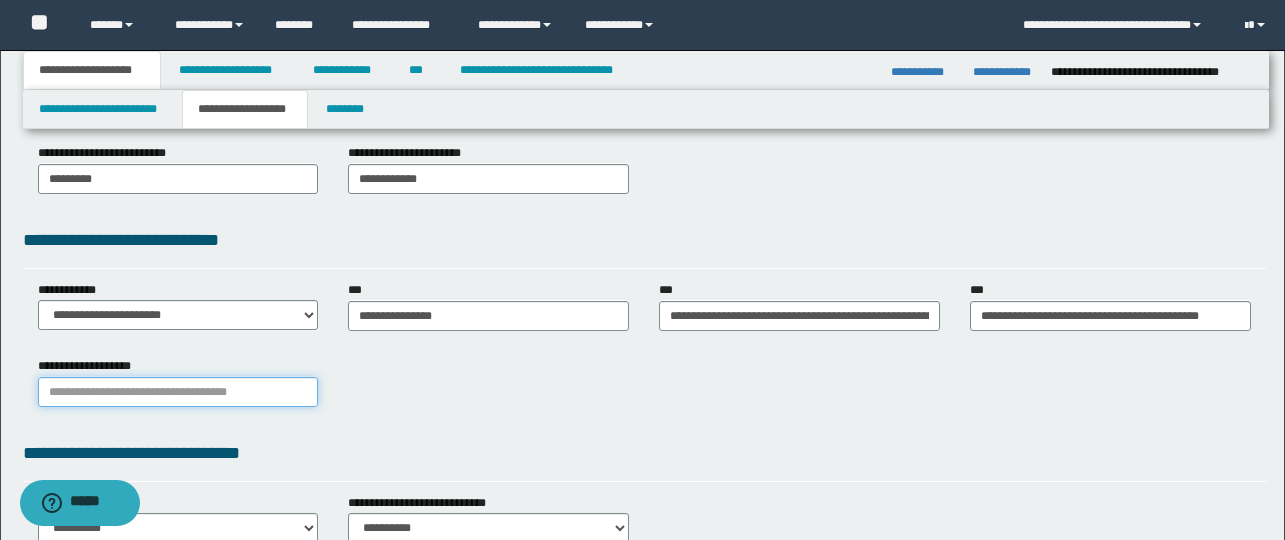 click on "**********" at bounding box center [178, 392] 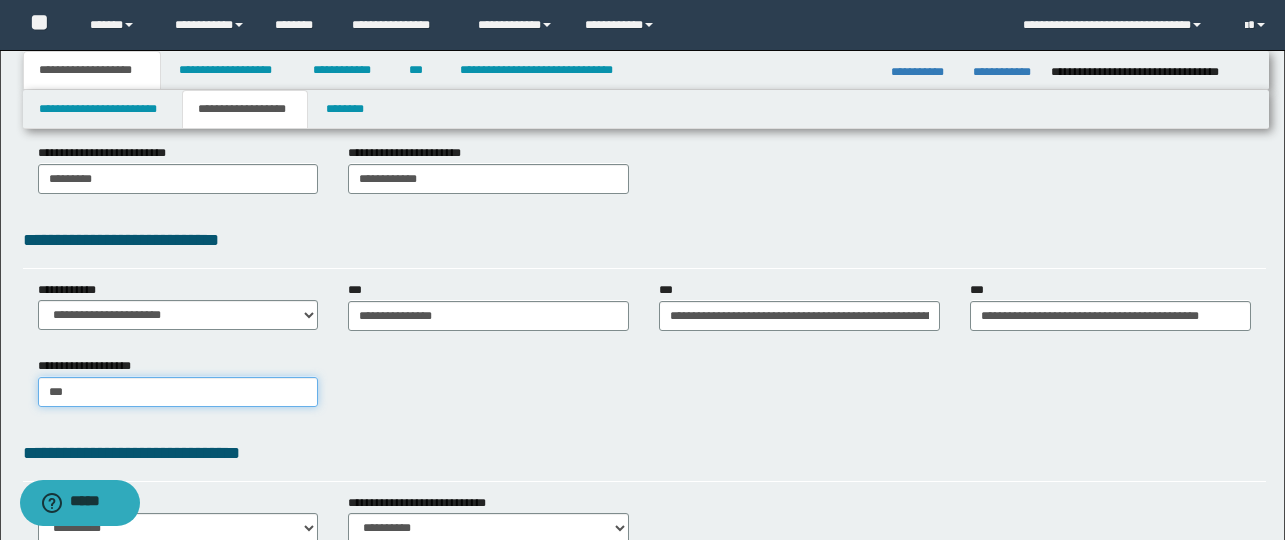 type on "****" 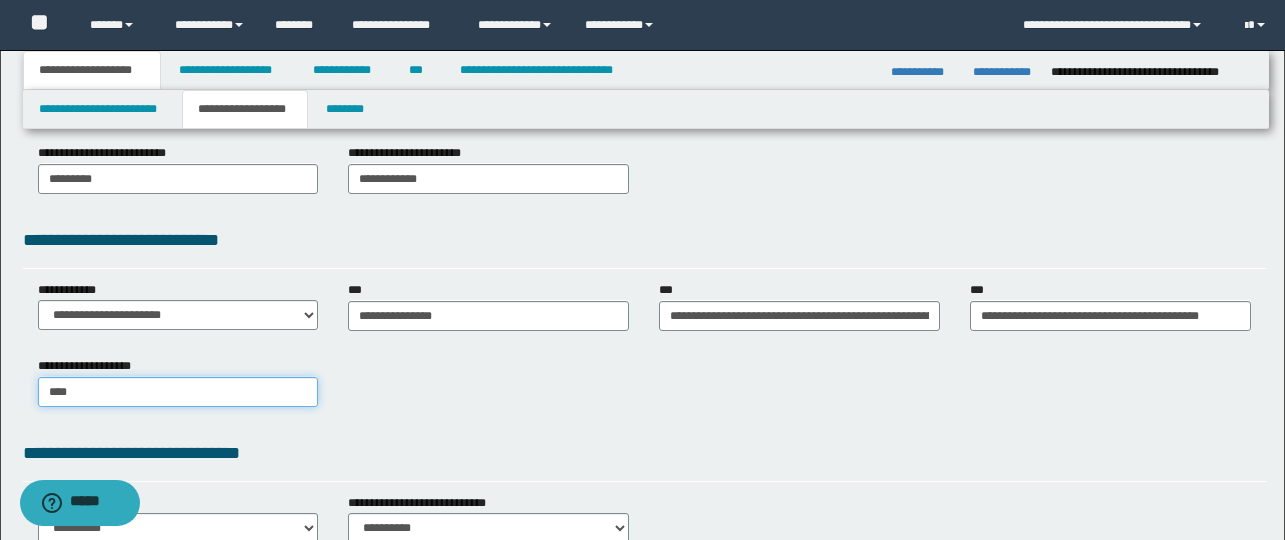 type on "****" 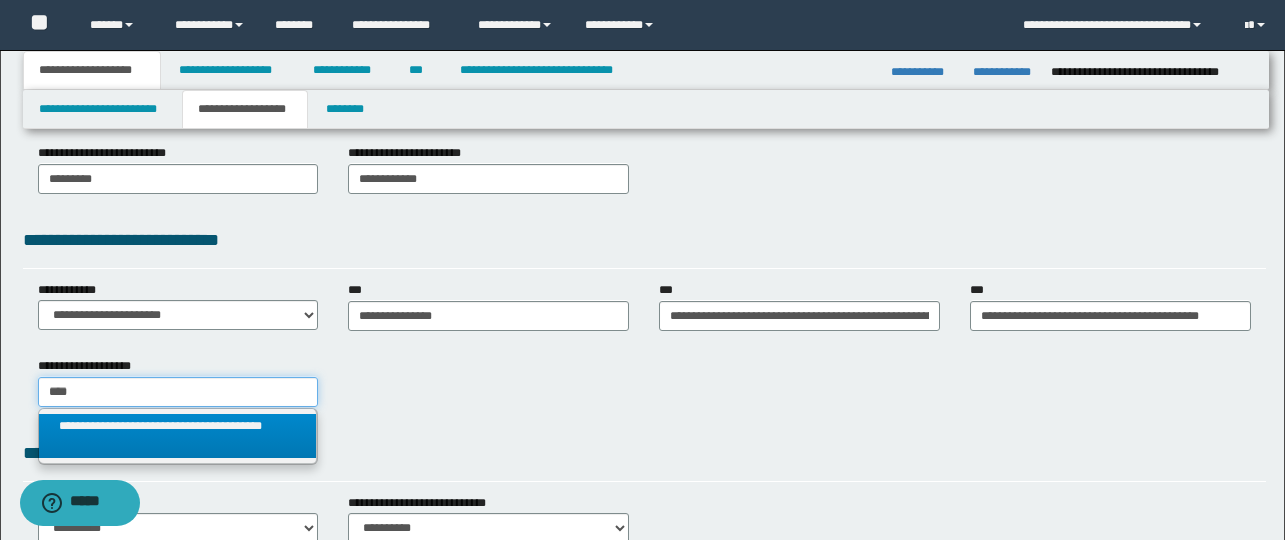 type on "****" 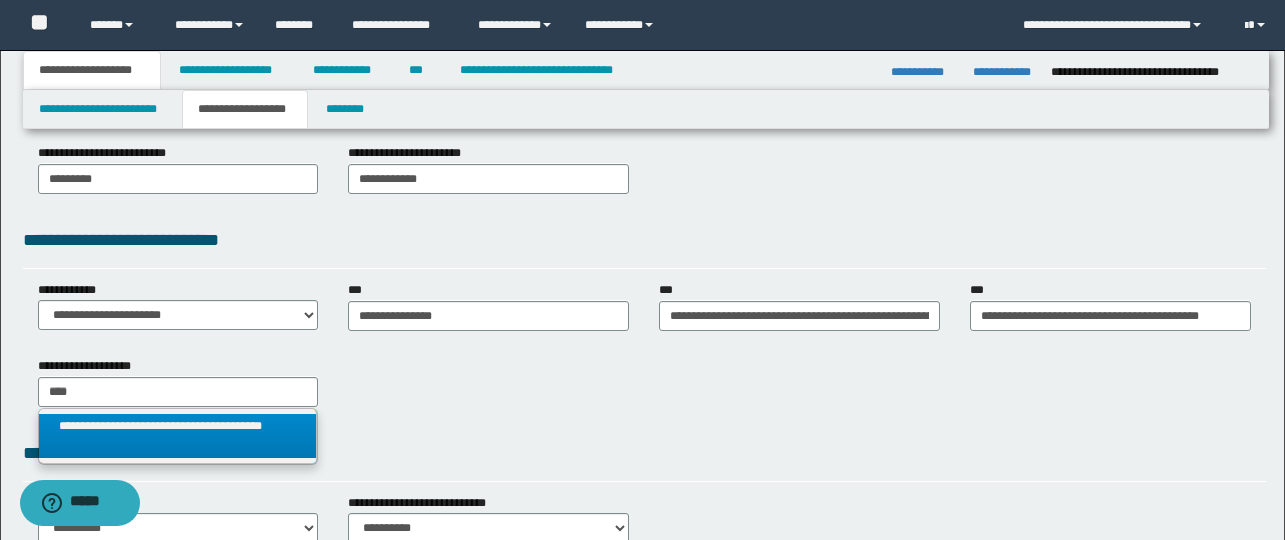 click on "**********" at bounding box center (178, 436) 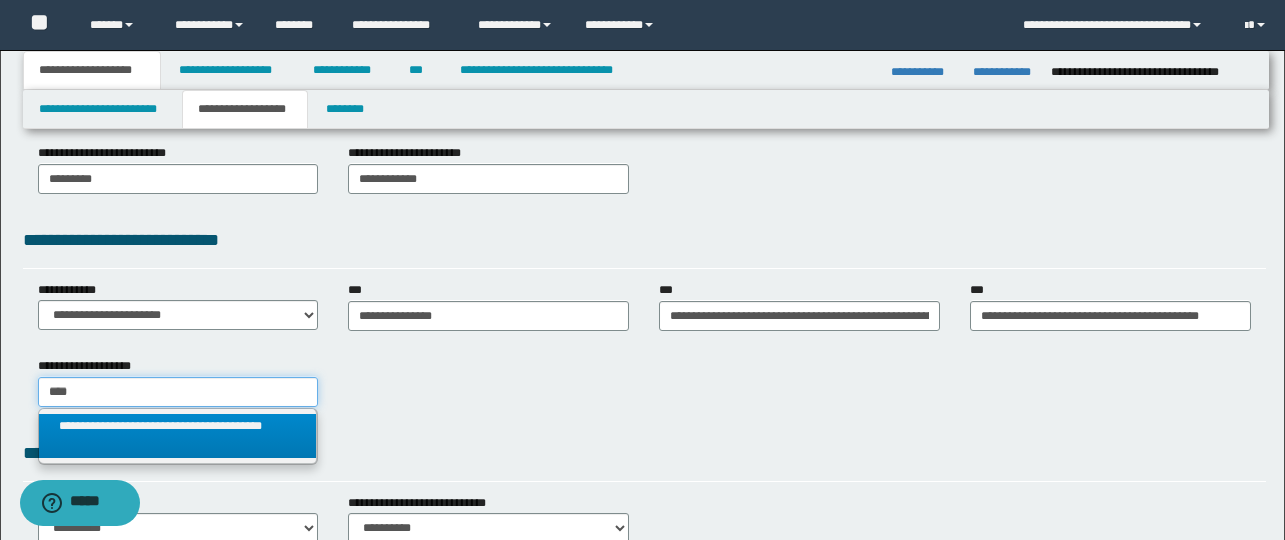 type 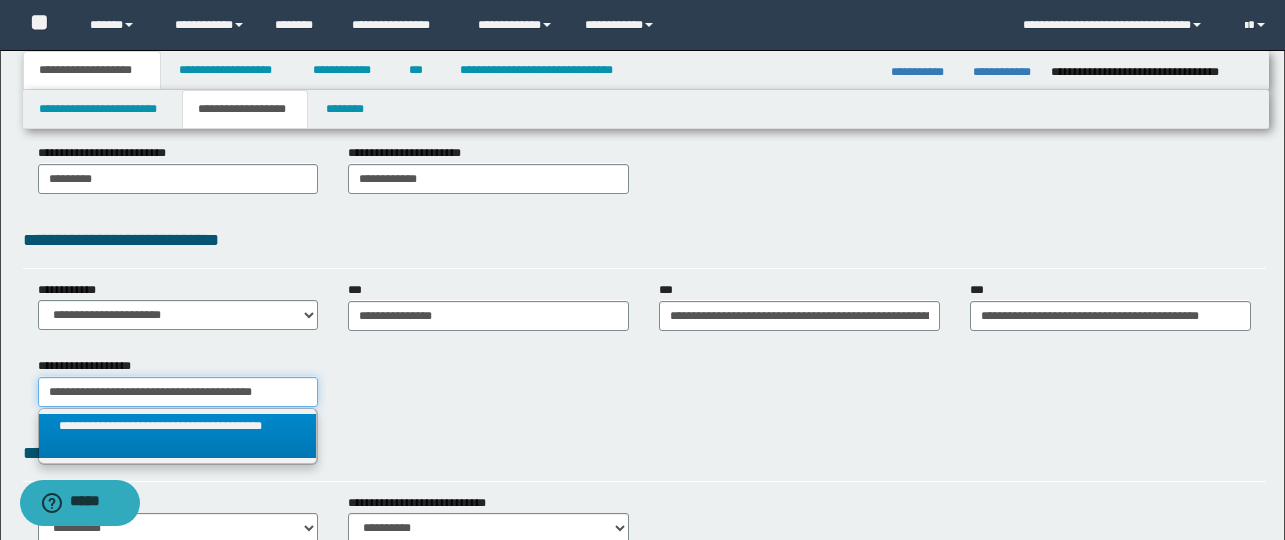 scroll, scrollTop: 0, scrollLeft: 1, axis: horizontal 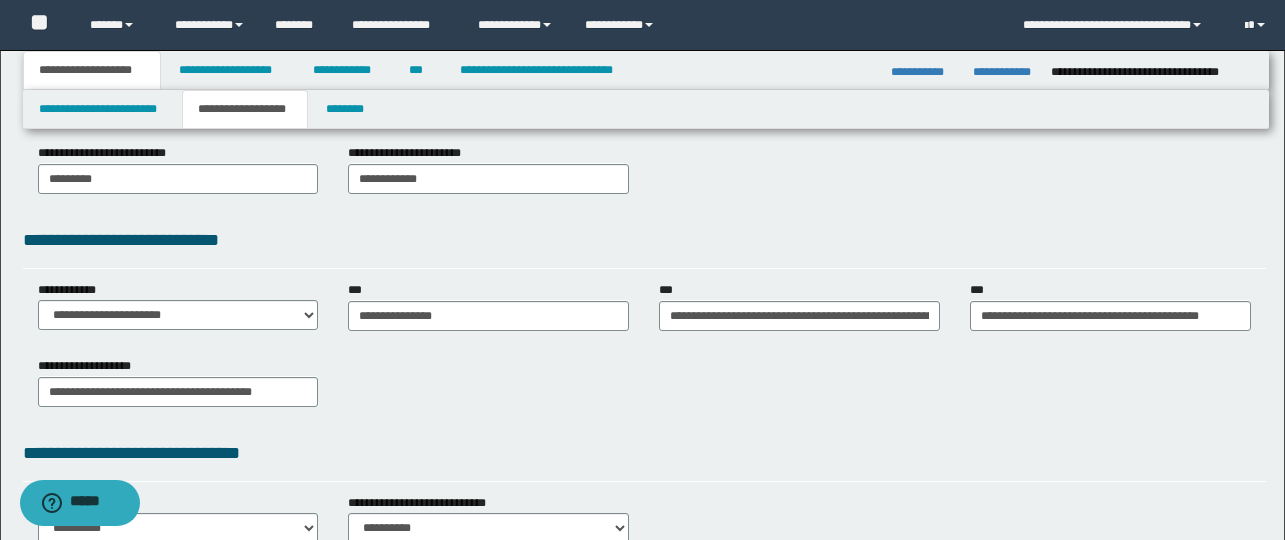 click on "**********" at bounding box center [646, 109] 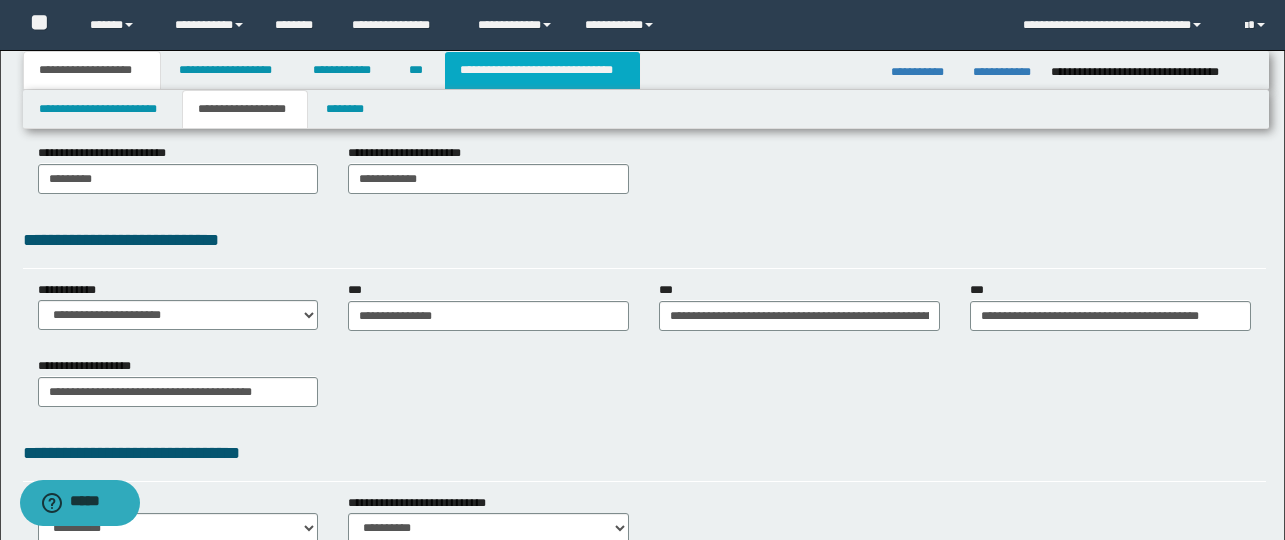 click on "**********" at bounding box center [542, 70] 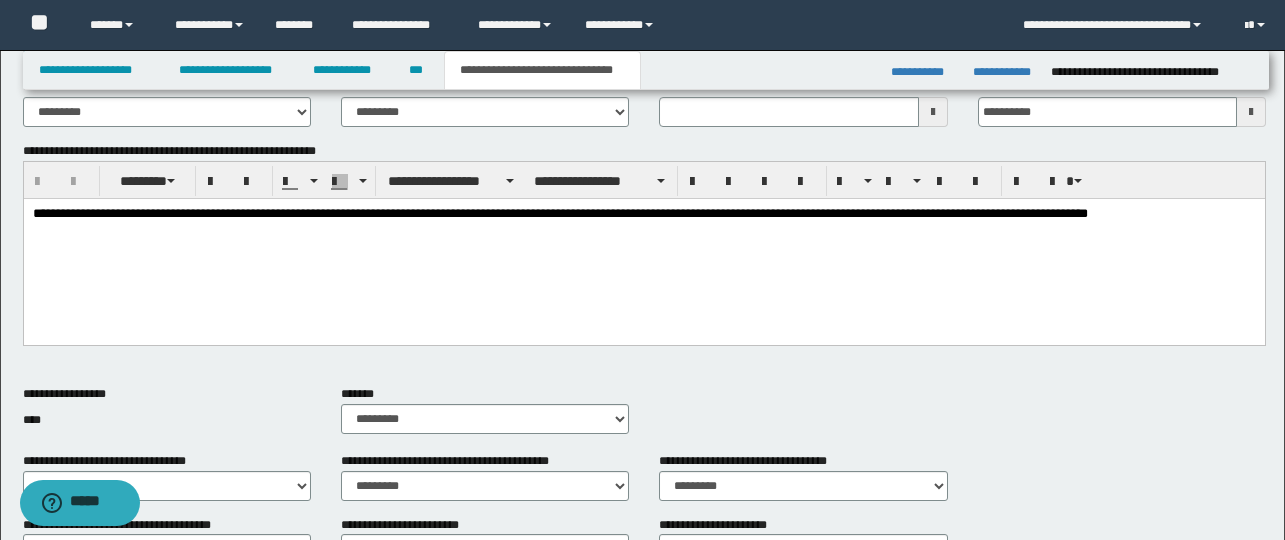 type 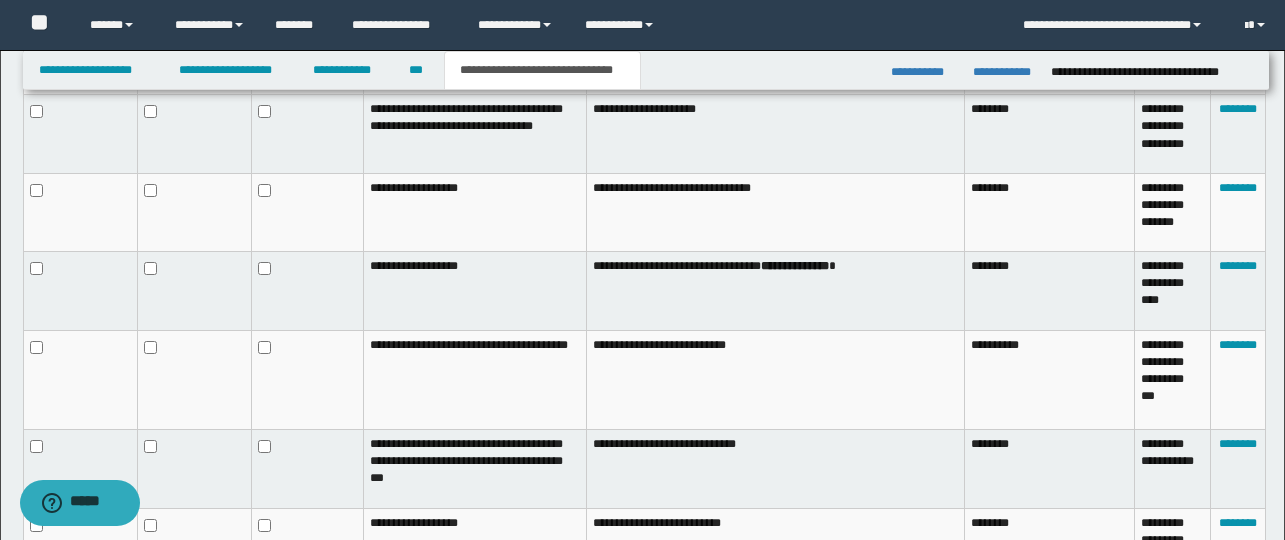 scroll, scrollTop: 1474, scrollLeft: 0, axis: vertical 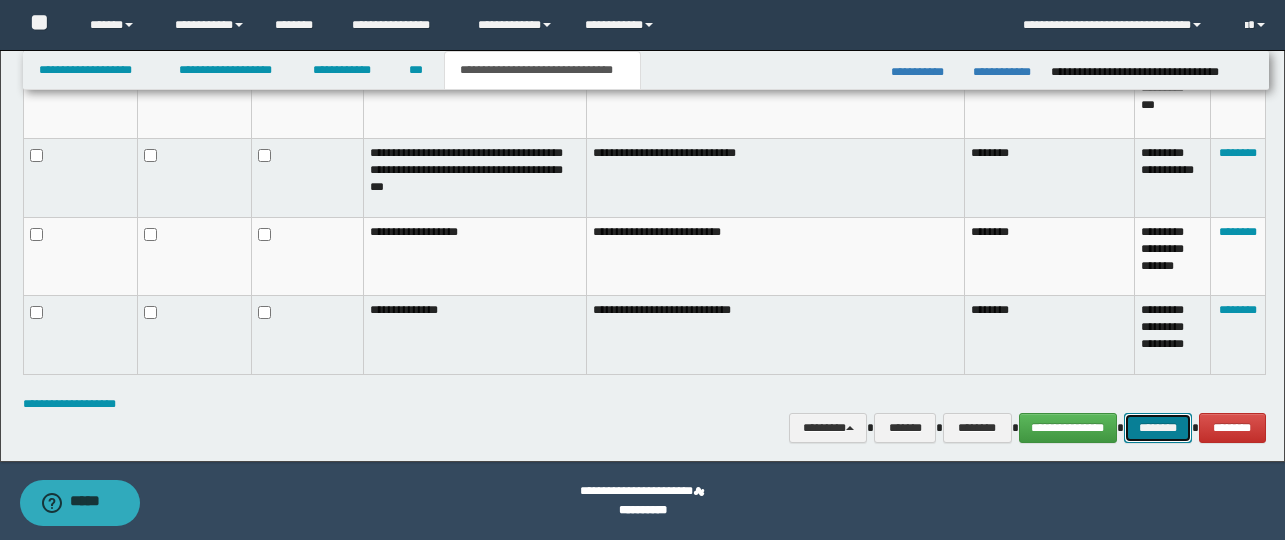 click on "********" at bounding box center (1158, 428) 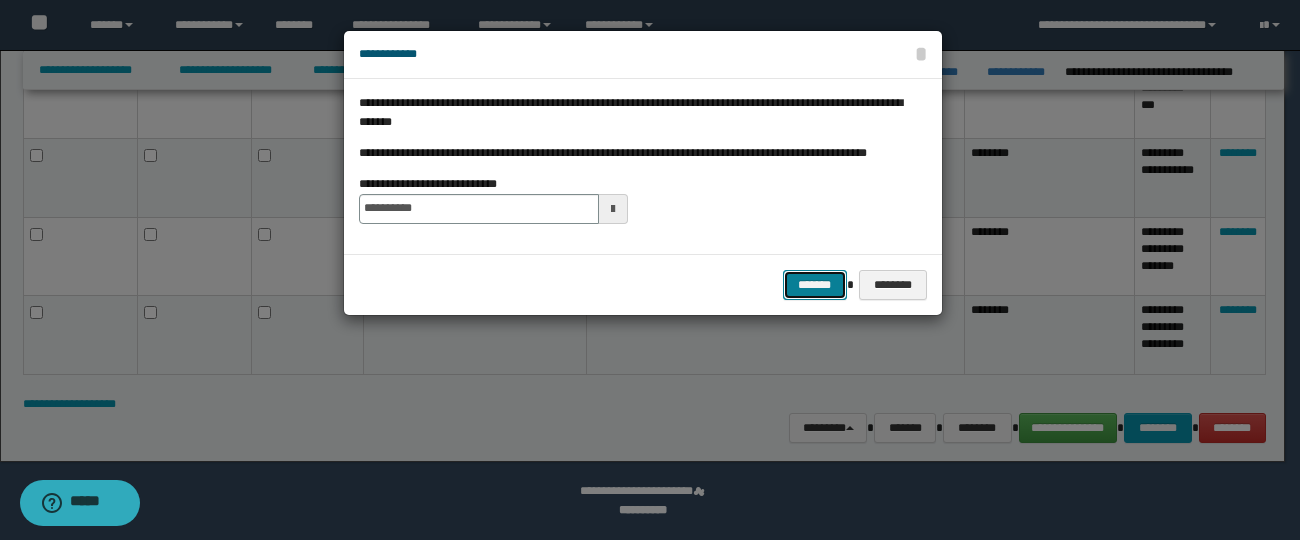click on "*******" at bounding box center [815, 285] 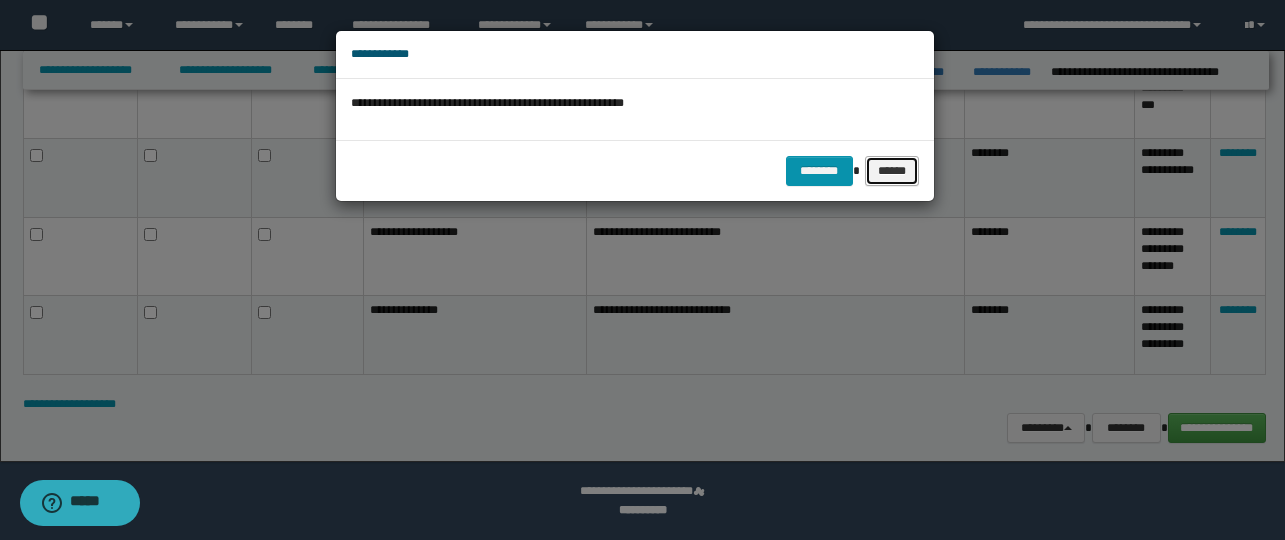 click on "******" at bounding box center [892, 171] 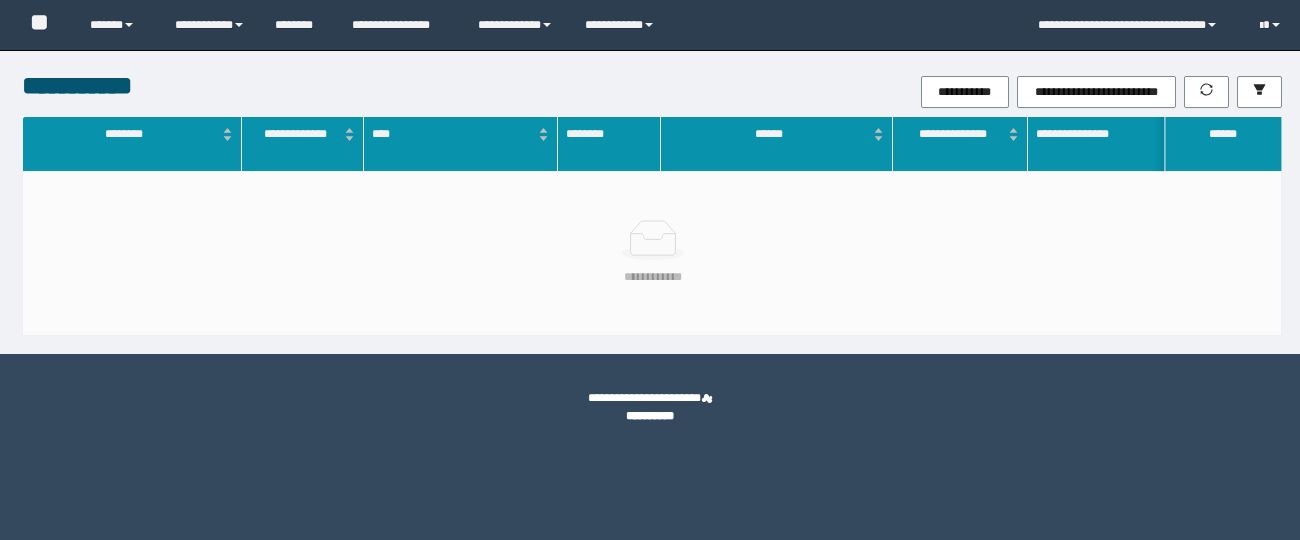 scroll, scrollTop: 0, scrollLeft: 0, axis: both 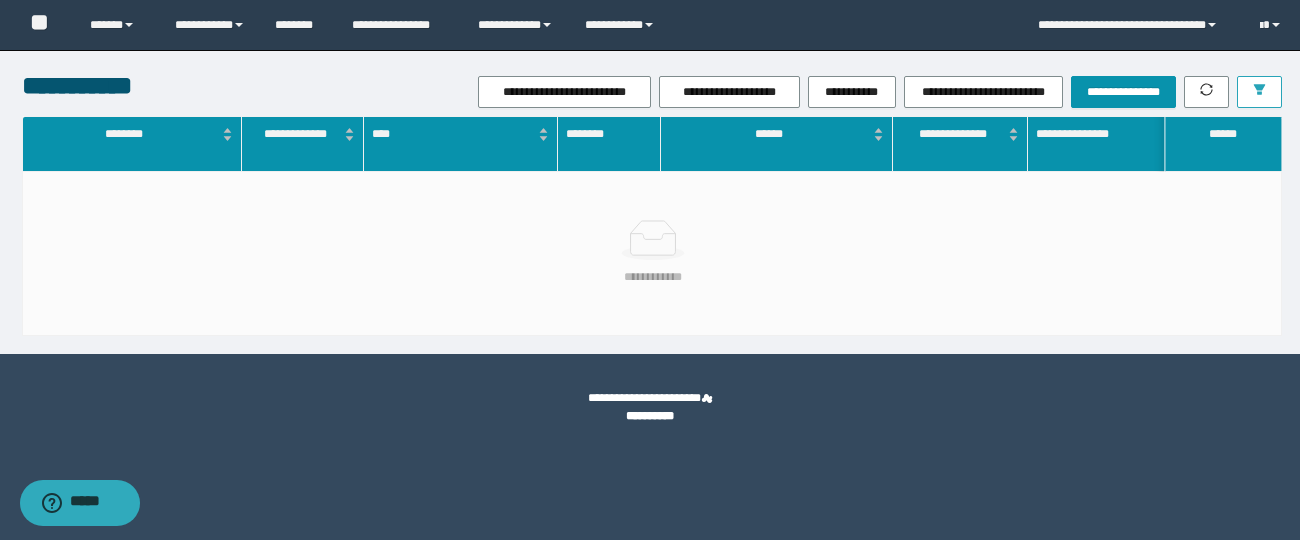 click 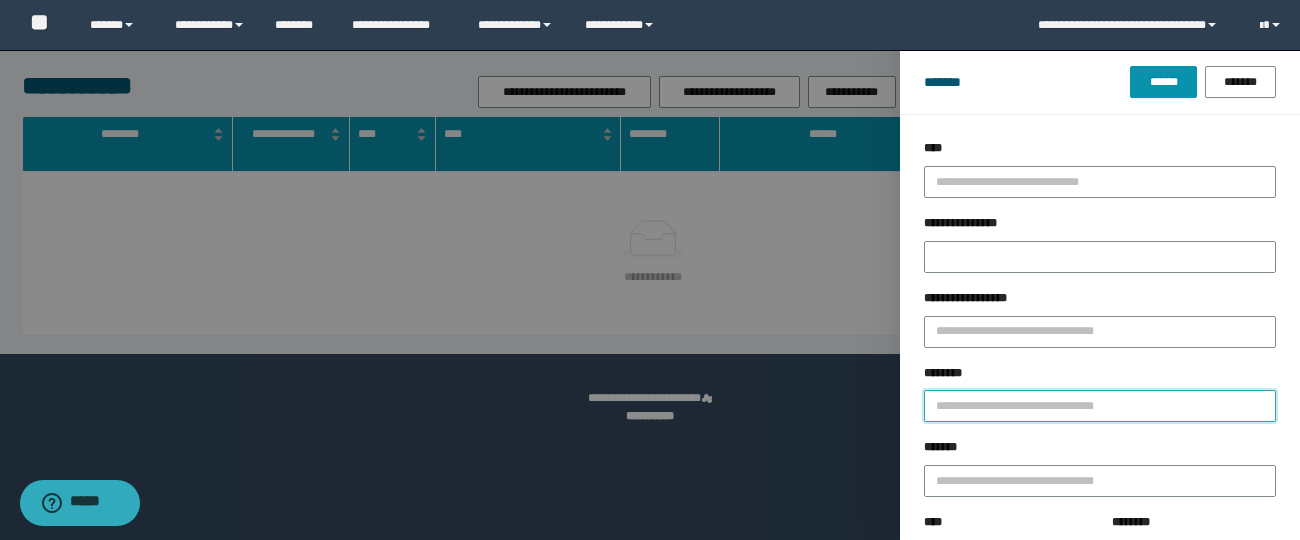 click on "********" at bounding box center (1100, 406) 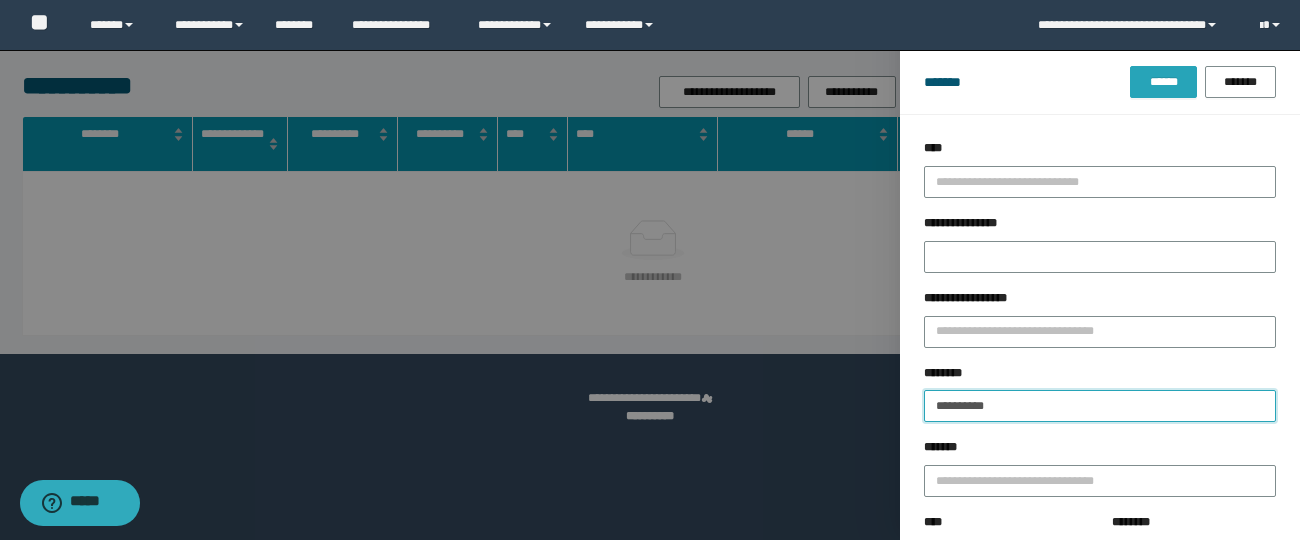 type on "**********" 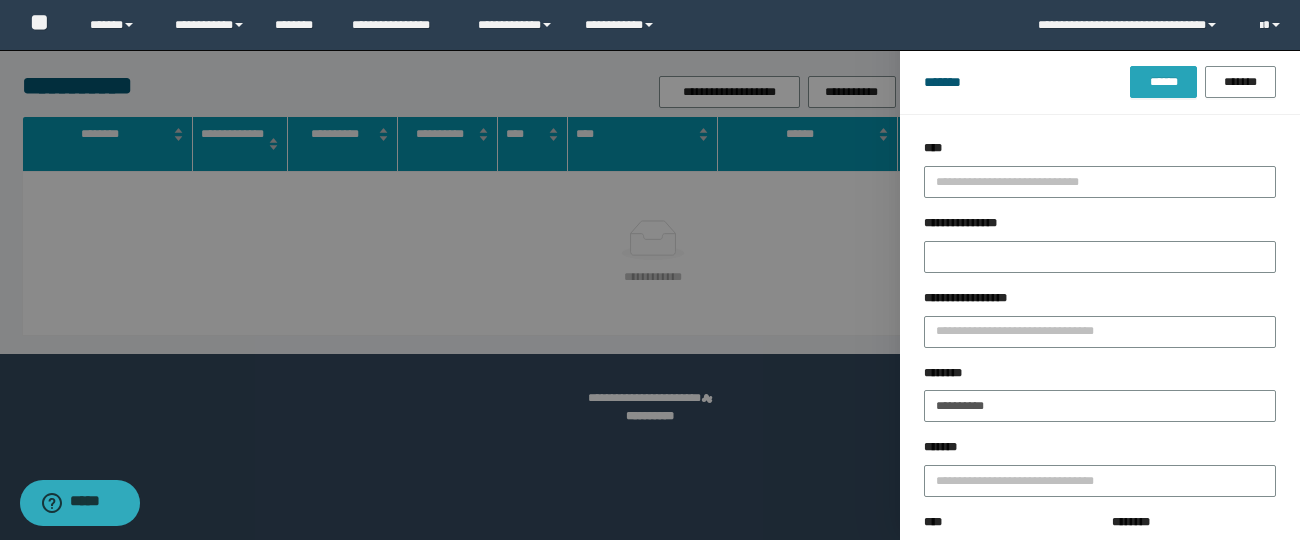 click on "******" at bounding box center [1163, 82] 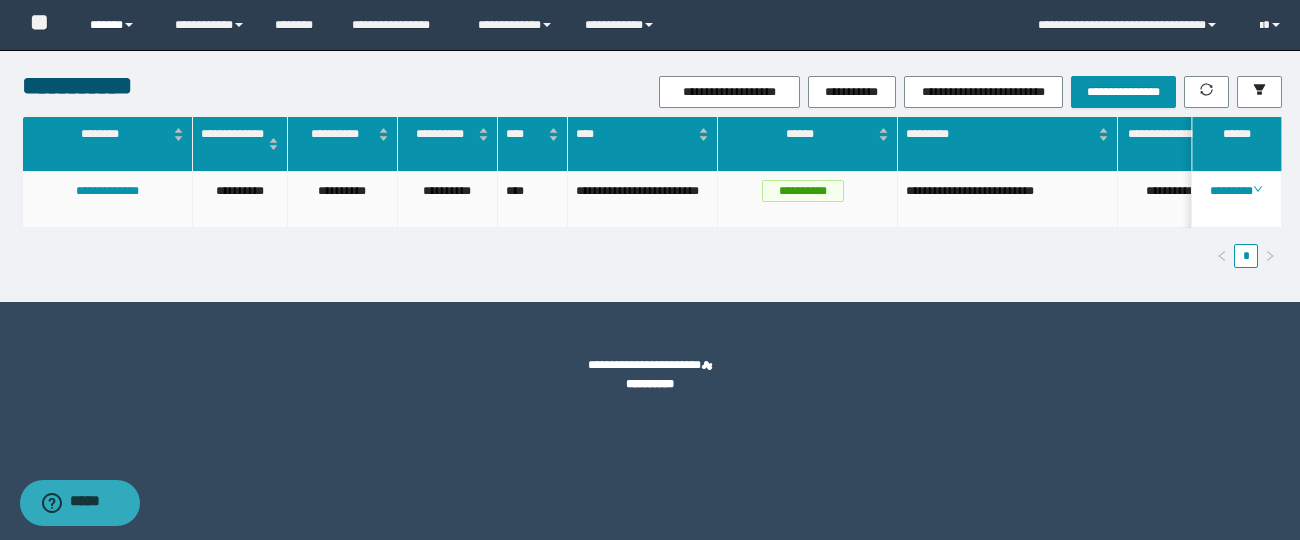 click on "******" at bounding box center [117, 25] 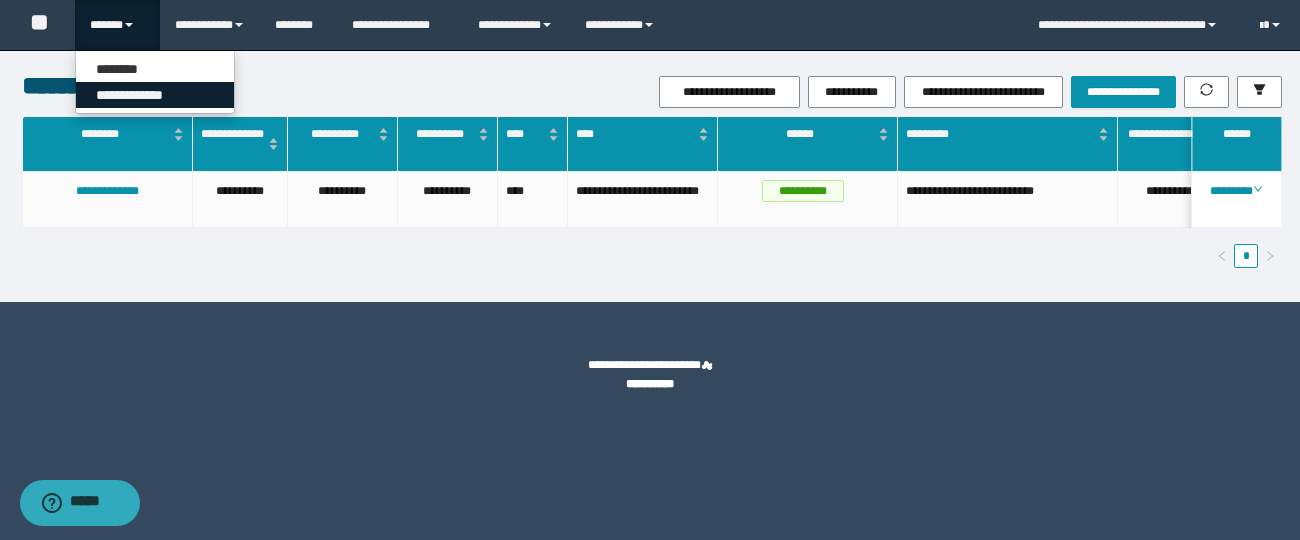 click on "**********" at bounding box center (155, 95) 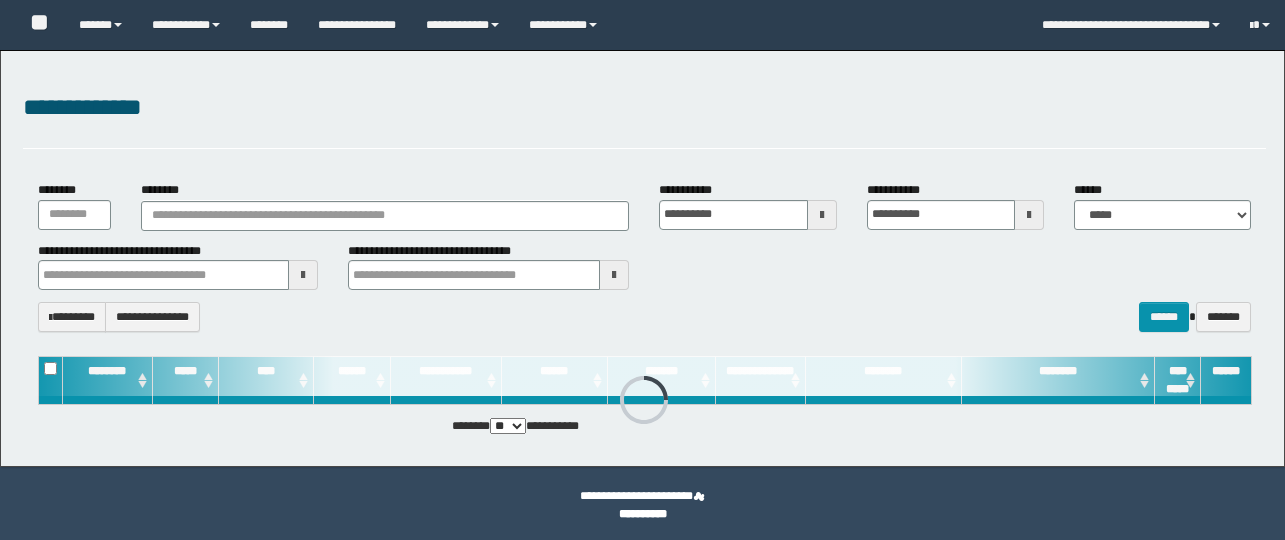 scroll, scrollTop: 0, scrollLeft: 0, axis: both 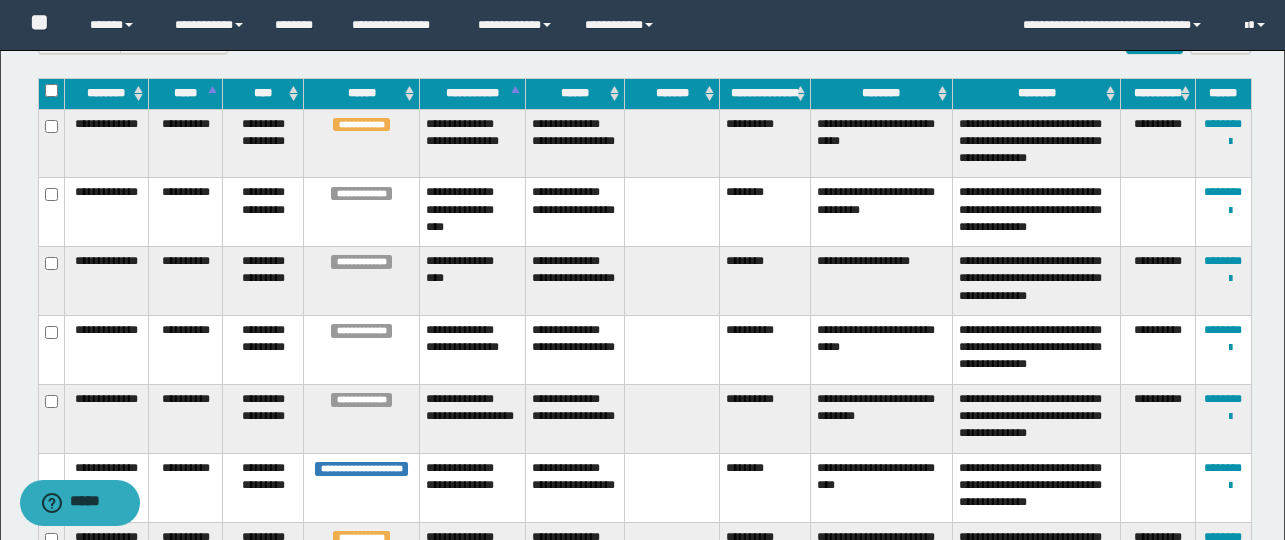 click on "**********" at bounding box center (765, 143) 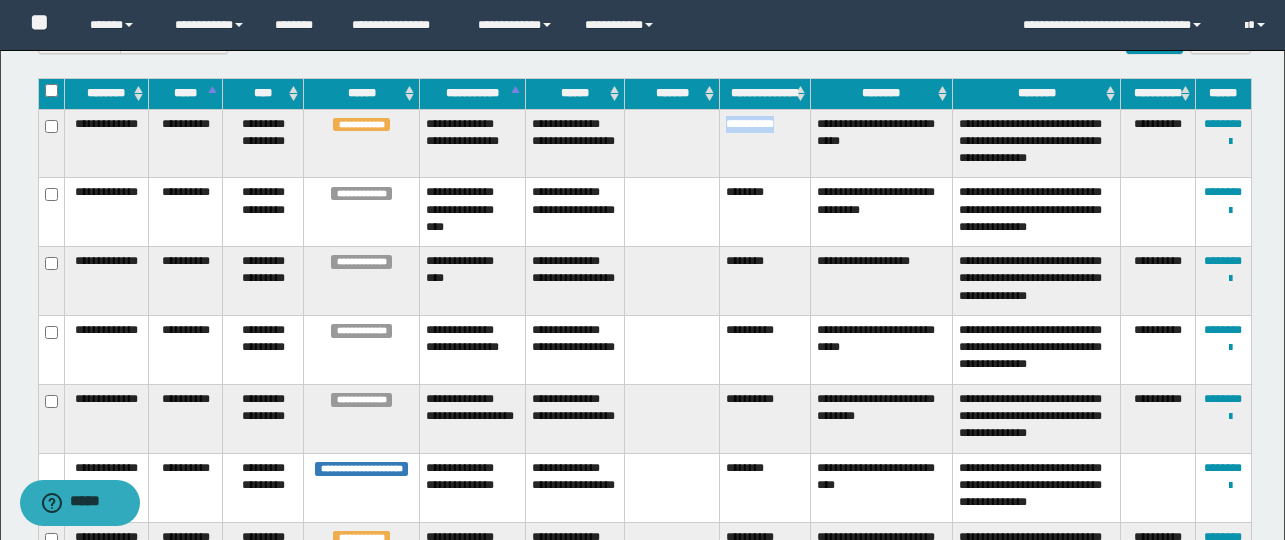 click on "**********" at bounding box center (765, 143) 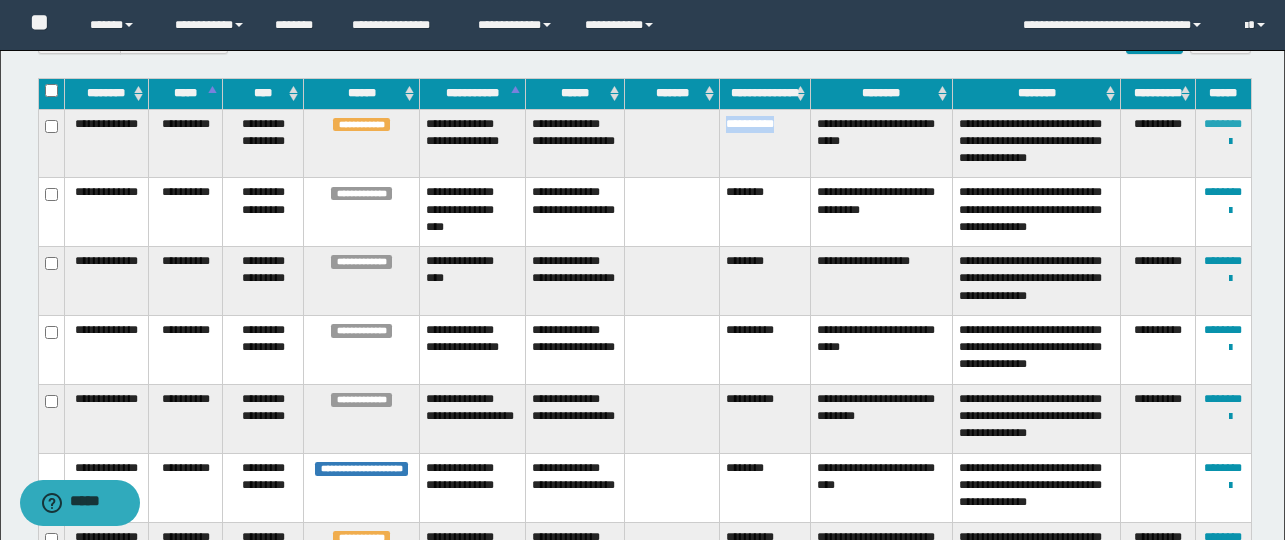 click on "********" at bounding box center [1223, 124] 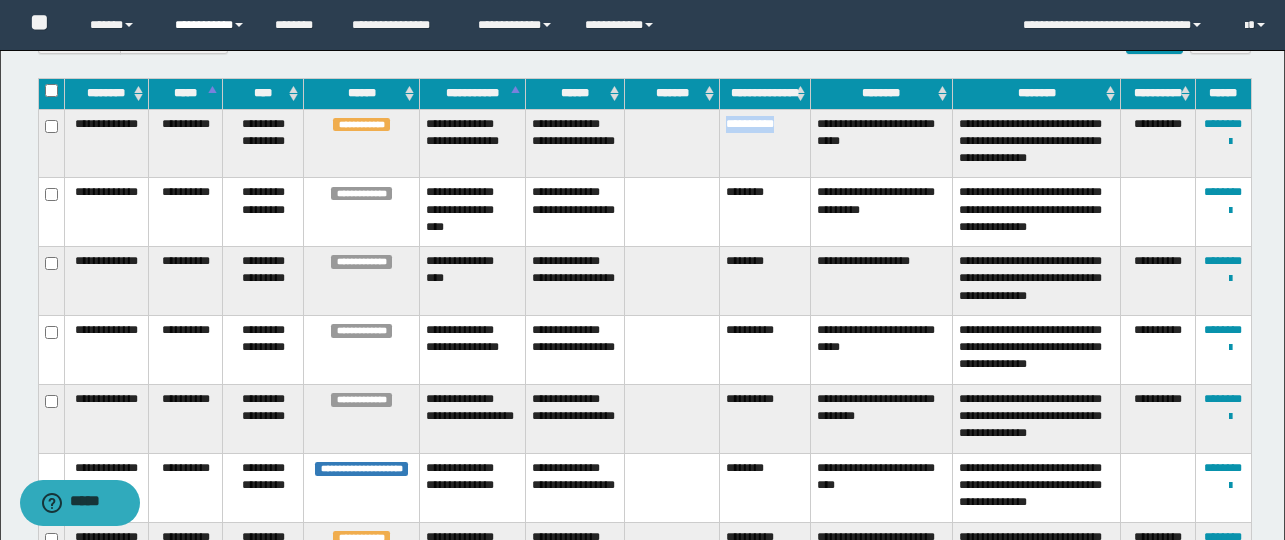 click on "**********" at bounding box center (210, 25) 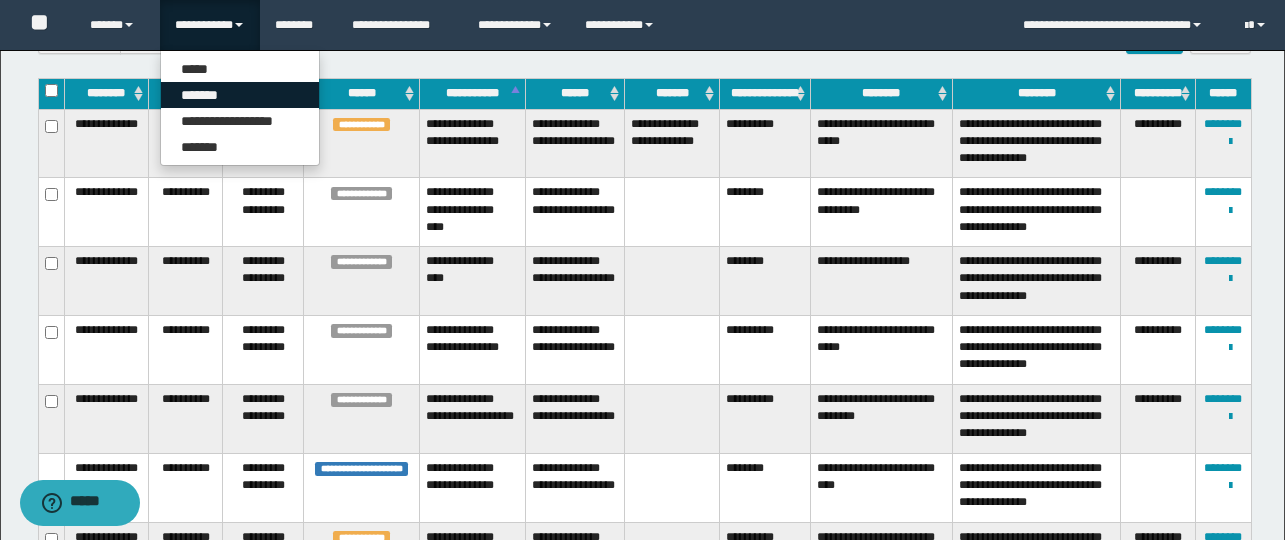 click on "*******" at bounding box center [240, 95] 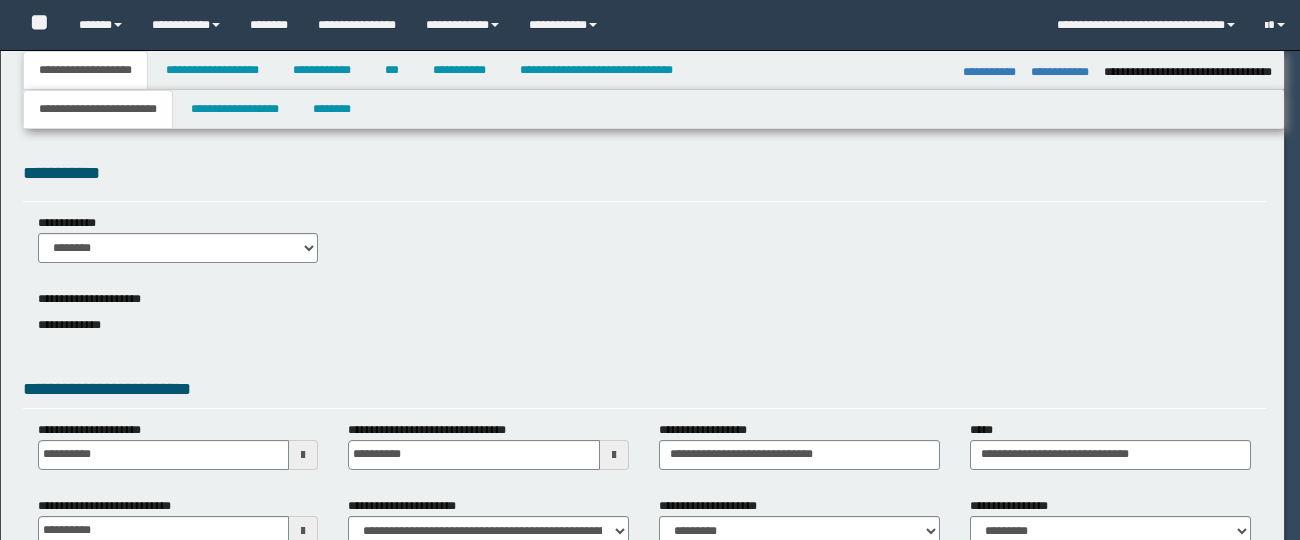 select on "*" 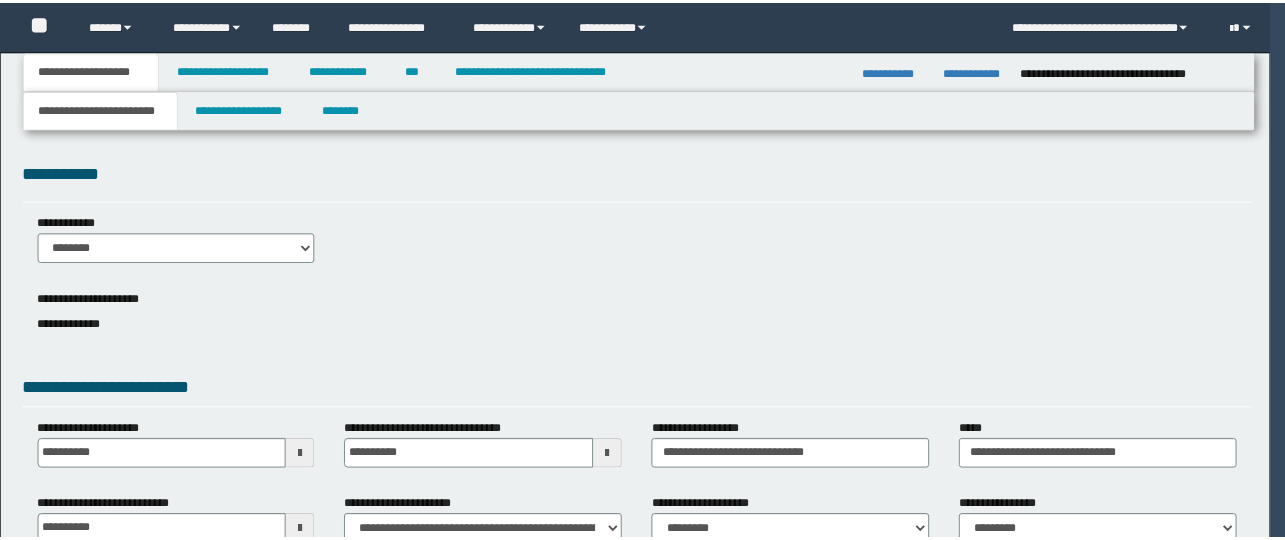 scroll, scrollTop: 0, scrollLeft: 0, axis: both 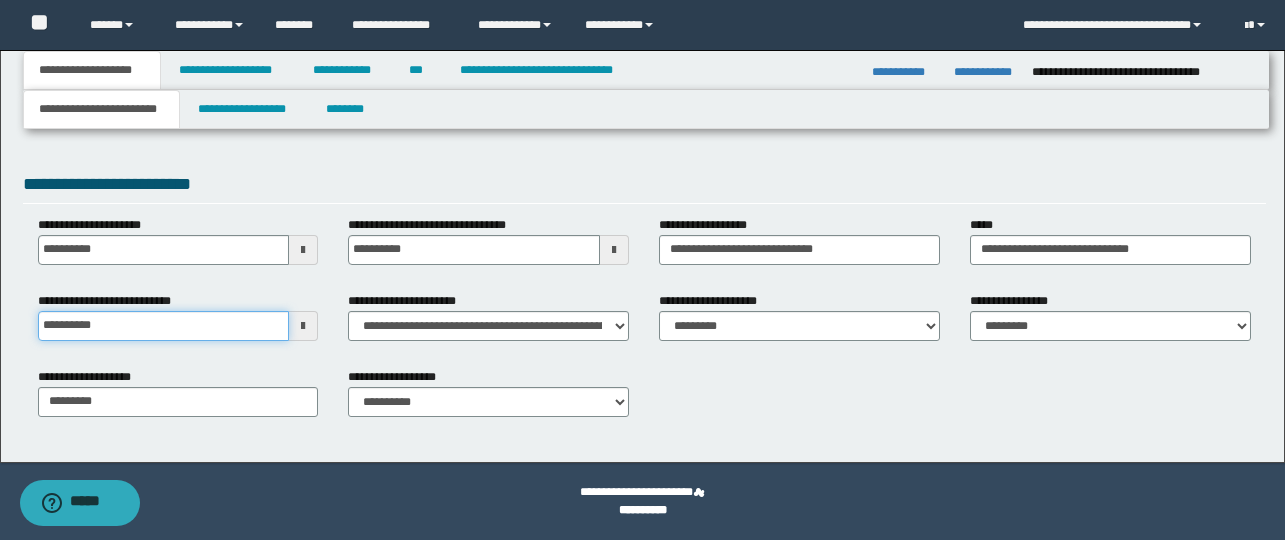click on "**********" at bounding box center [164, 326] 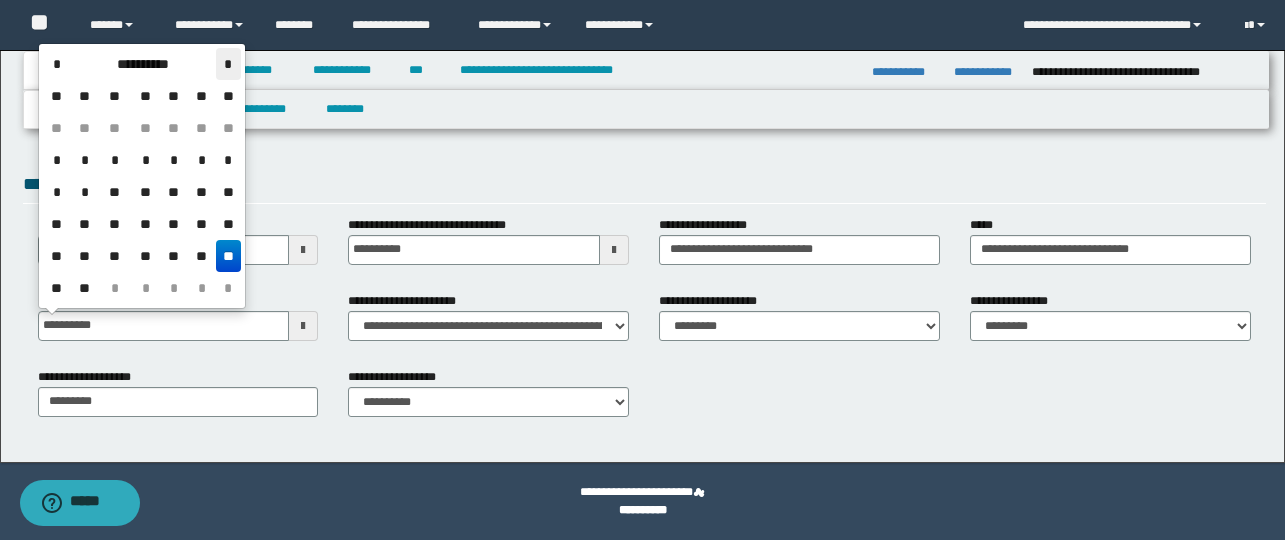 click on "*" at bounding box center (228, 64) 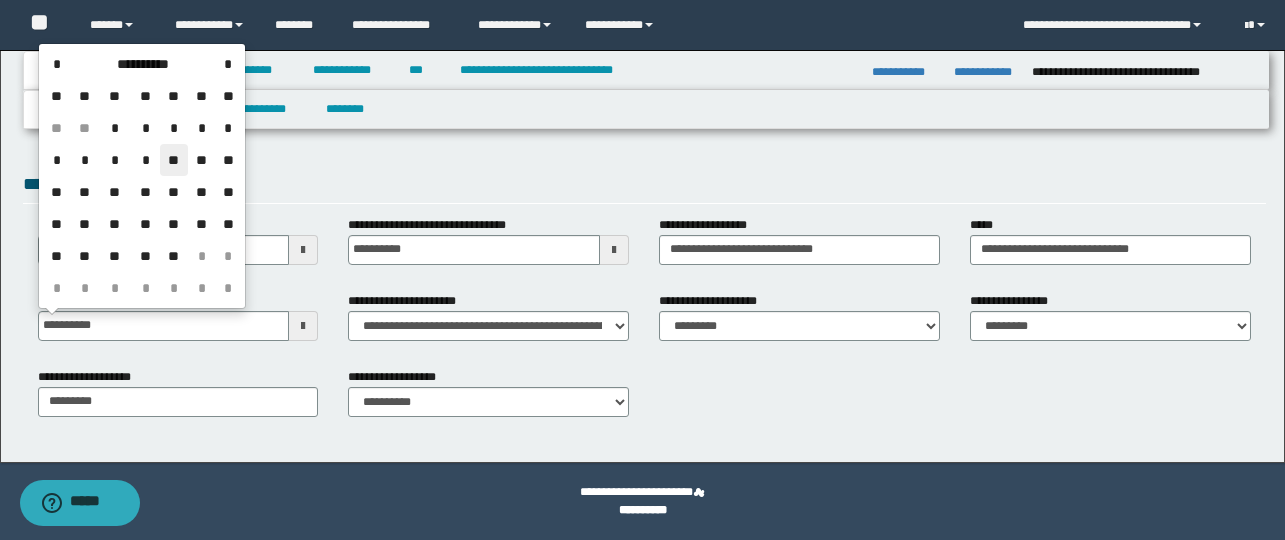 click on "**" at bounding box center [174, 160] 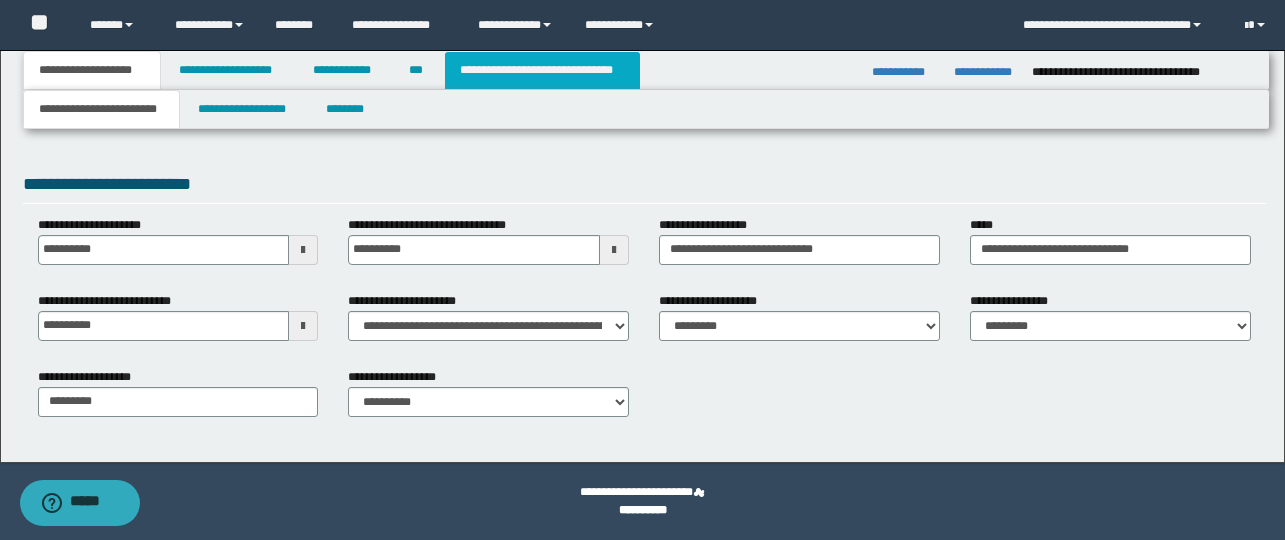 click on "**********" at bounding box center (542, 70) 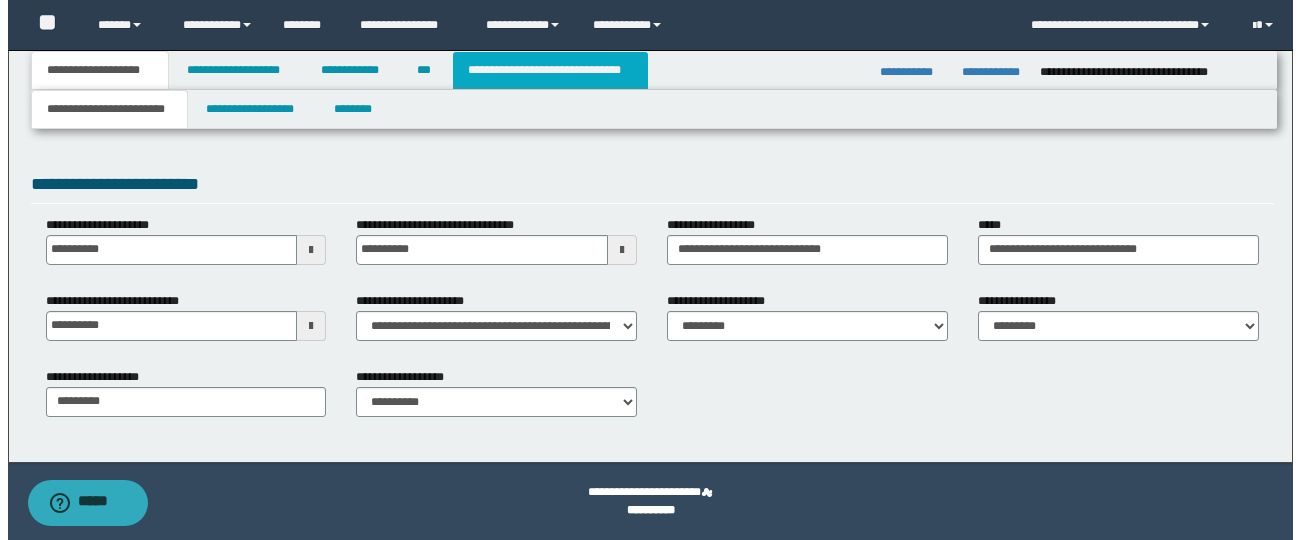 scroll, scrollTop: 0, scrollLeft: 0, axis: both 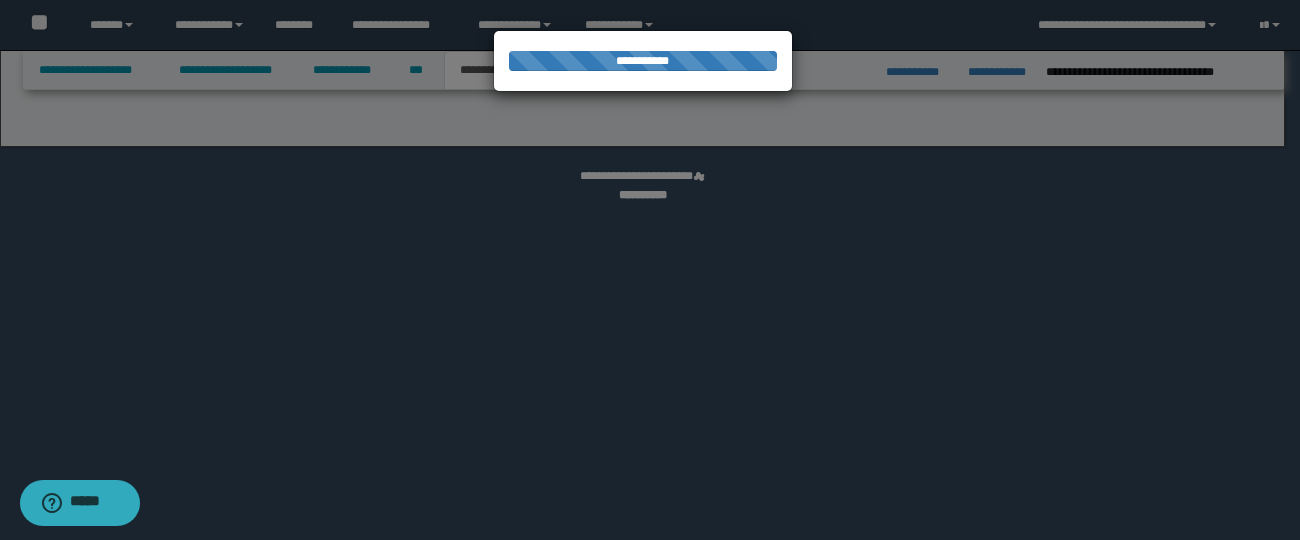 select on "*" 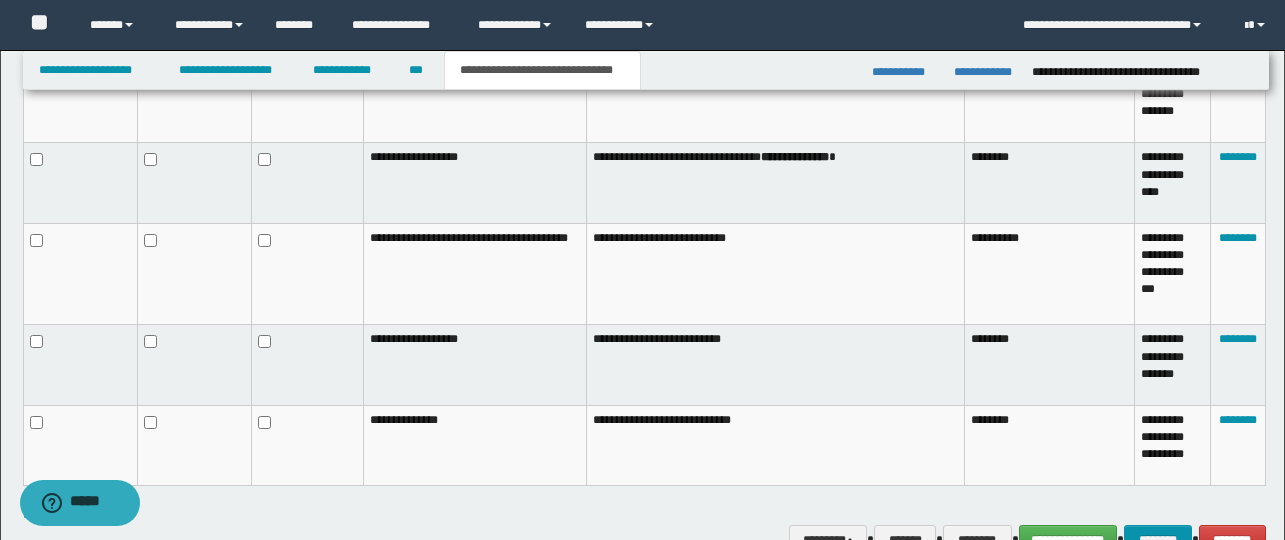 scroll, scrollTop: 1316, scrollLeft: 0, axis: vertical 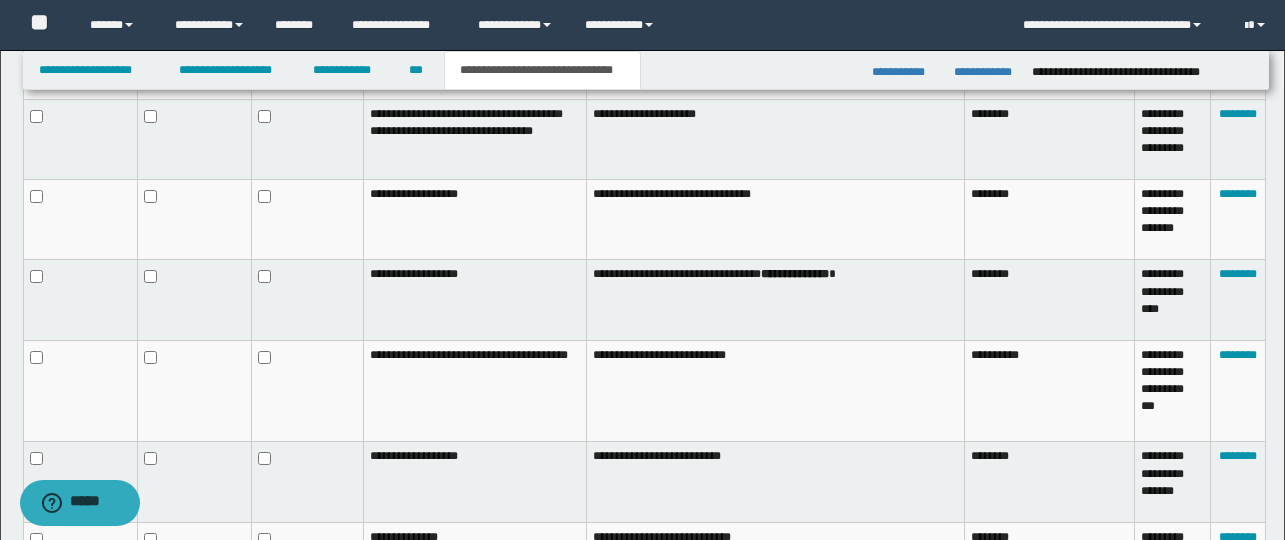 click at bounding box center [307, 220] 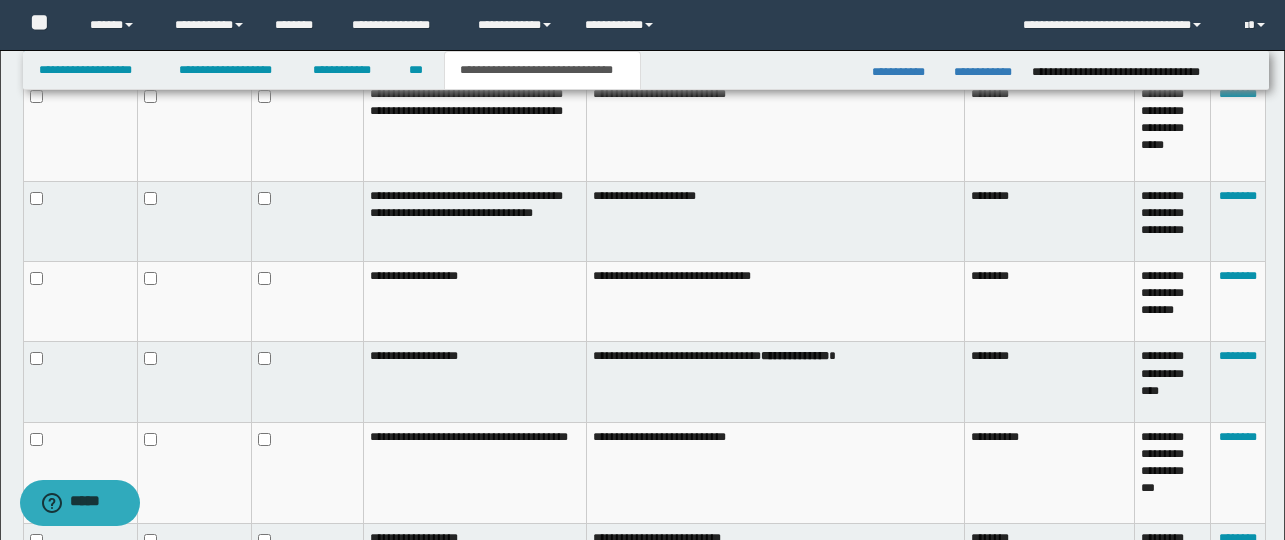 scroll, scrollTop: 1112, scrollLeft: 0, axis: vertical 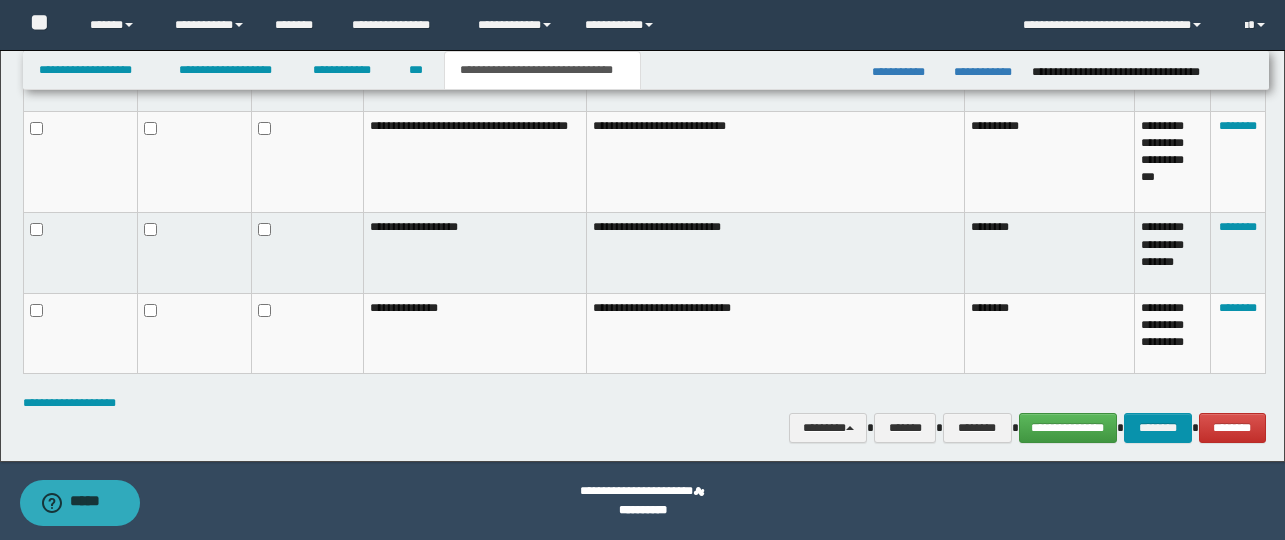 click on "**********" at bounding box center [644, 428] 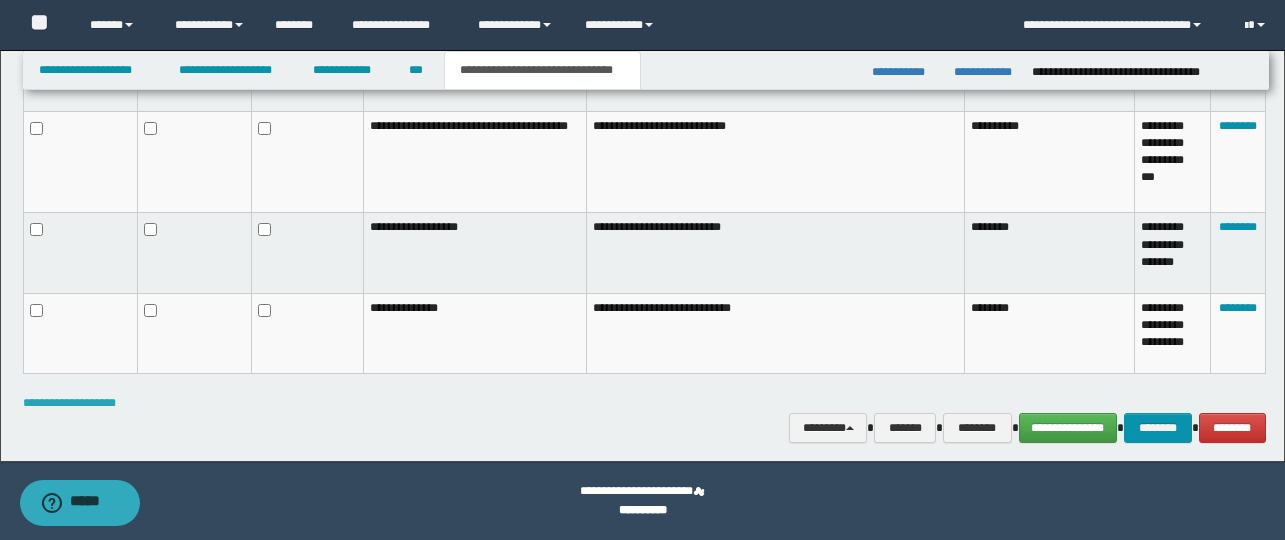 click on "**********" at bounding box center (69, 403) 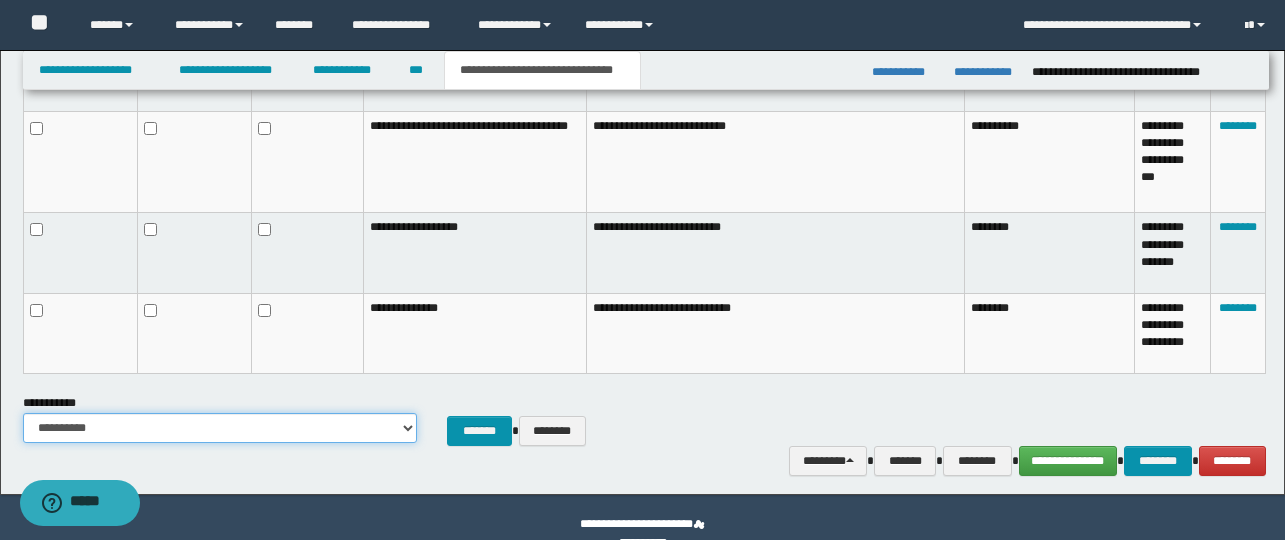 click on "**********" at bounding box center [220, 428] 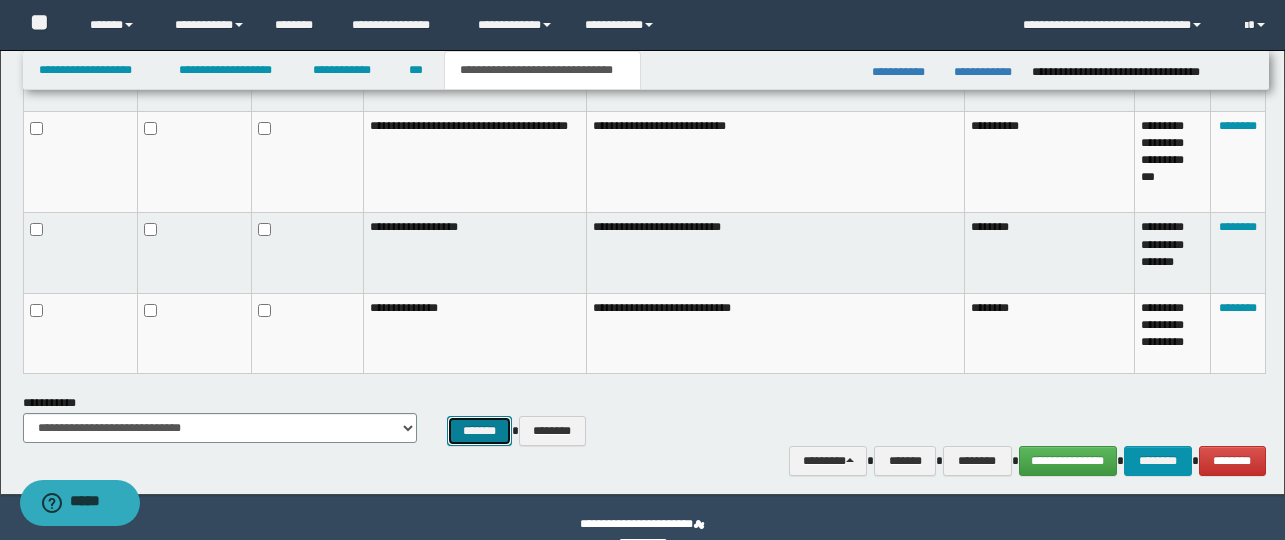 click on "*******" at bounding box center (479, 431) 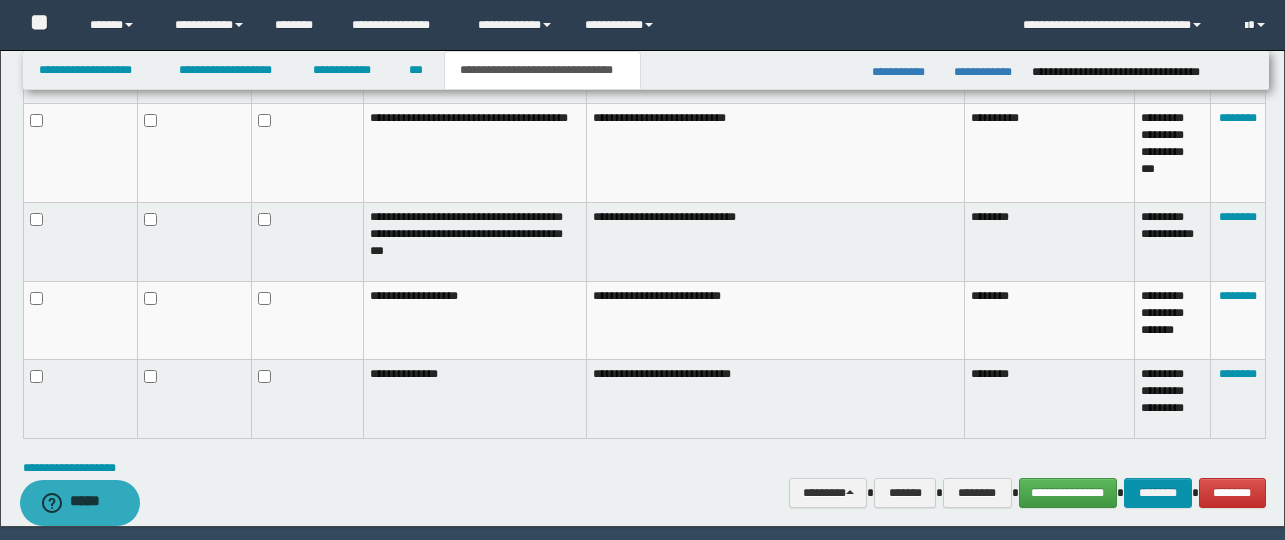 click at bounding box center [80, 242] 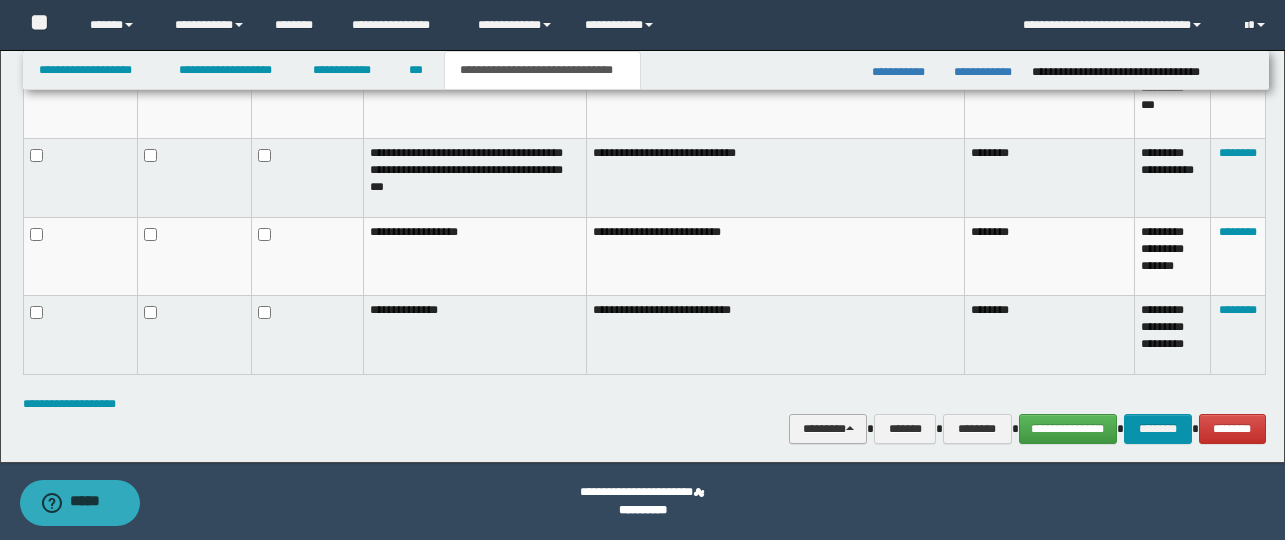 click on "********" at bounding box center [828, 429] 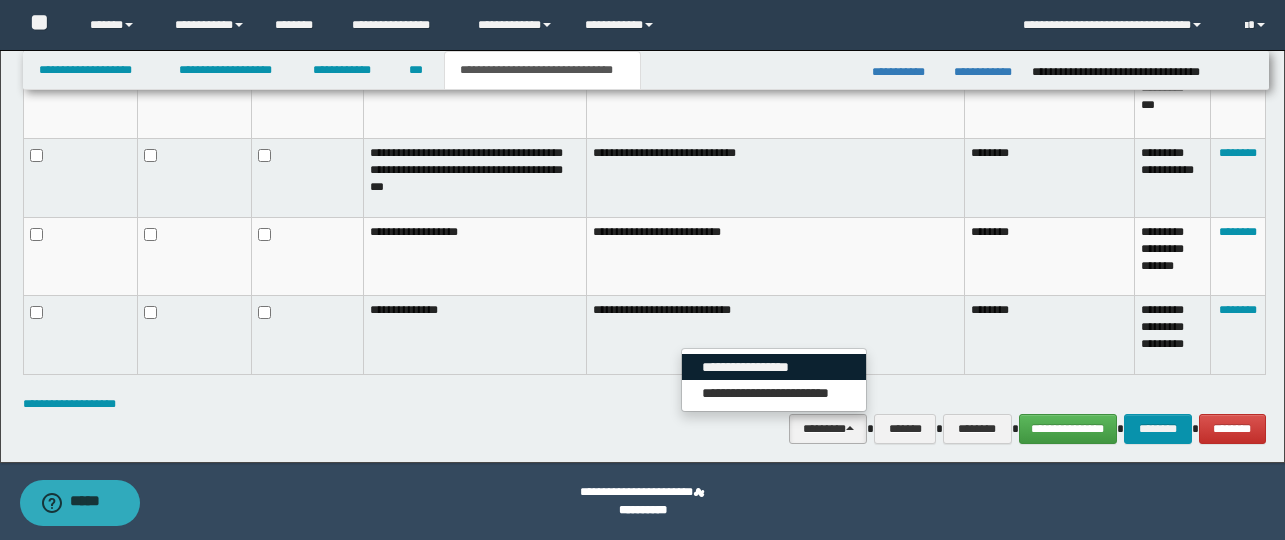 click on "**********" at bounding box center [774, 367] 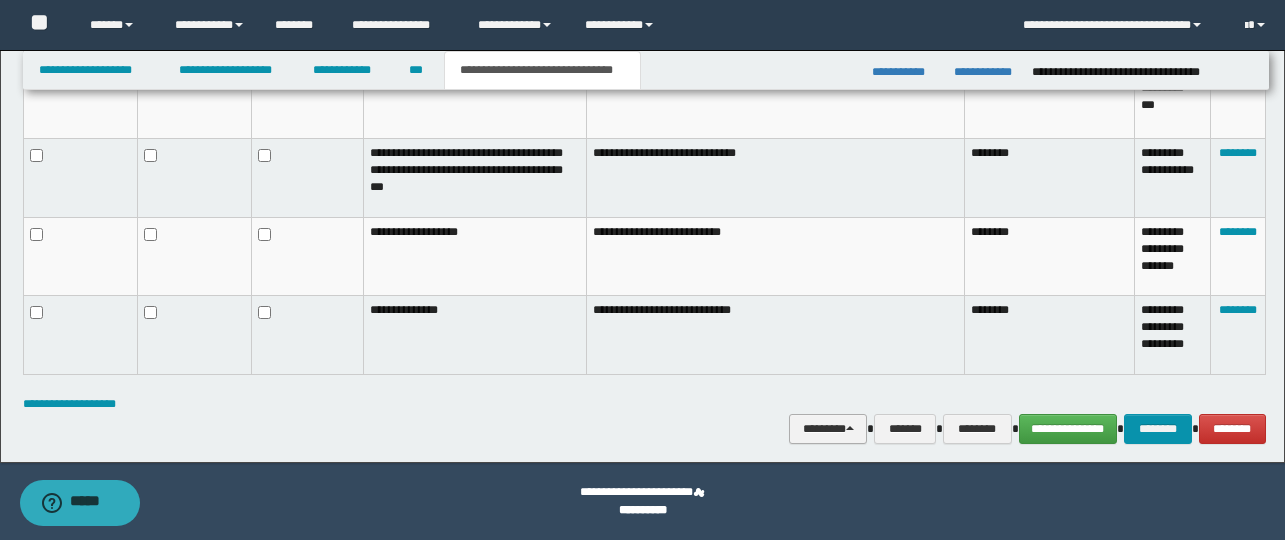 click on "********" at bounding box center [828, 429] 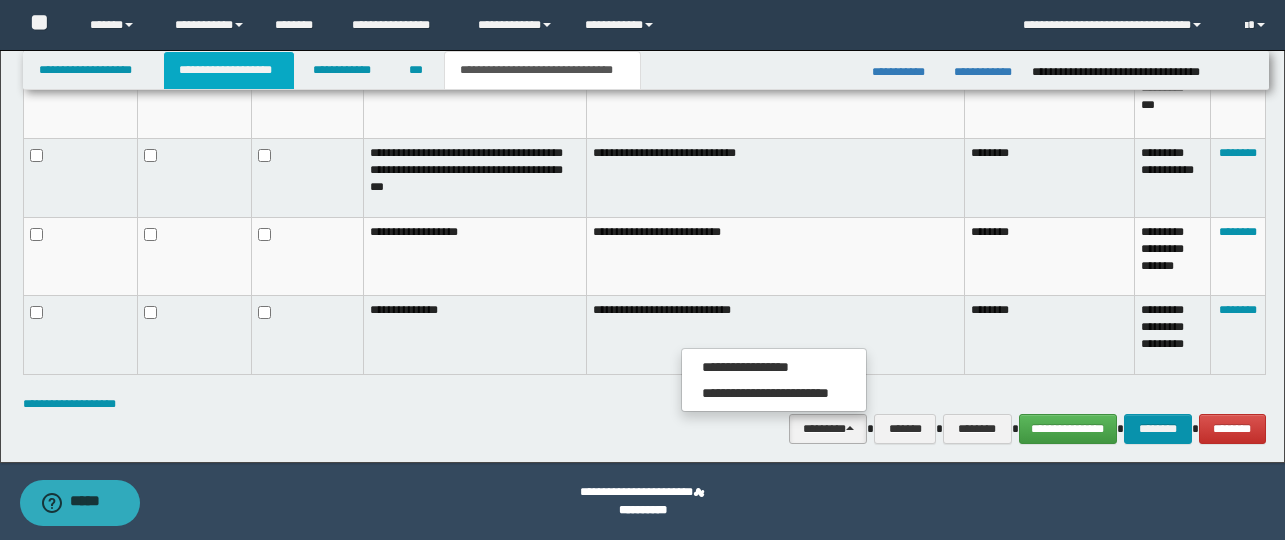 click on "**********" at bounding box center [229, 70] 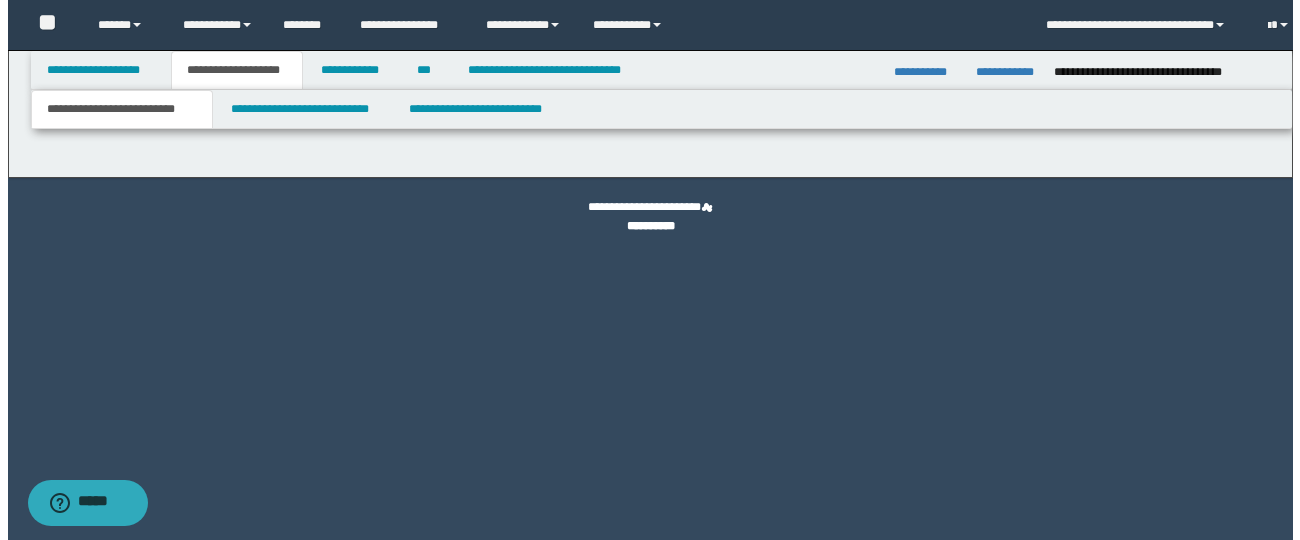scroll, scrollTop: 0, scrollLeft: 0, axis: both 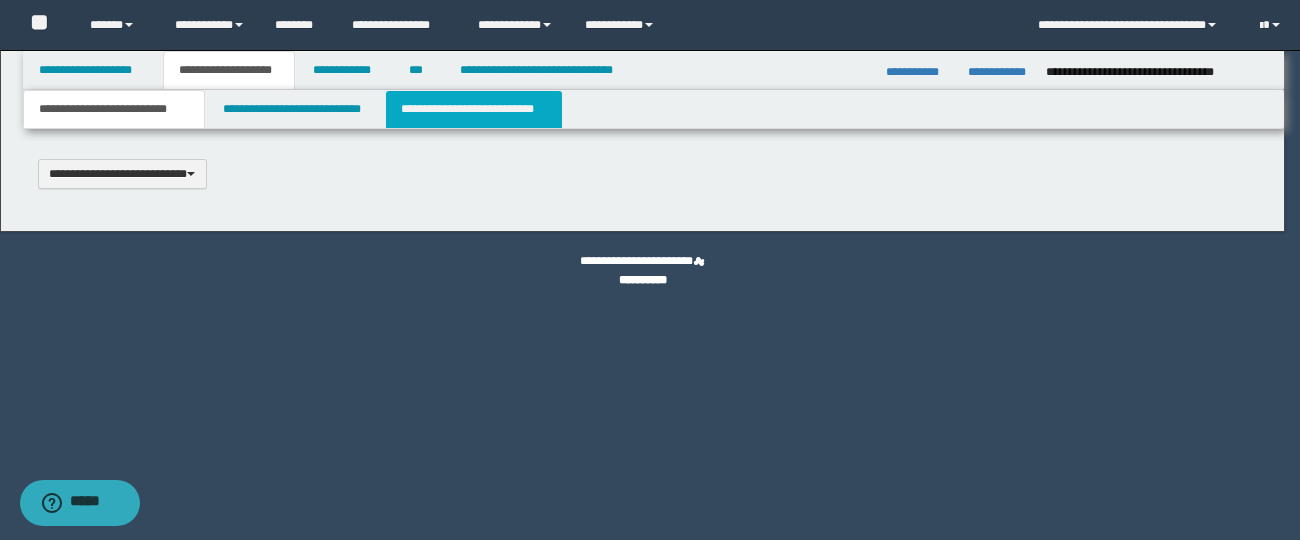 type 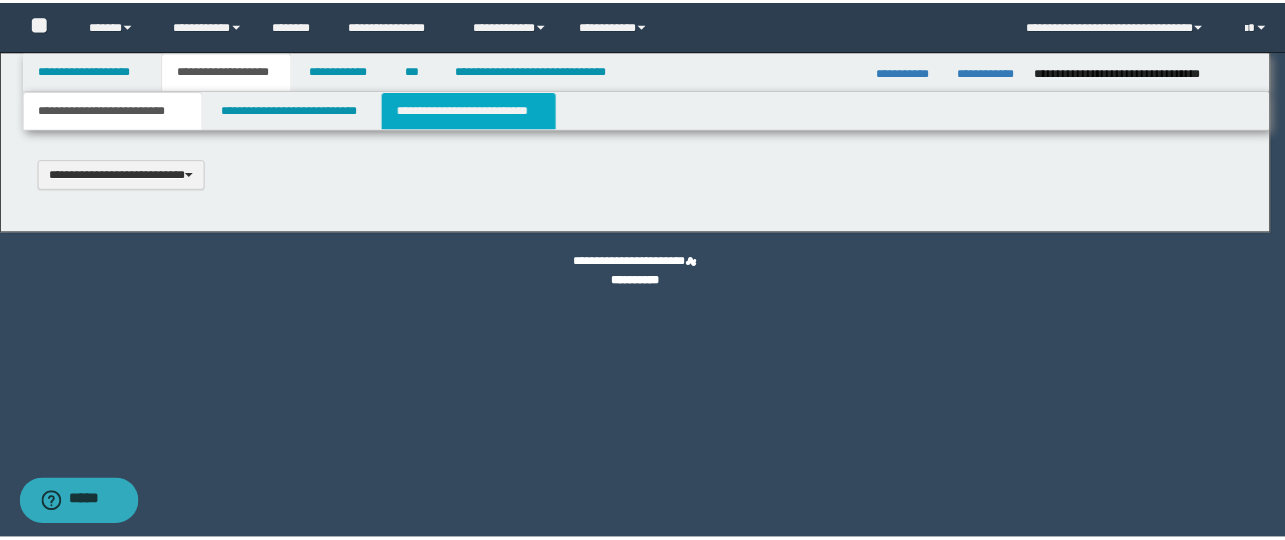 scroll, scrollTop: 0, scrollLeft: 0, axis: both 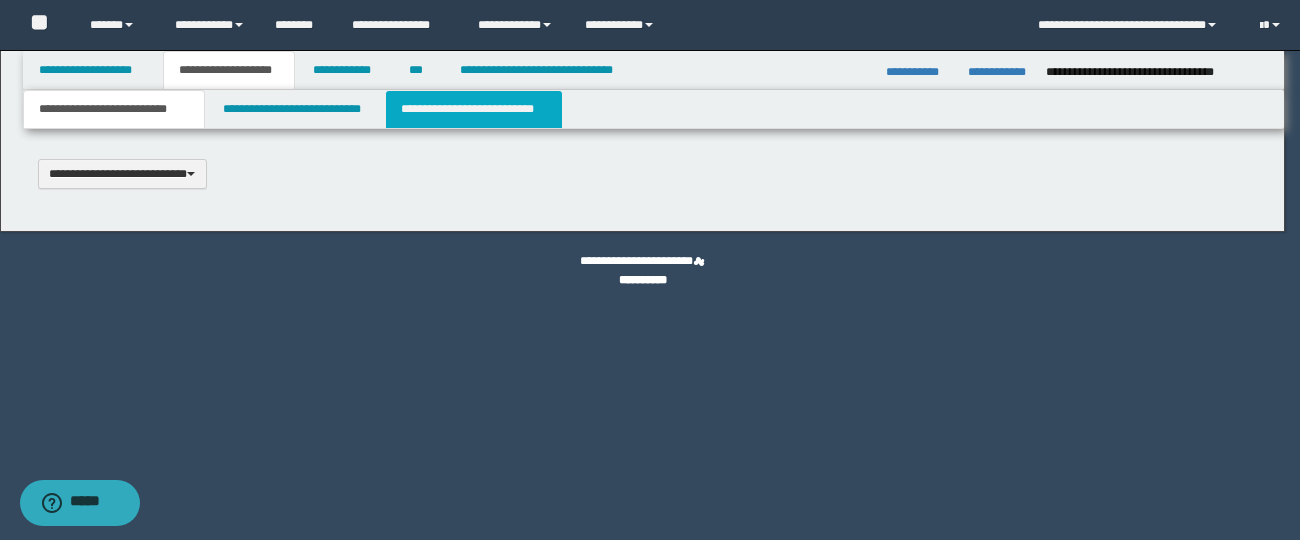 click on "**********" at bounding box center [642, 270] 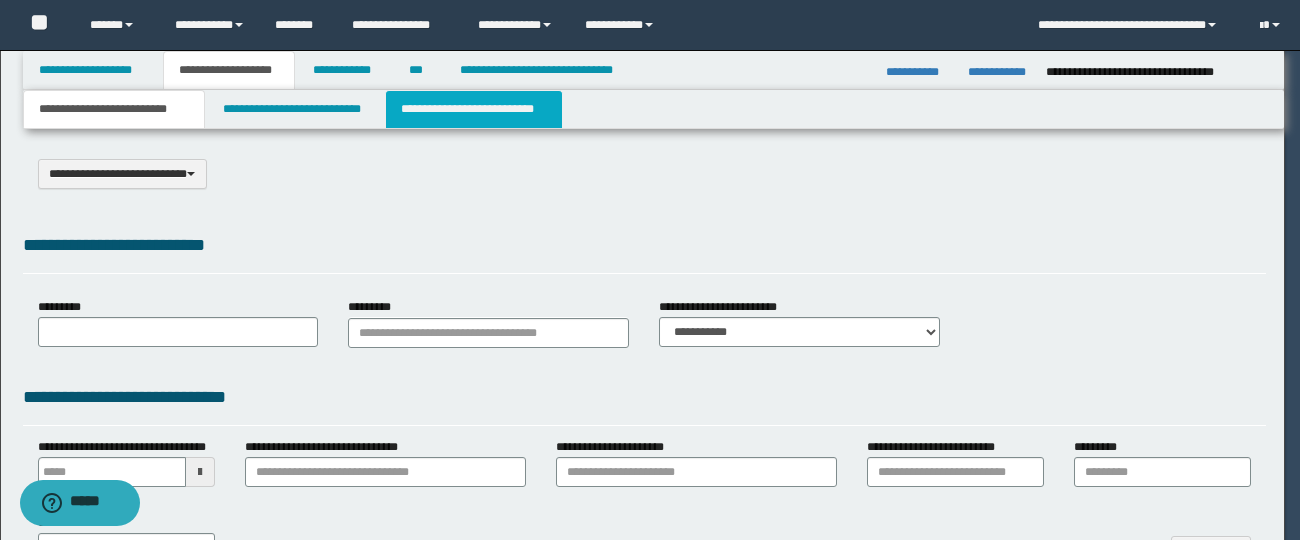 type on "*********" 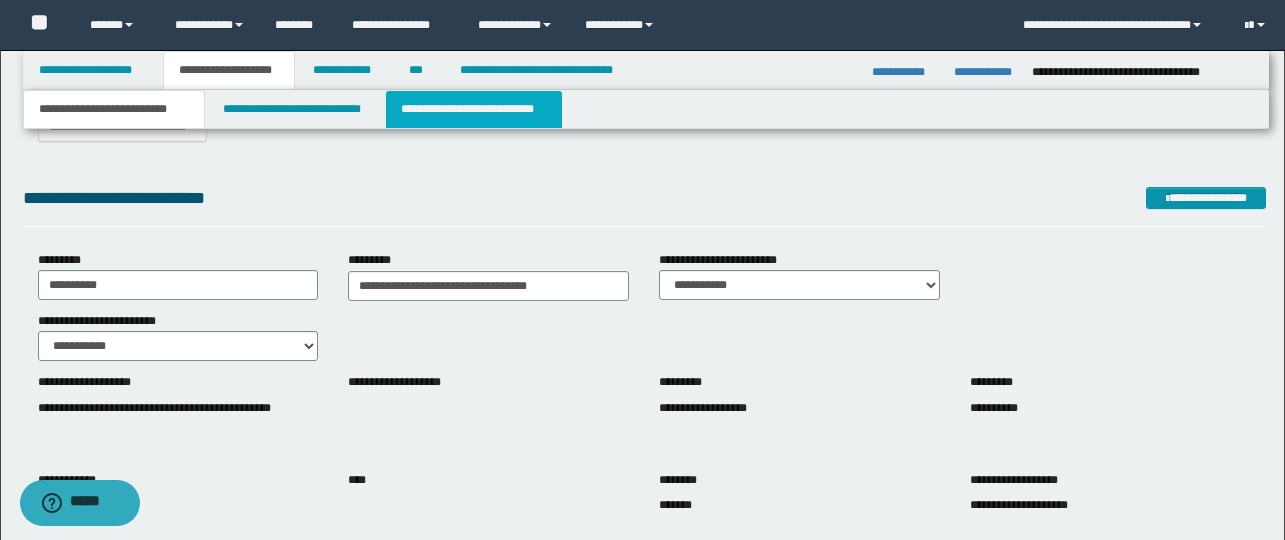scroll, scrollTop: 48, scrollLeft: 0, axis: vertical 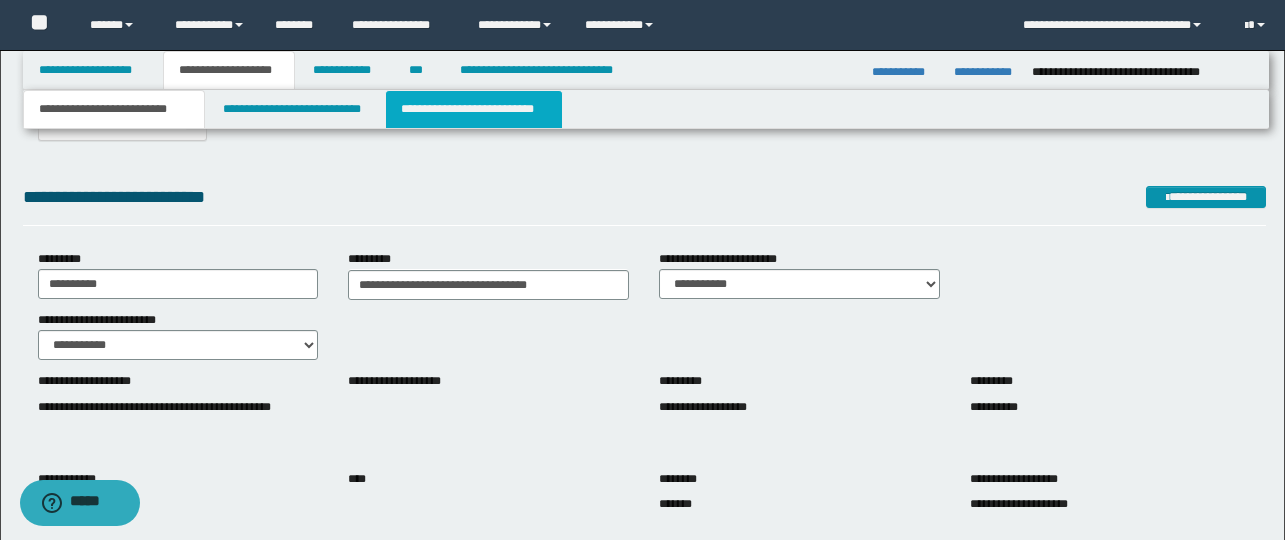click on "**********" at bounding box center [474, 109] 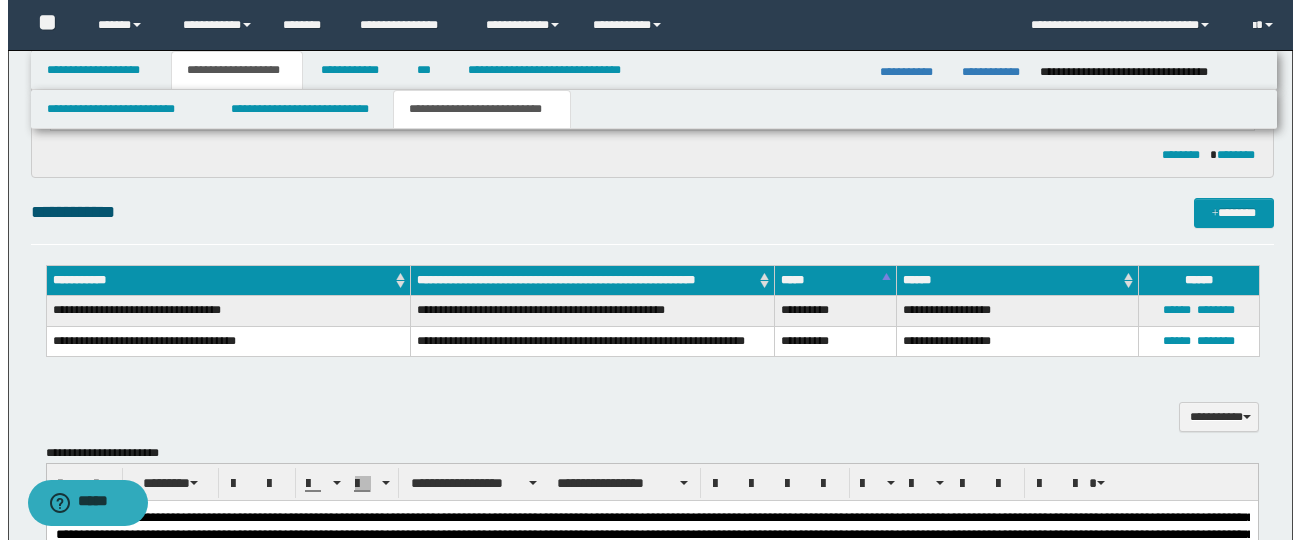 scroll, scrollTop: 537, scrollLeft: 0, axis: vertical 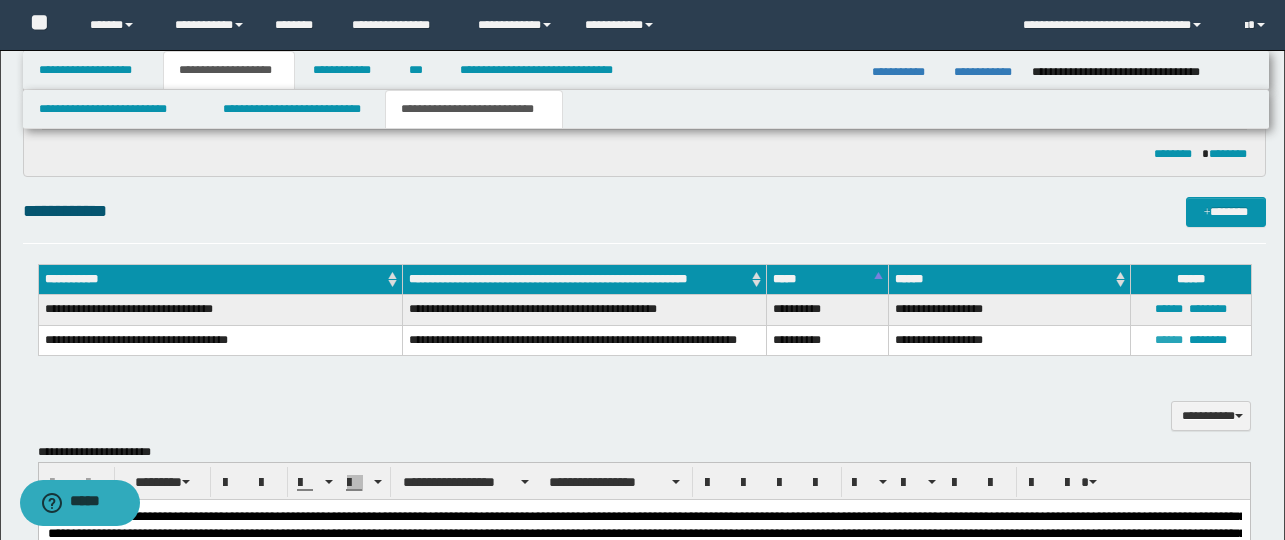 click on "******" at bounding box center [1169, 340] 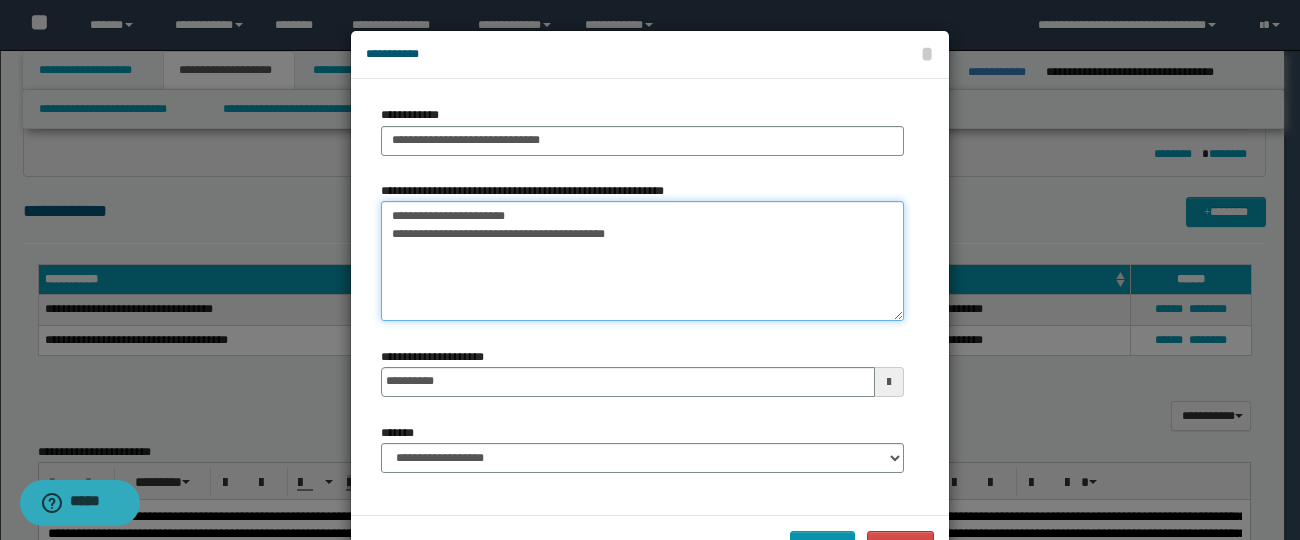 click on "**********" at bounding box center [642, 261] 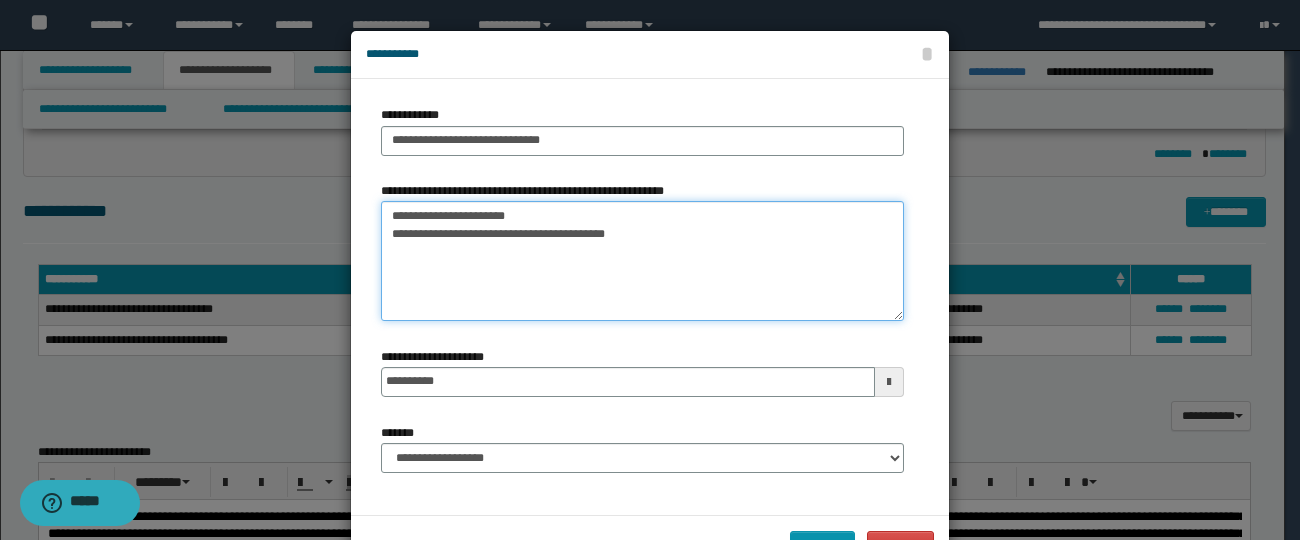 drag, startPoint x: 439, startPoint y: 216, endPoint x: 348, endPoint y: 208, distance: 91.350975 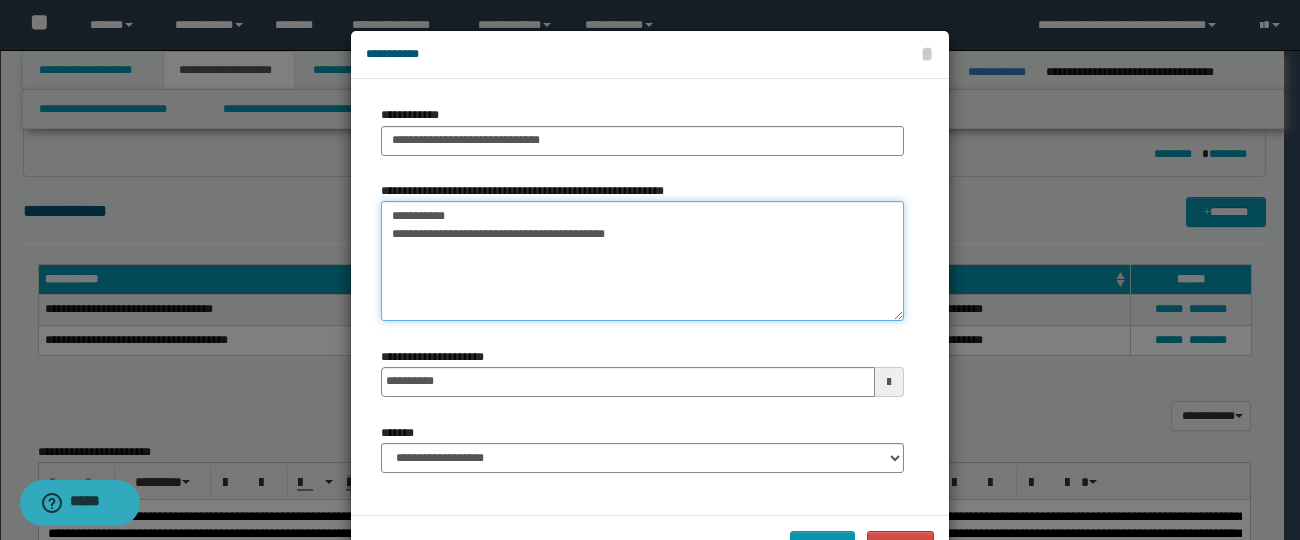 drag, startPoint x: 618, startPoint y: 241, endPoint x: 360, endPoint y: 243, distance: 258.00775 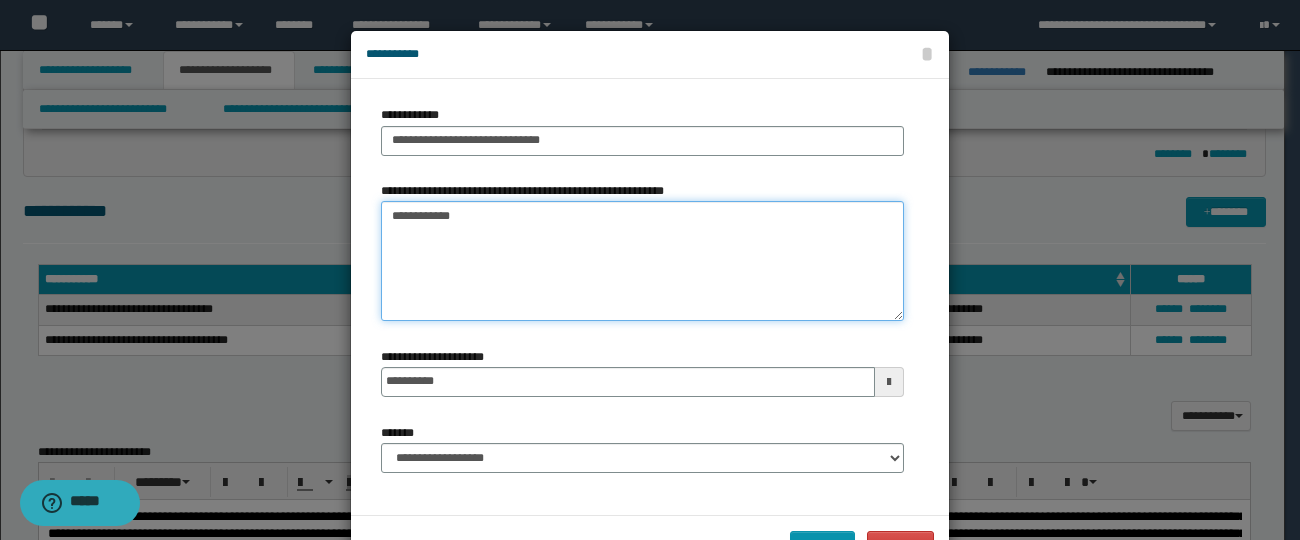 scroll, scrollTop: 67, scrollLeft: 0, axis: vertical 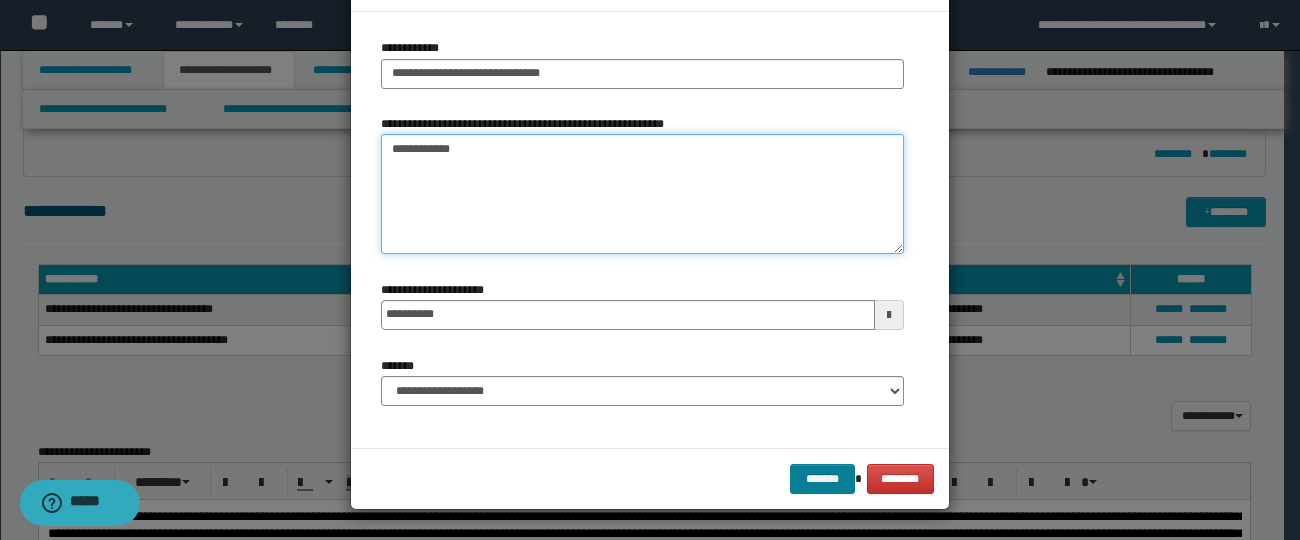 type on "**********" 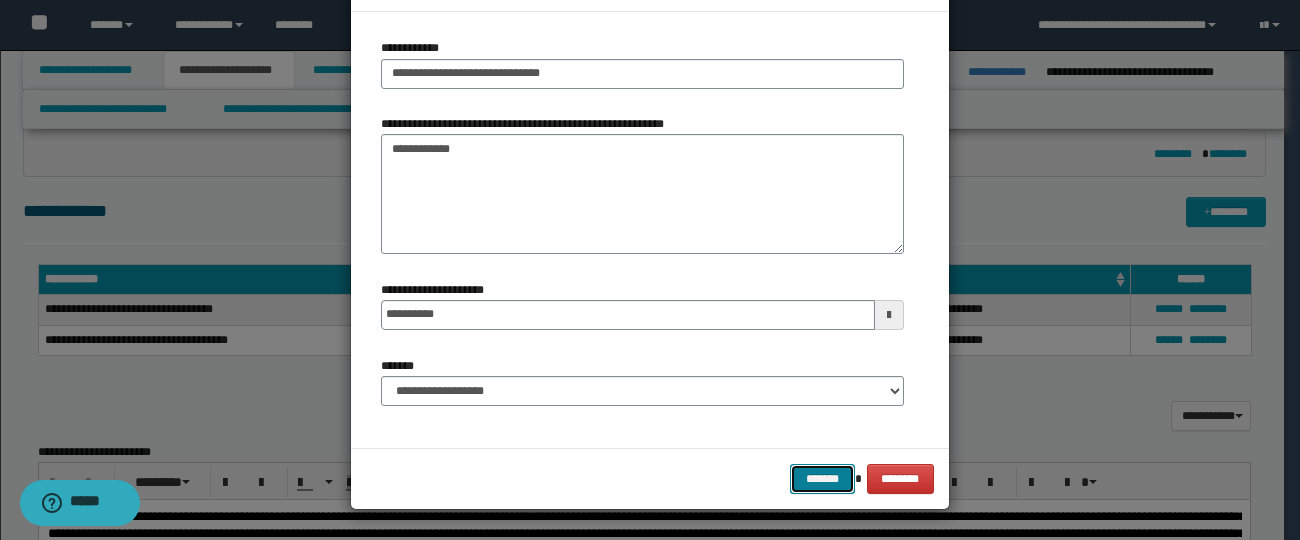 click on "*******" at bounding box center (822, 479) 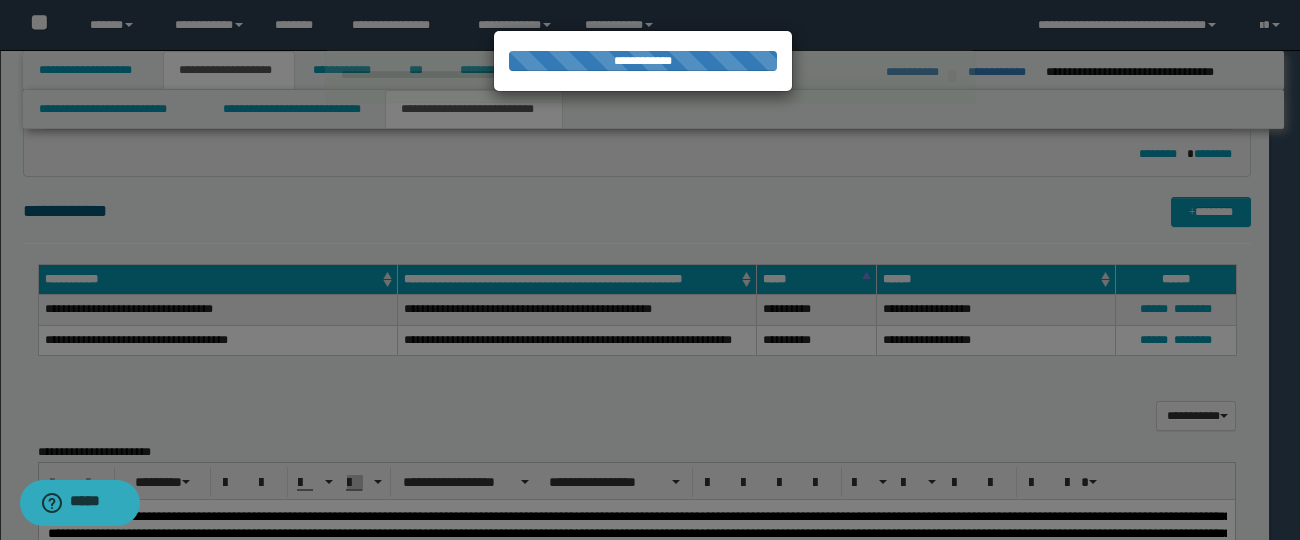 type 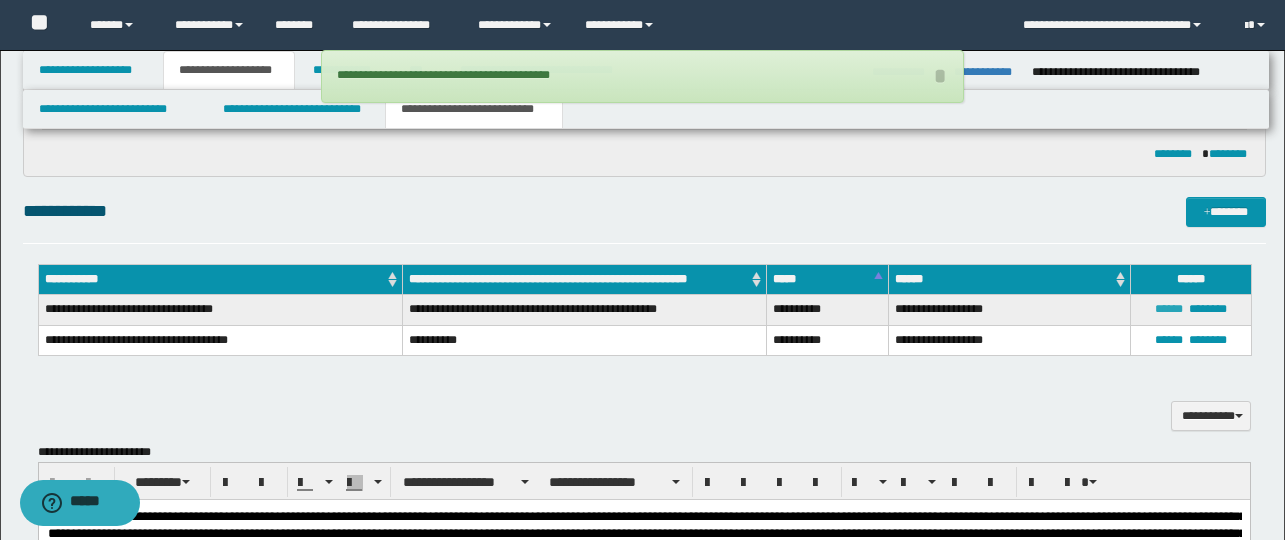 click on "******" at bounding box center [1169, 309] 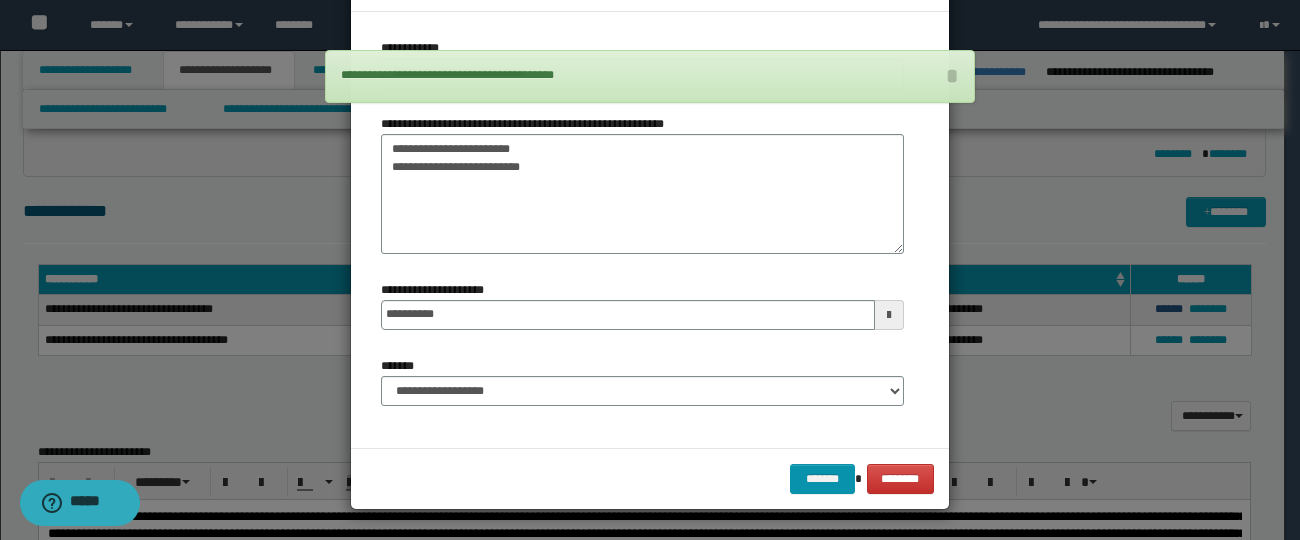 scroll, scrollTop: 0, scrollLeft: 0, axis: both 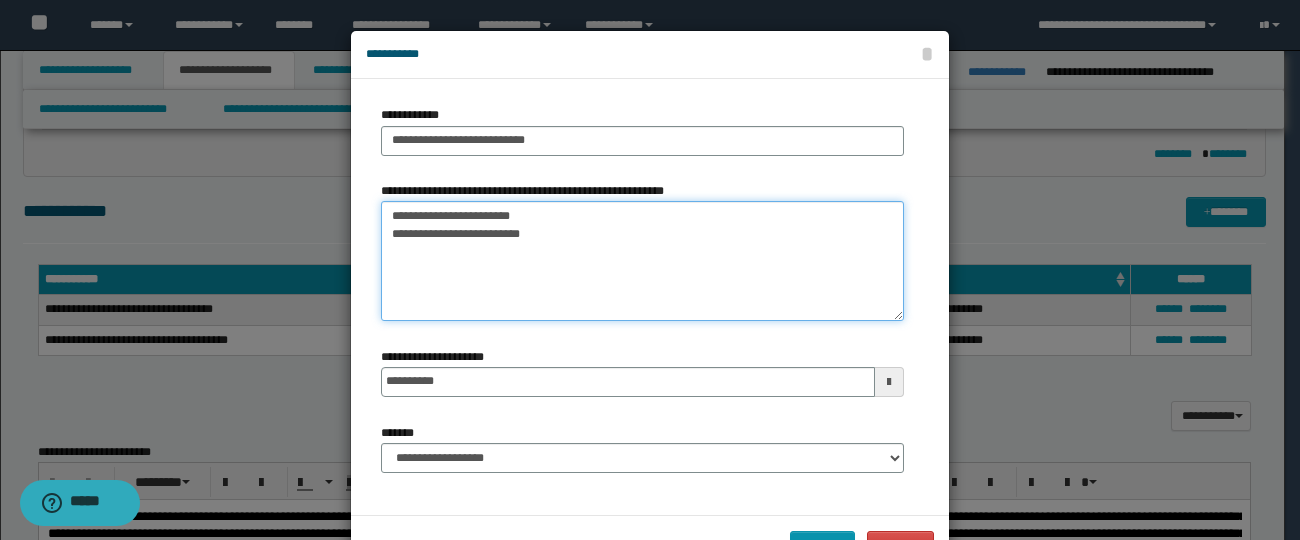 drag, startPoint x: 532, startPoint y: 234, endPoint x: 366, endPoint y: 234, distance: 166 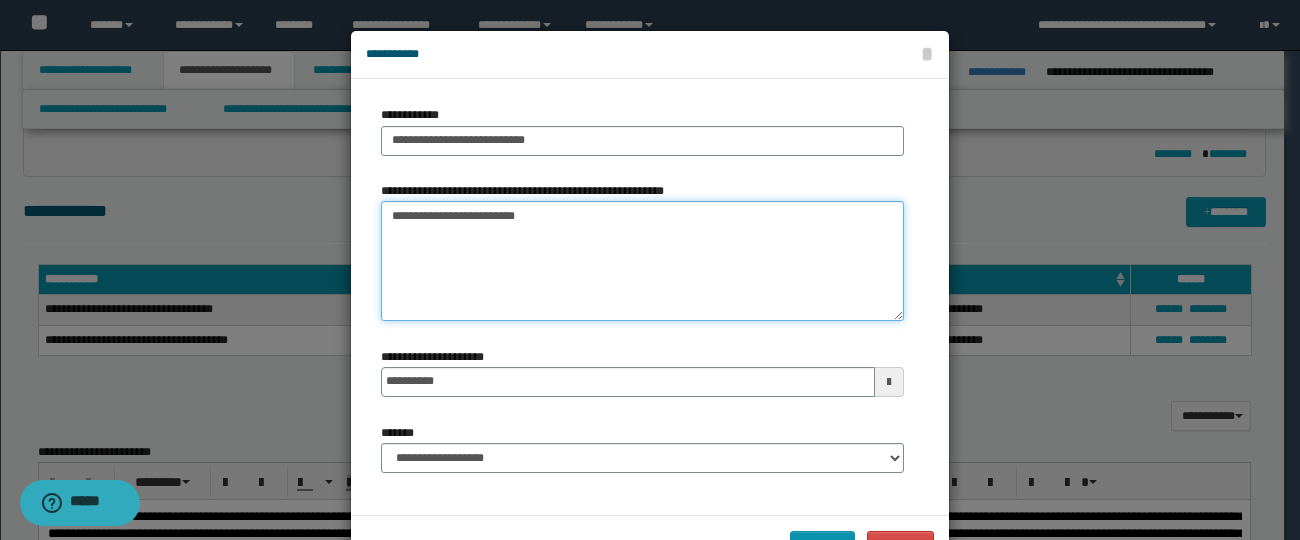 drag, startPoint x: 445, startPoint y: 221, endPoint x: 361, endPoint y: 210, distance: 84.71718 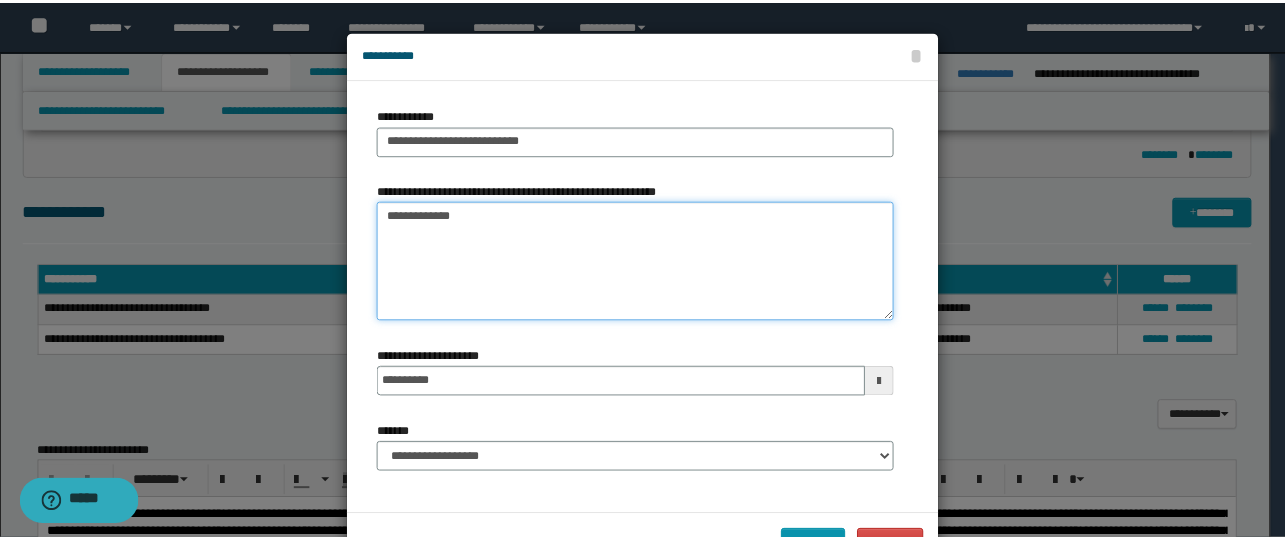 scroll, scrollTop: 67, scrollLeft: 0, axis: vertical 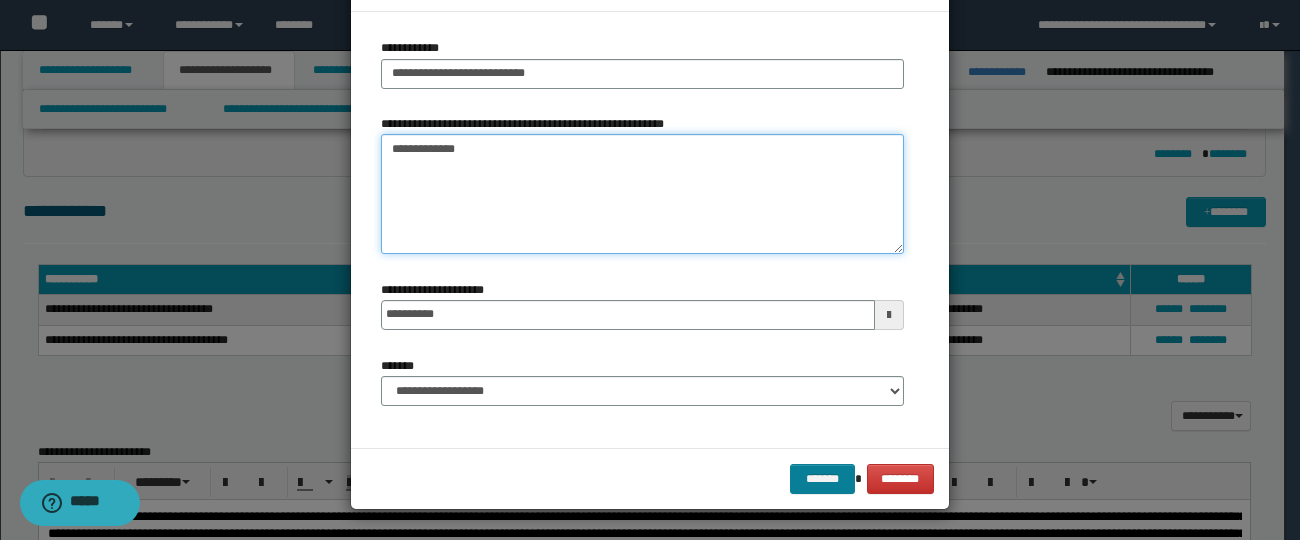 type on "**********" 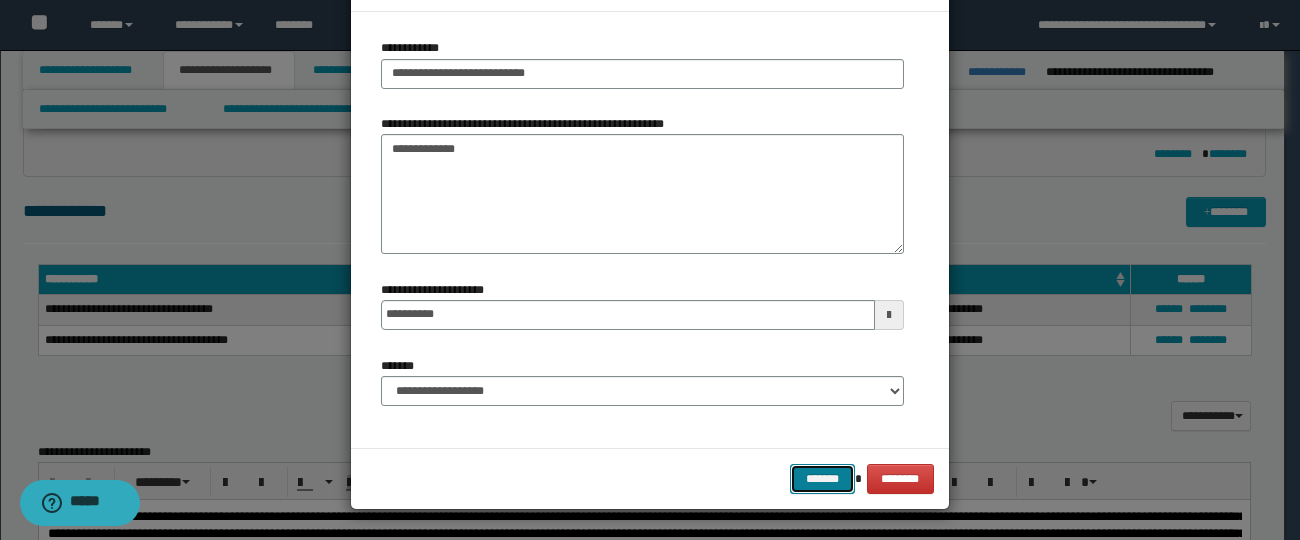 click on "*******" at bounding box center [822, 479] 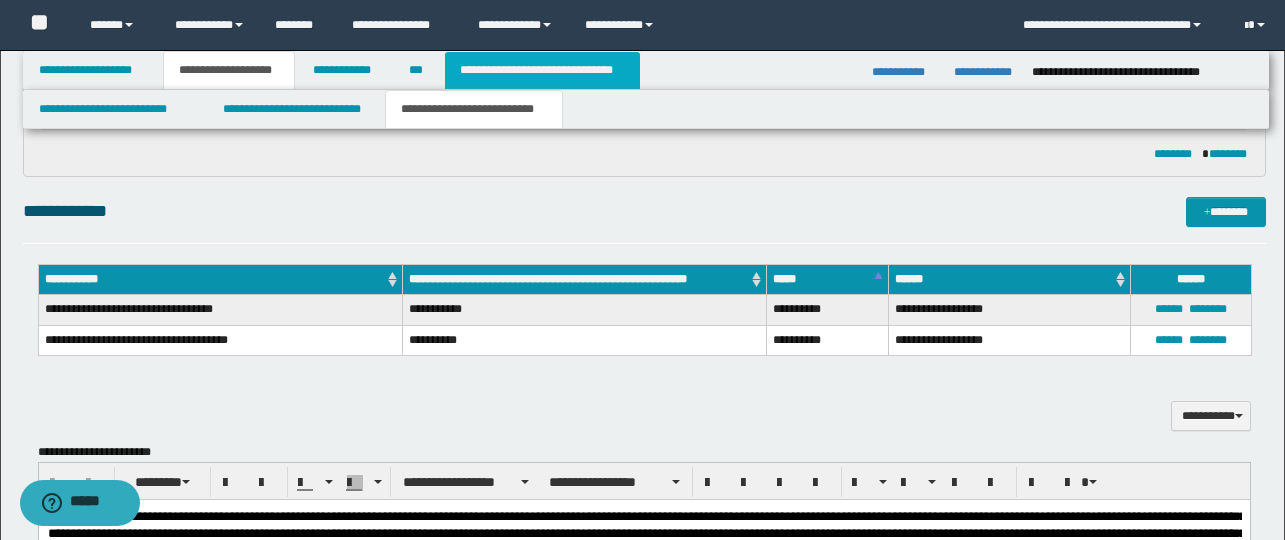 click on "**********" at bounding box center [542, 70] 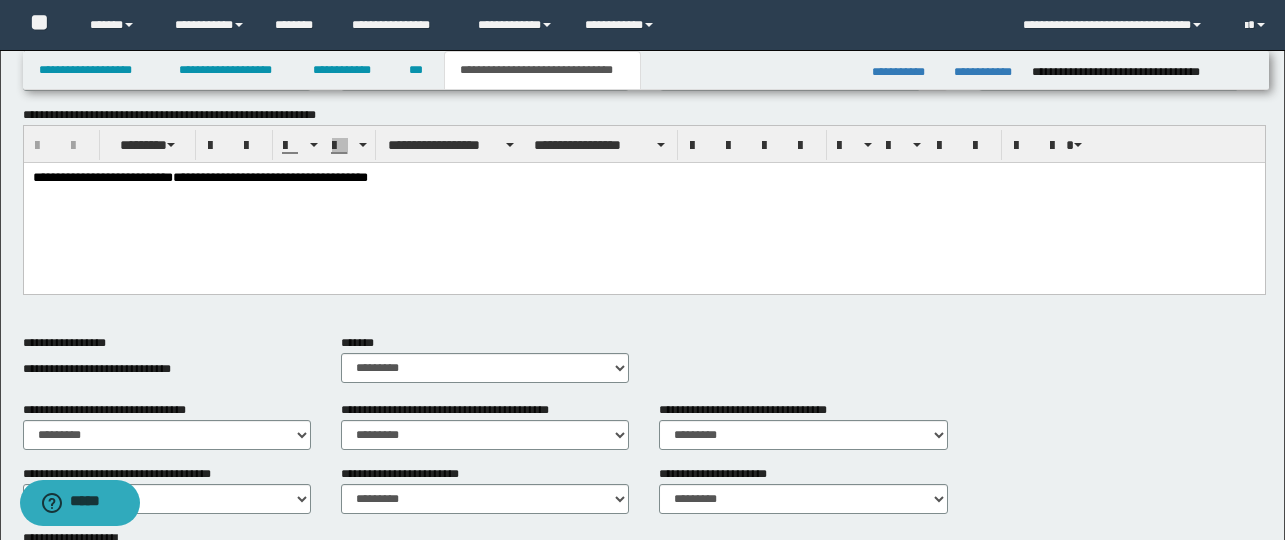 scroll, scrollTop: 474, scrollLeft: 0, axis: vertical 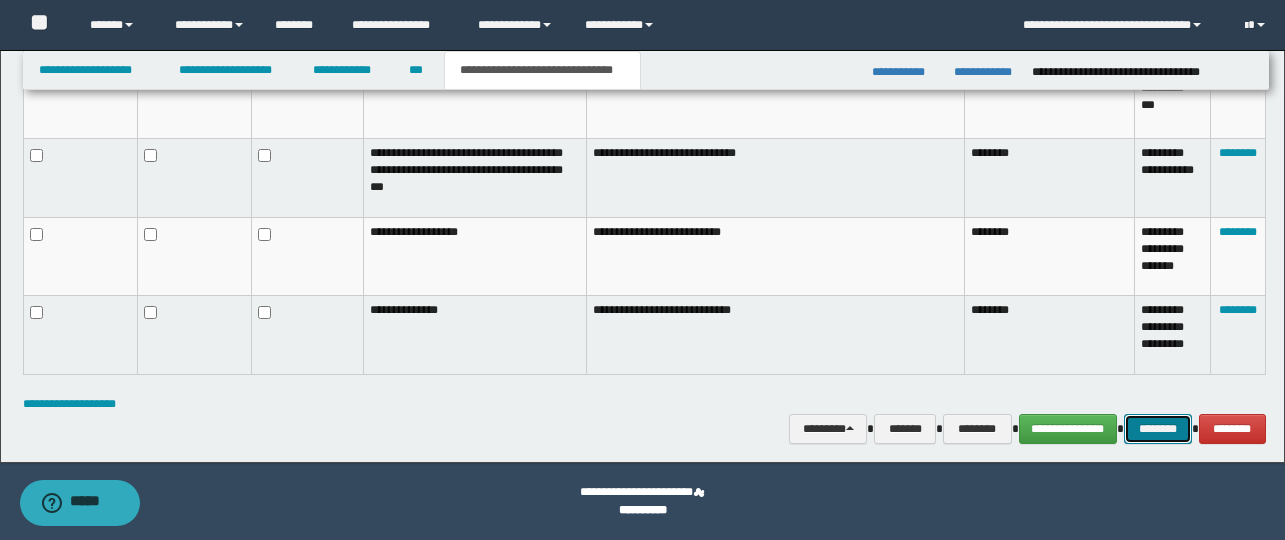 click on "********" at bounding box center [1158, 429] 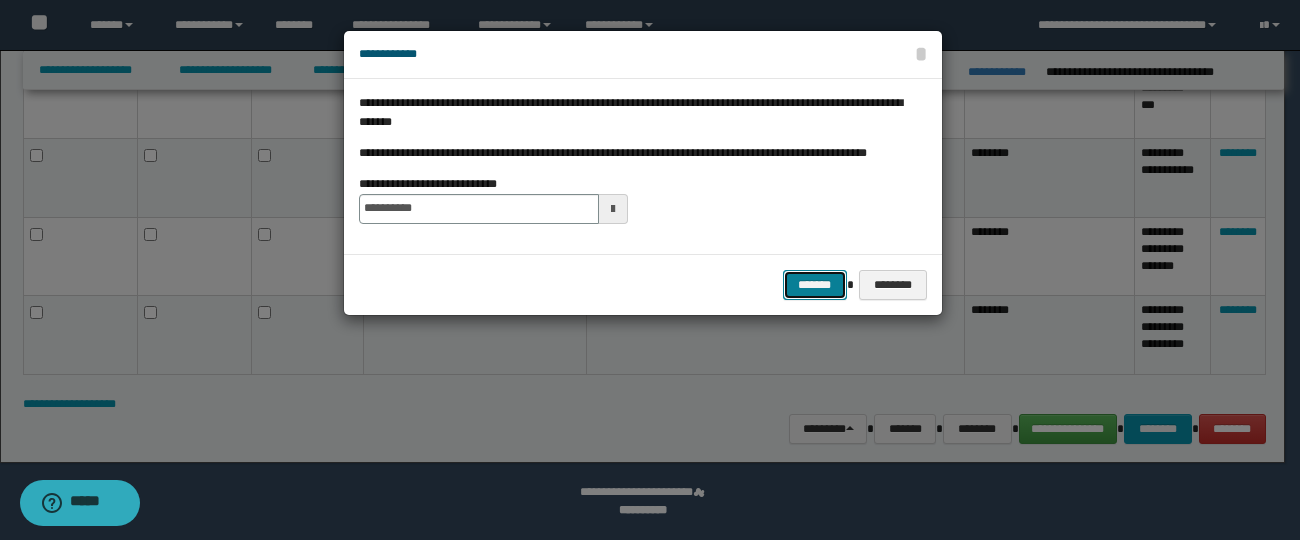 click on "*******" at bounding box center [815, 285] 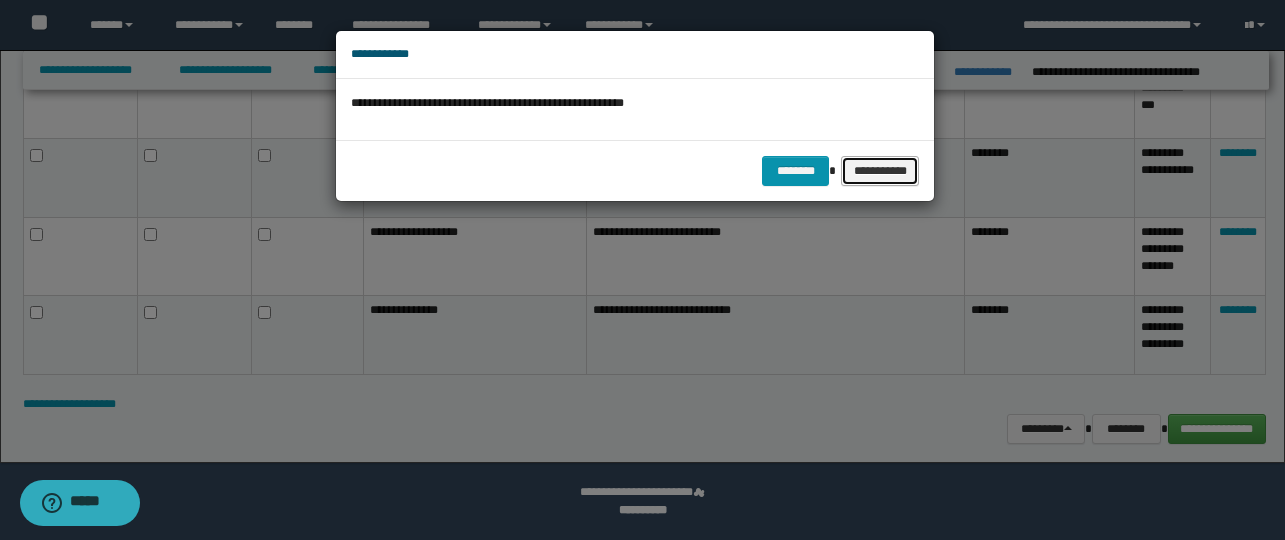 click on "**********" at bounding box center (880, 171) 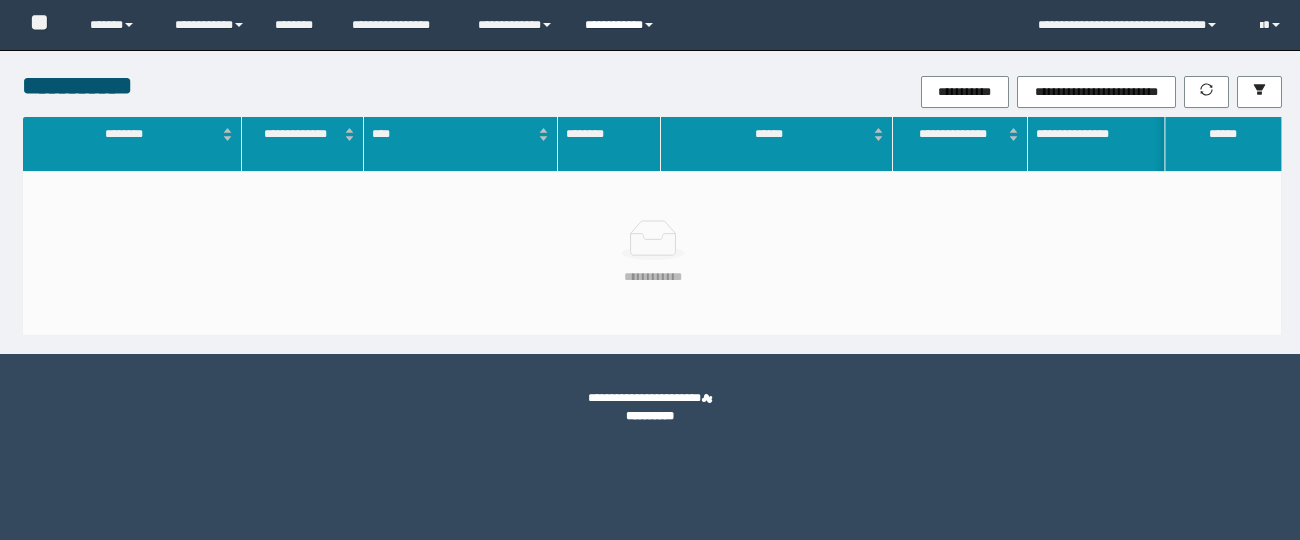 scroll, scrollTop: 0, scrollLeft: 0, axis: both 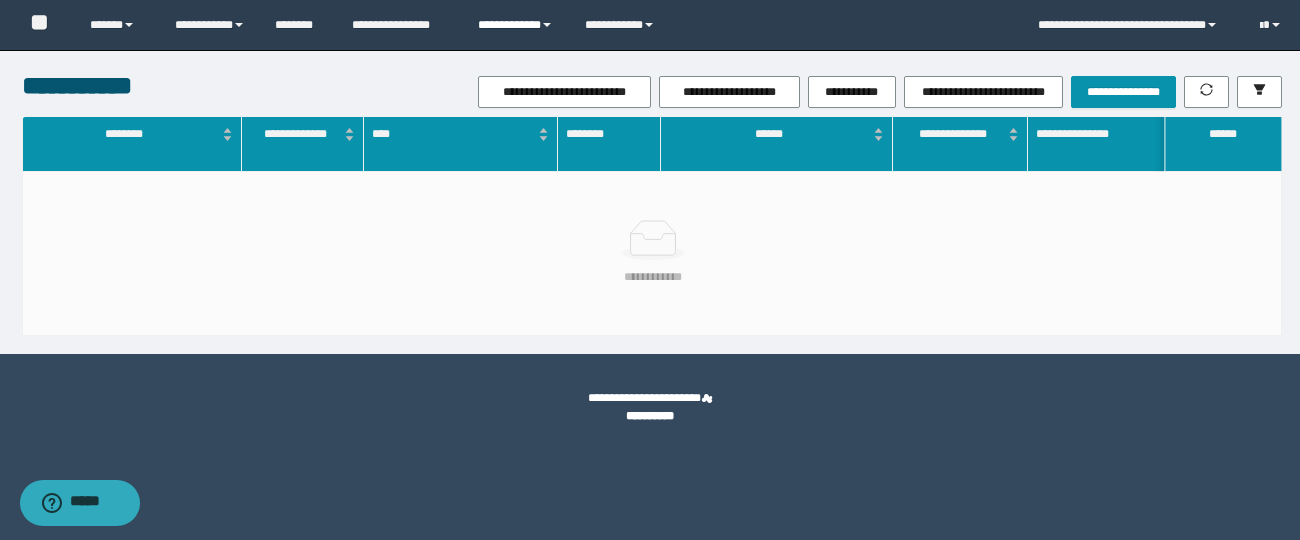 click on "**********" at bounding box center (516, 25) 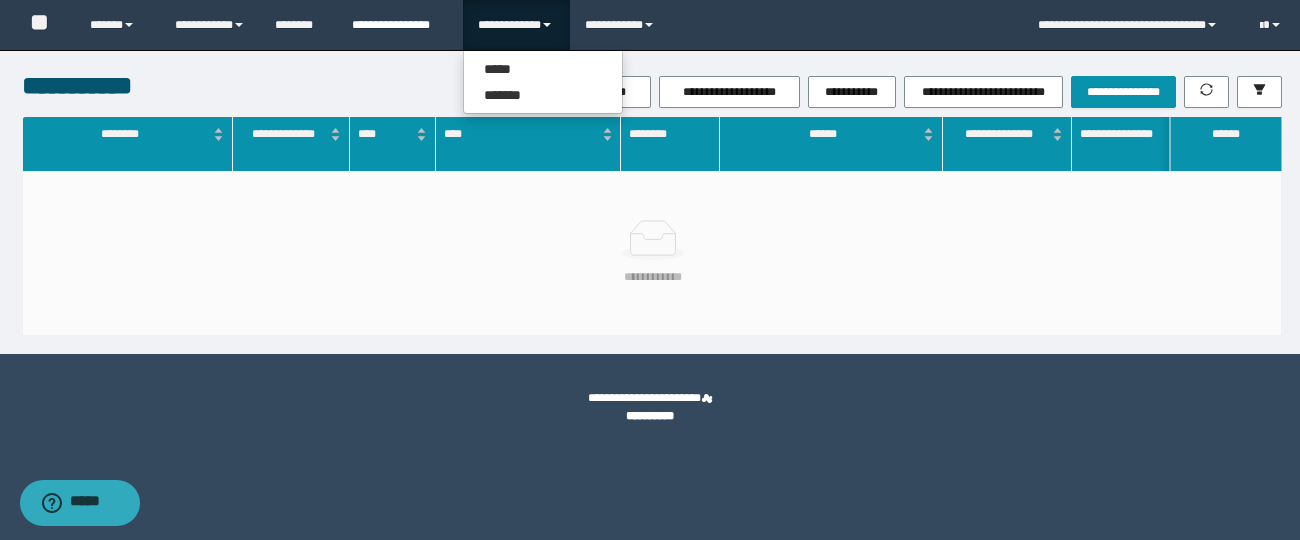 click on "**********" at bounding box center (400, 25) 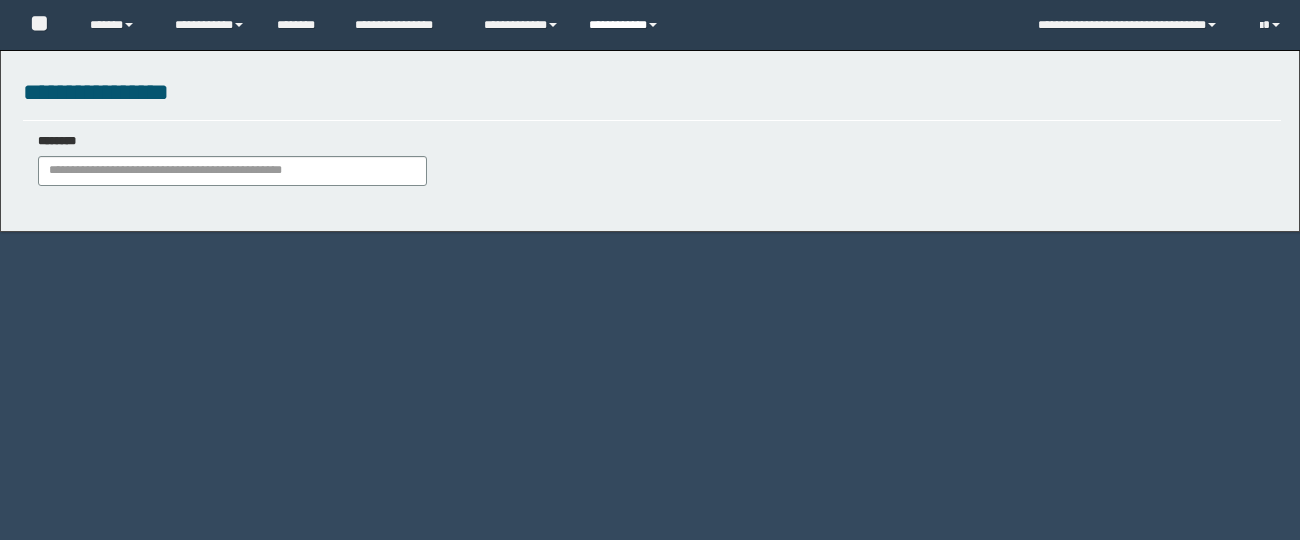 scroll, scrollTop: 0, scrollLeft: 0, axis: both 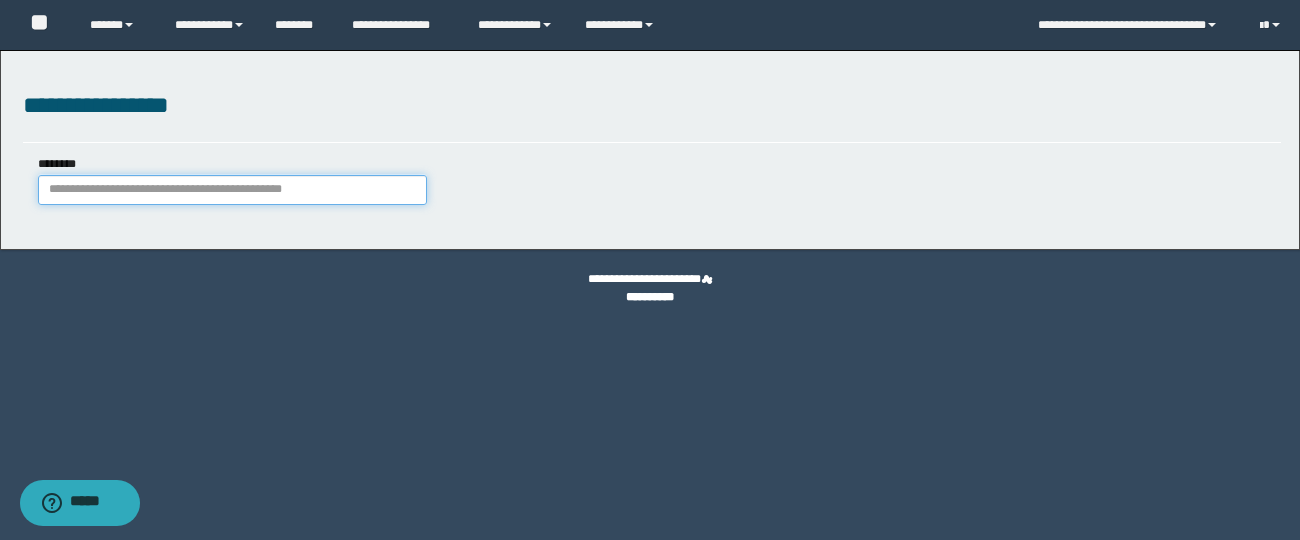 click on "********" at bounding box center [232, 190] 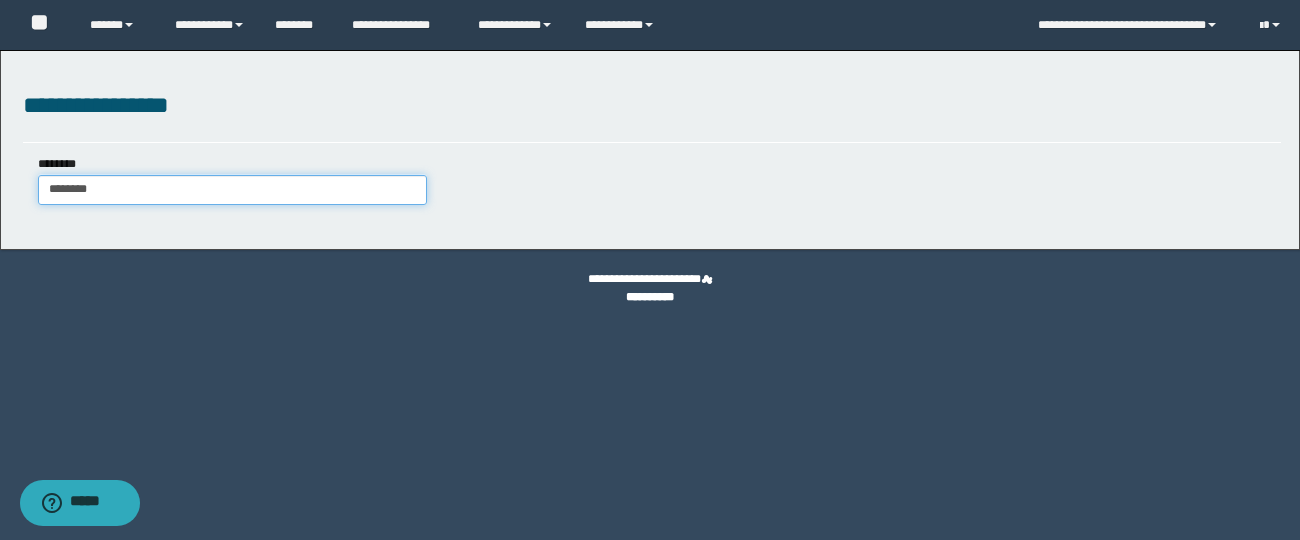 type on "********" 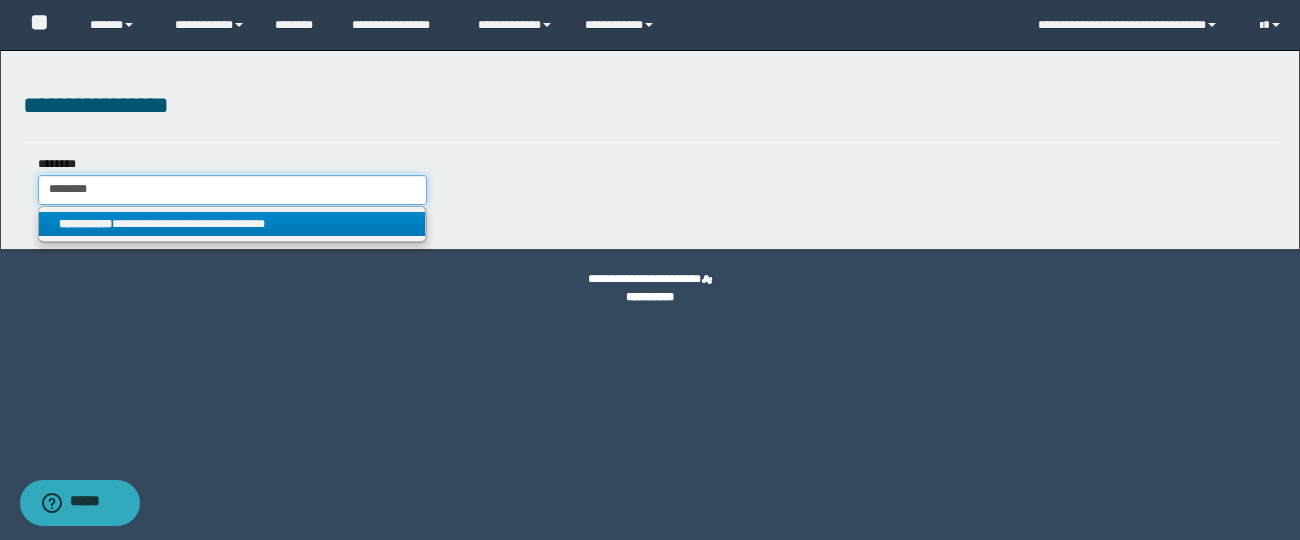 type on "********" 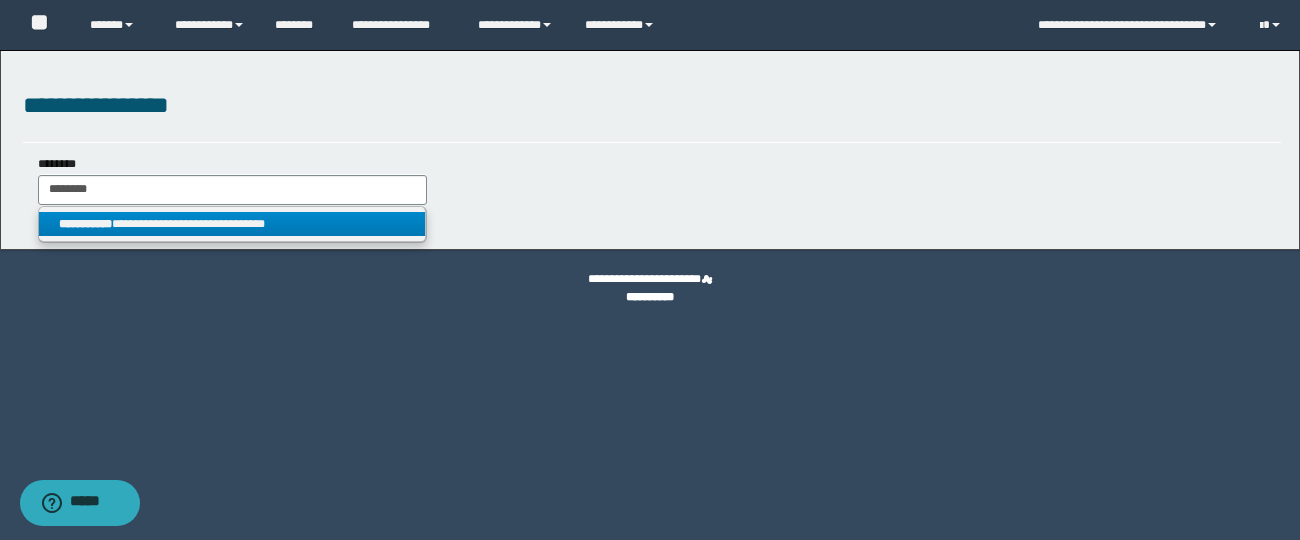 click on "**********" at bounding box center [232, 224] 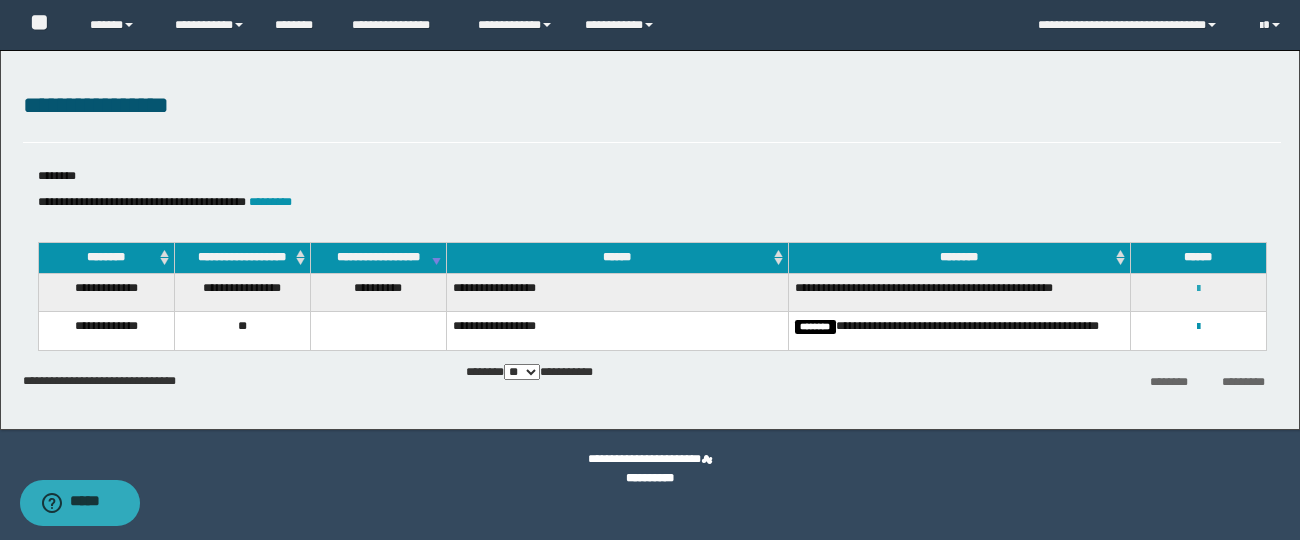 click at bounding box center (1198, 289) 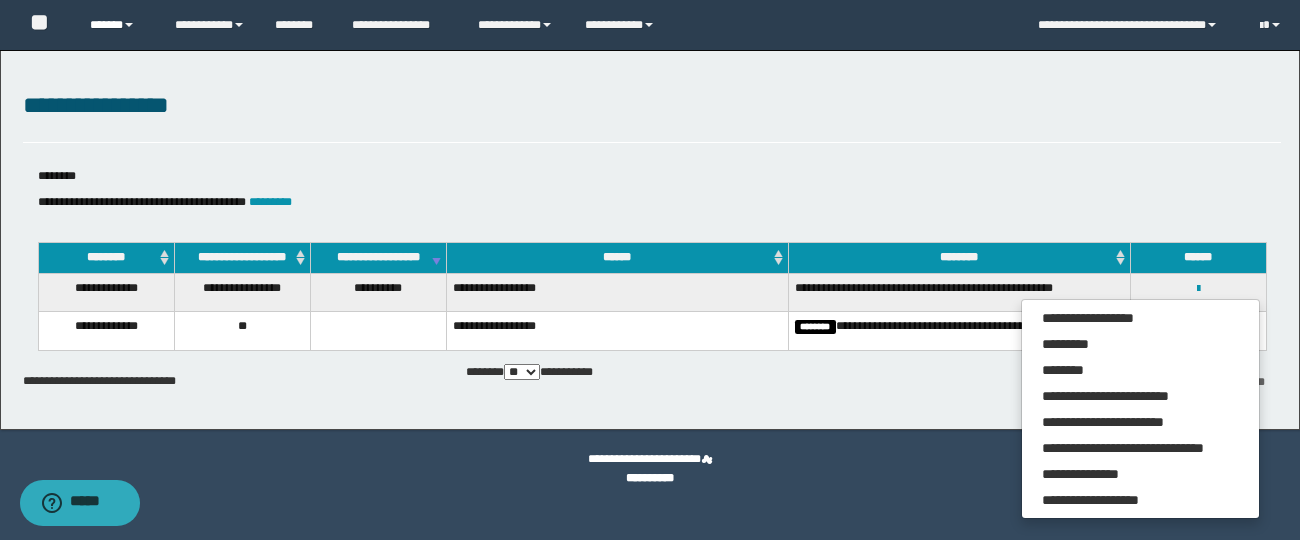 click on "******" at bounding box center (117, 25) 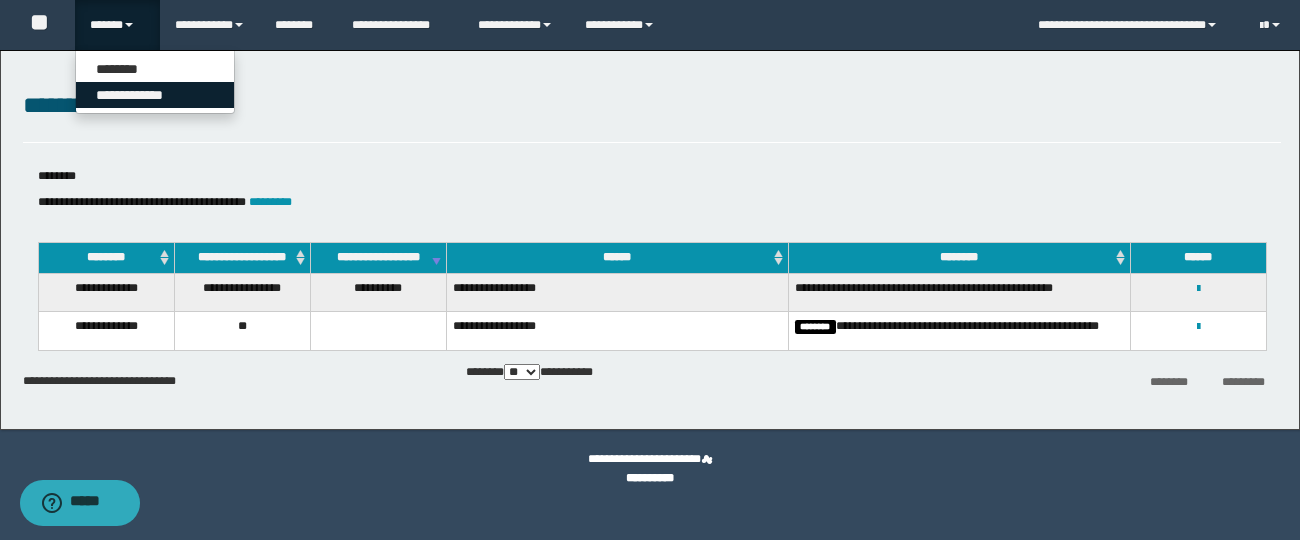 click on "**********" at bounding box center (155, 95) 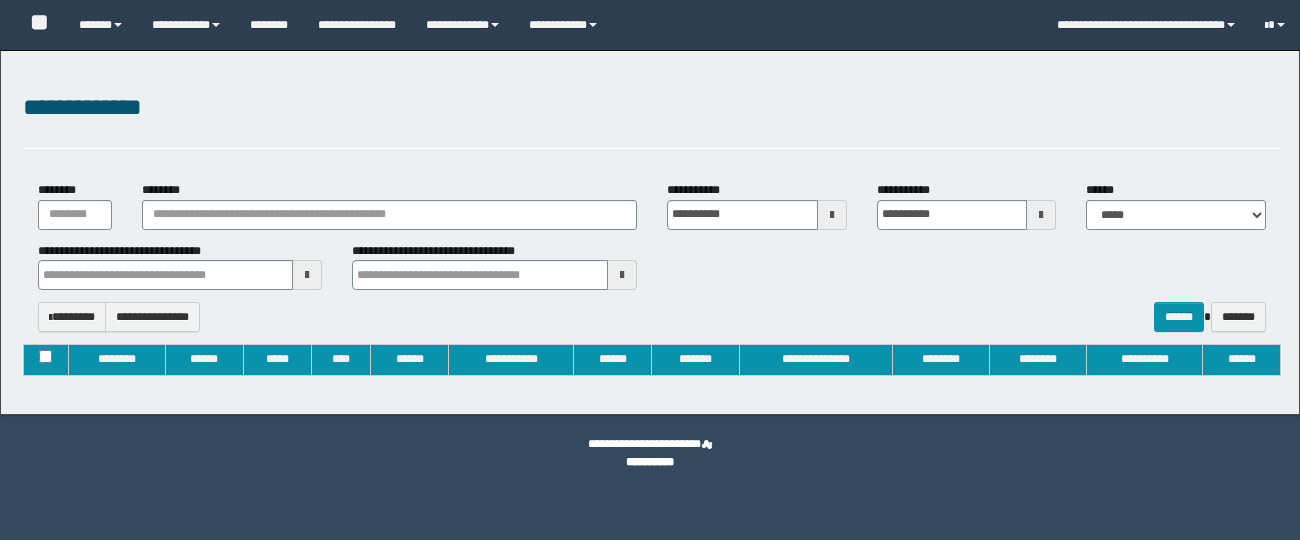 type on "**********" 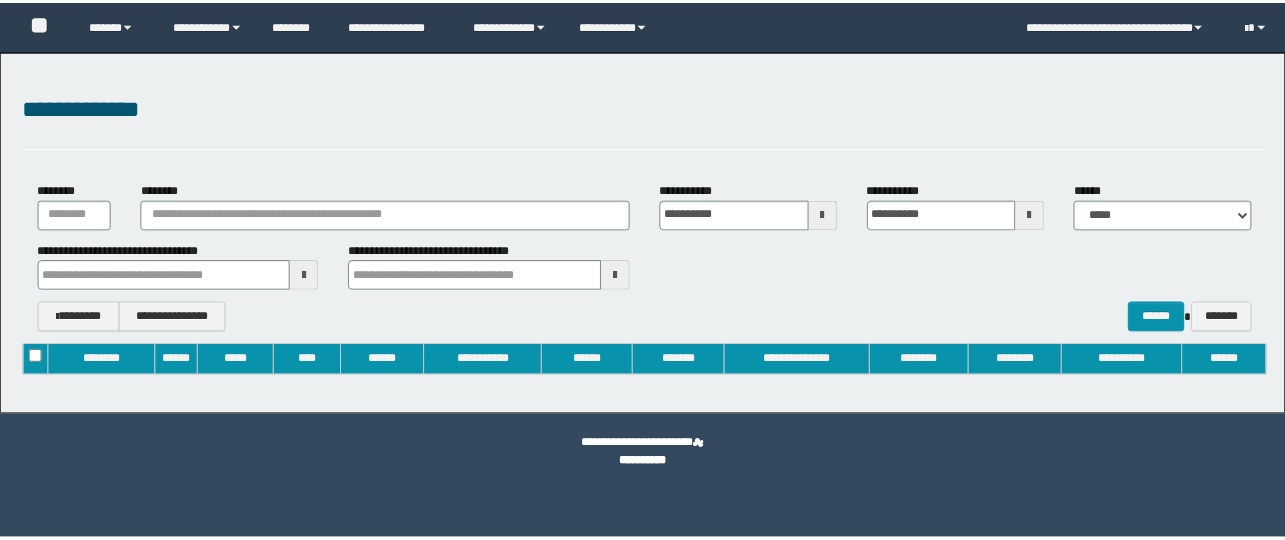 scroll, scrollTop: 0, scrollLeft: 0, axis: both 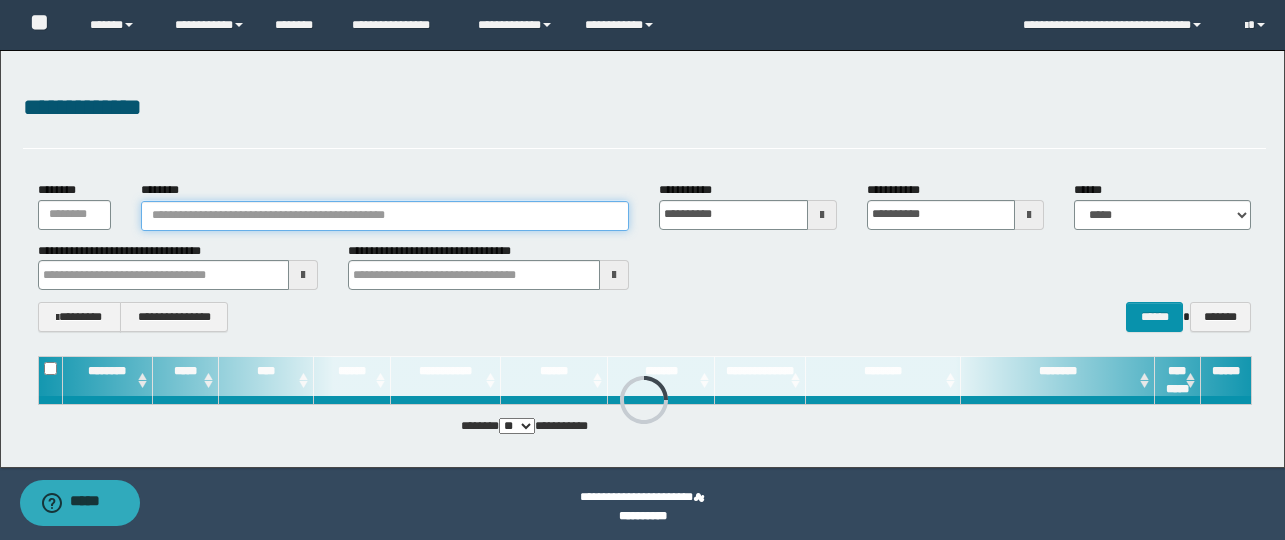 click on "********" at bounding box center (385, 216) 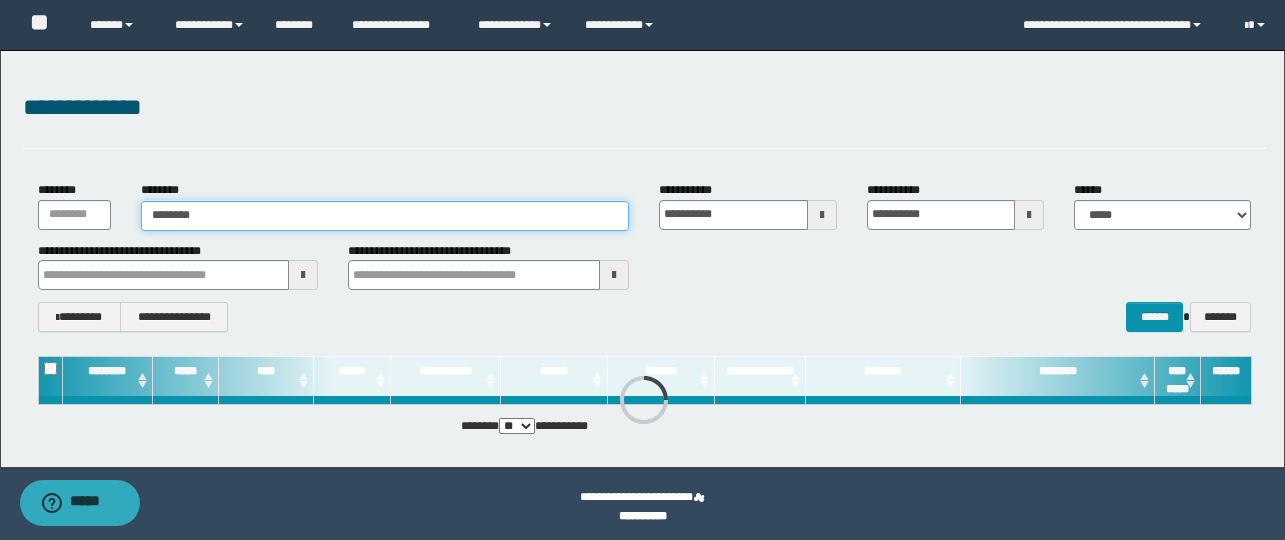 type 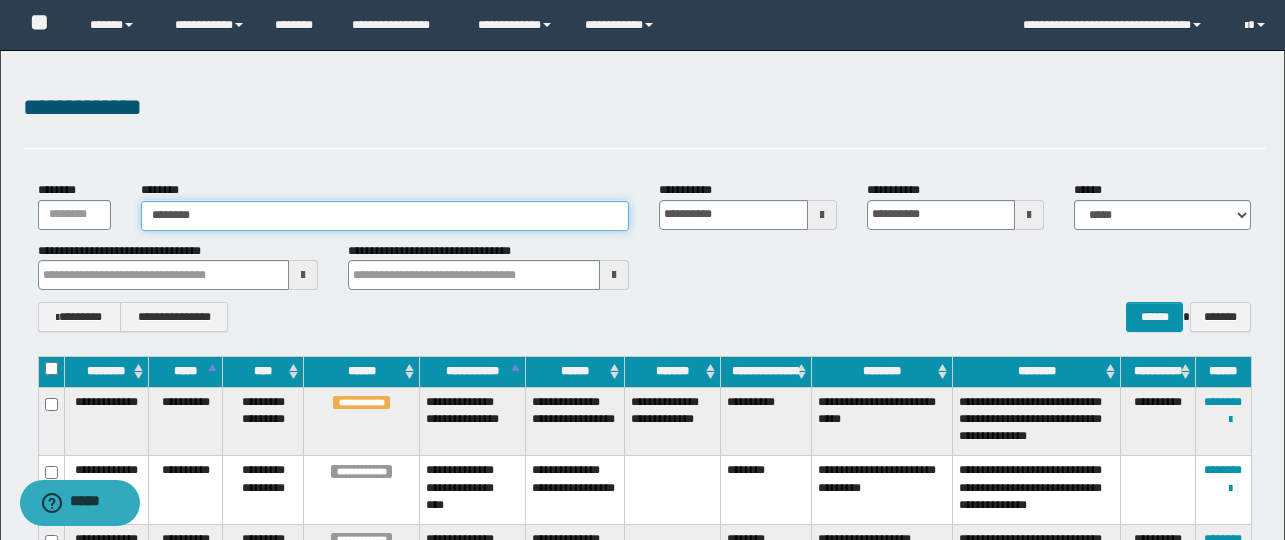 click on "********" at bounding box center [385, 216] 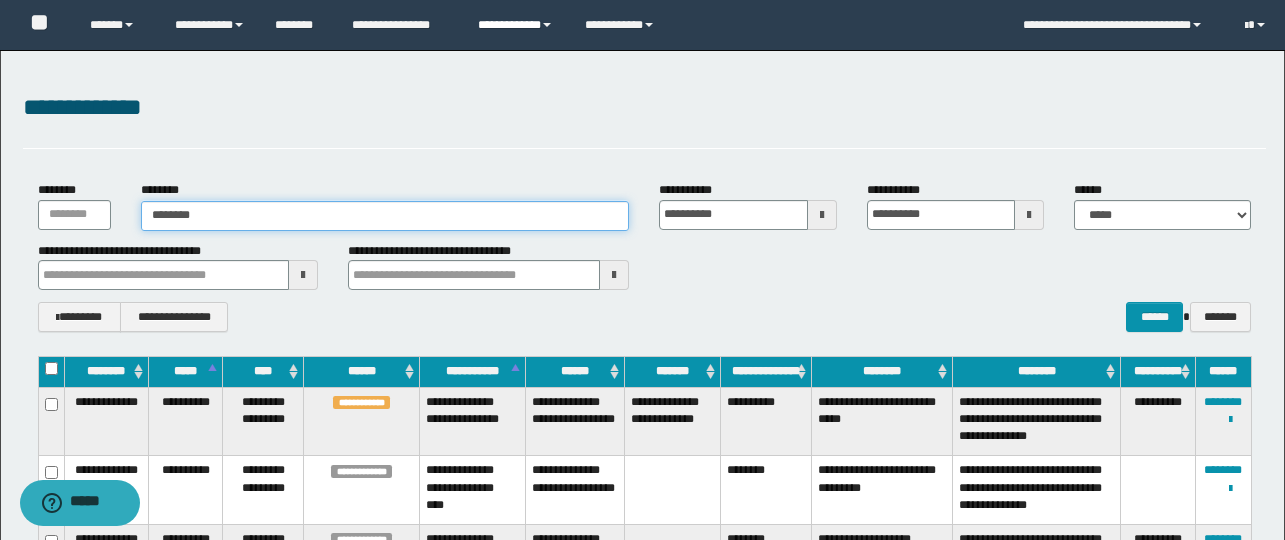type on "********" 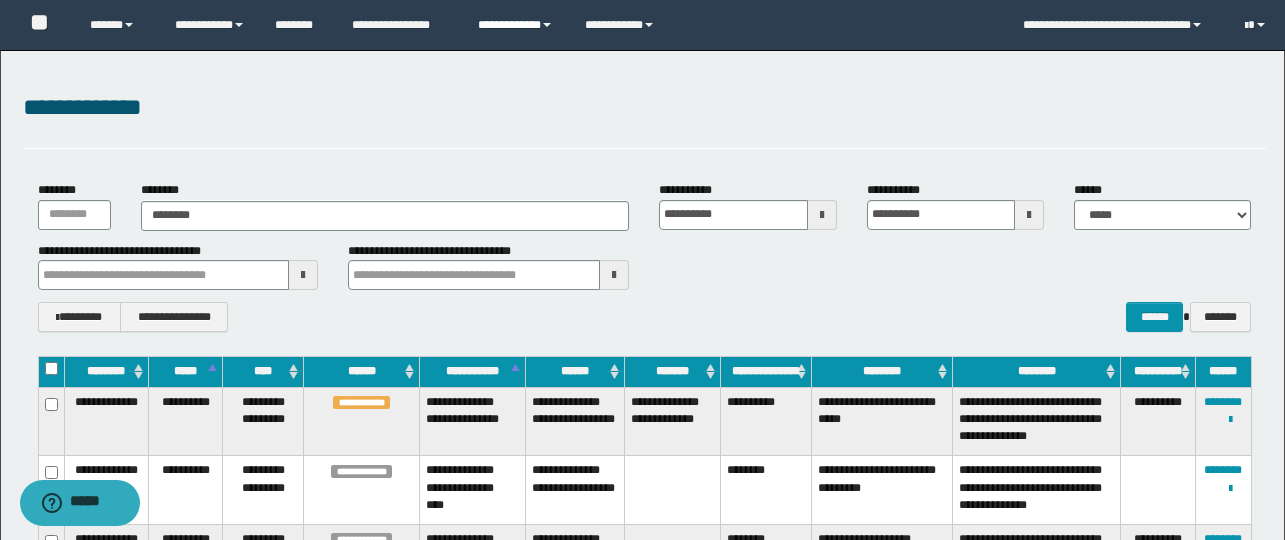click on "**********" at bounding box center (516, 25) 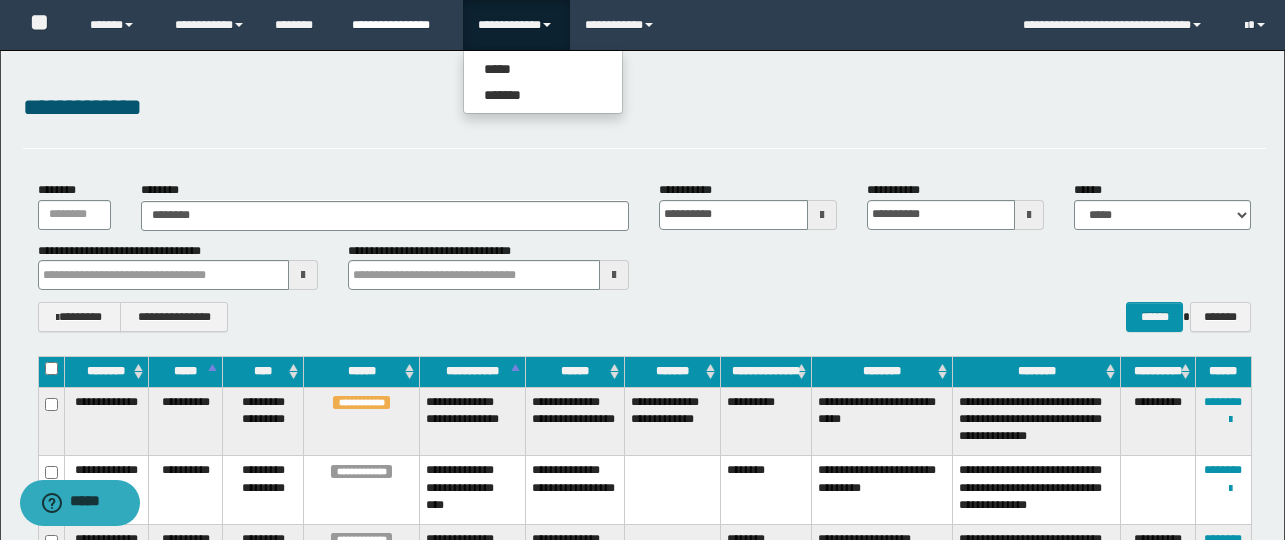 click on "**********" at bounding box center (400, 25) 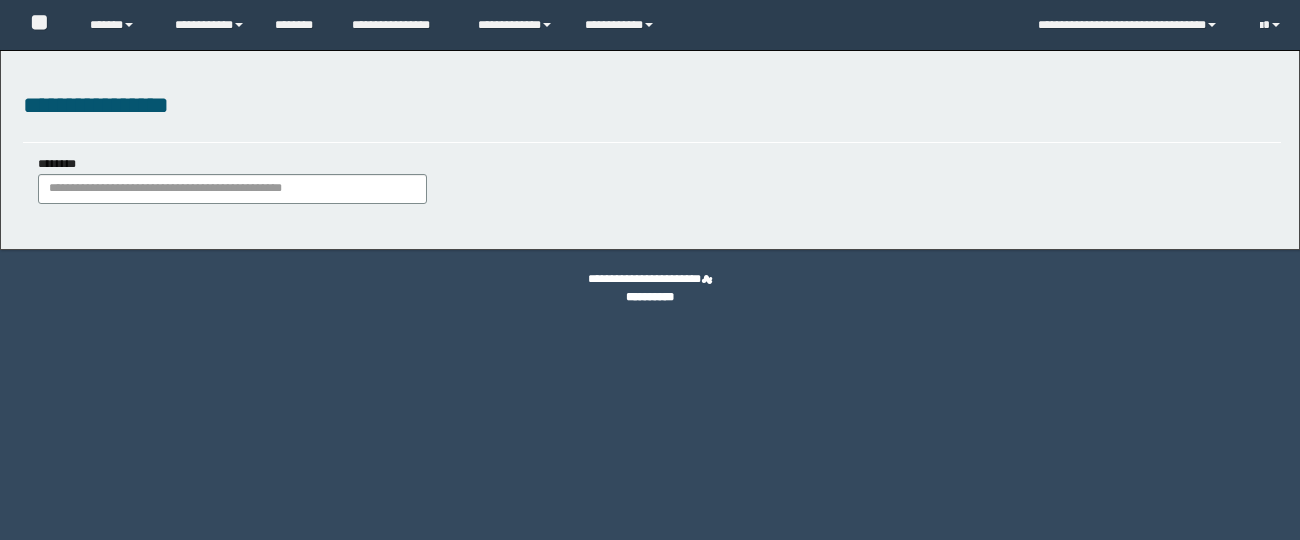 scroll, scrollTop: 0, scrollLeft: 0, axis: both 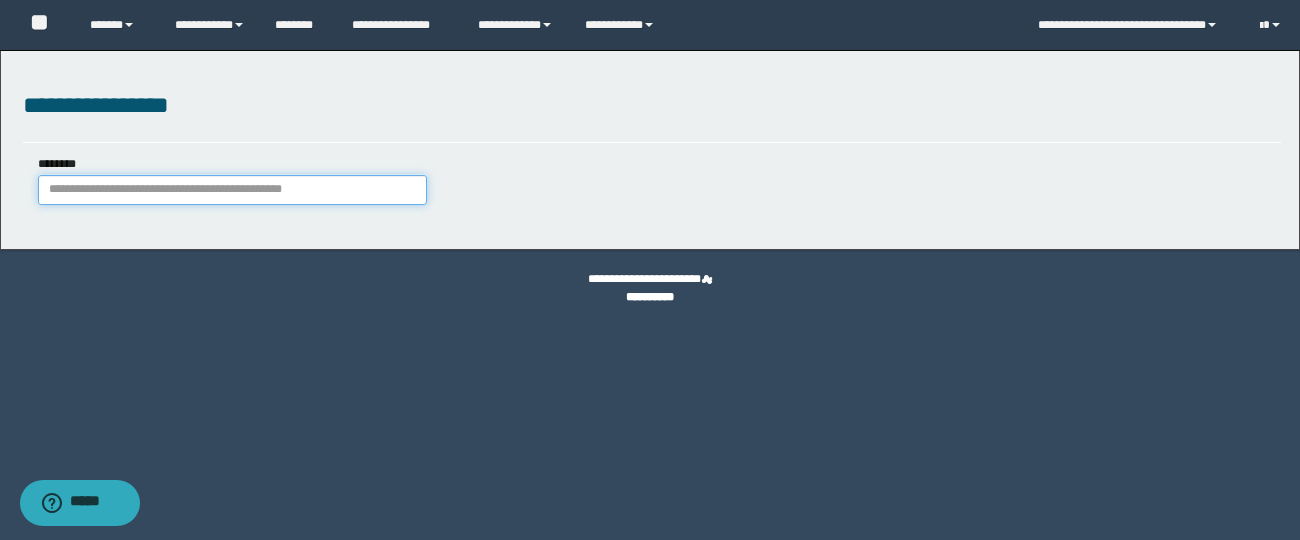 click on "********" at bounding box center [232, 190] 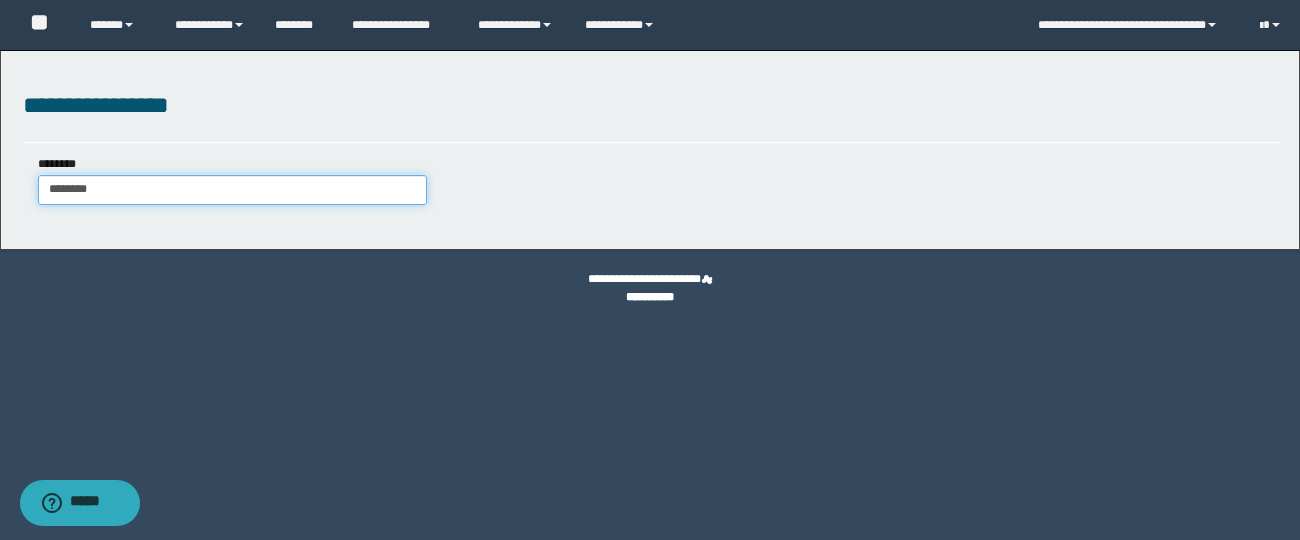 type on "********" 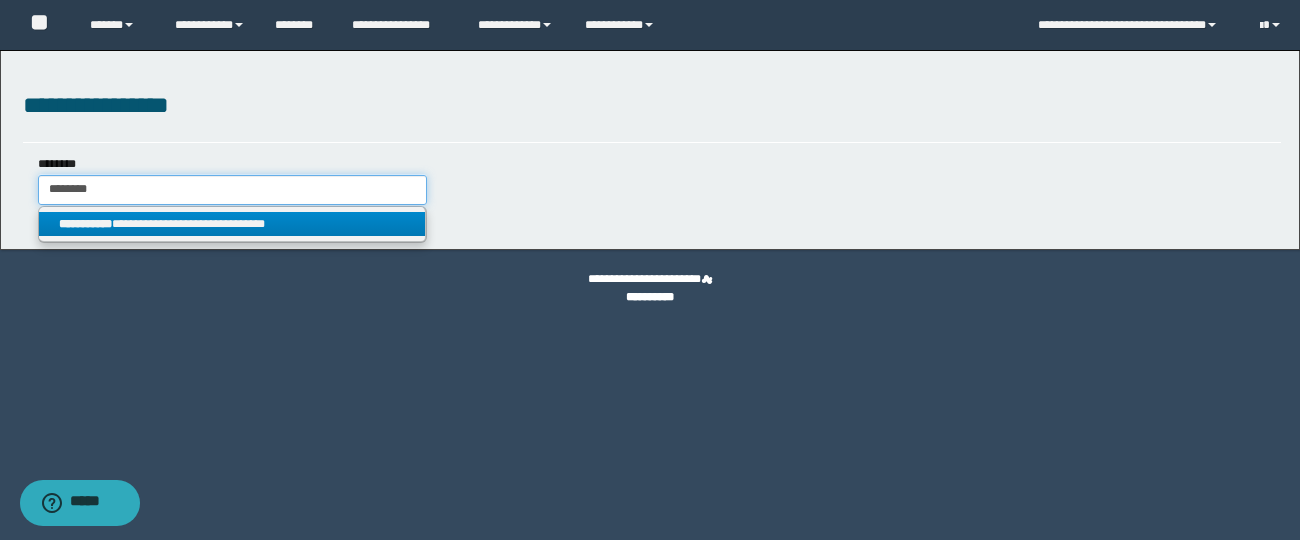 type on "********" 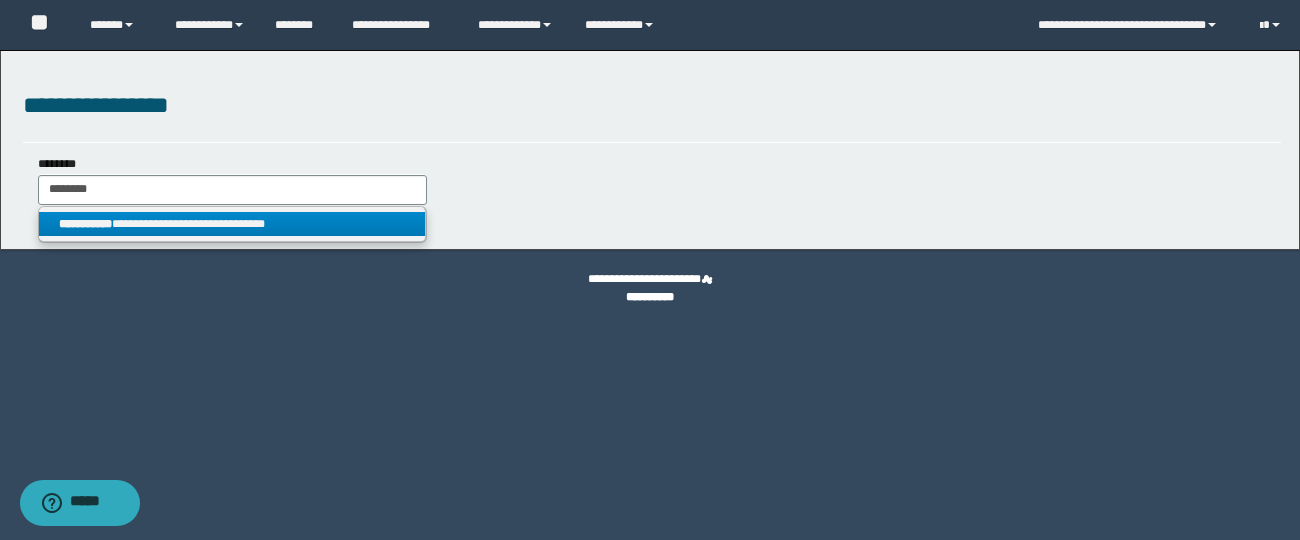 click on "**********" at bounding box center (232, 224) 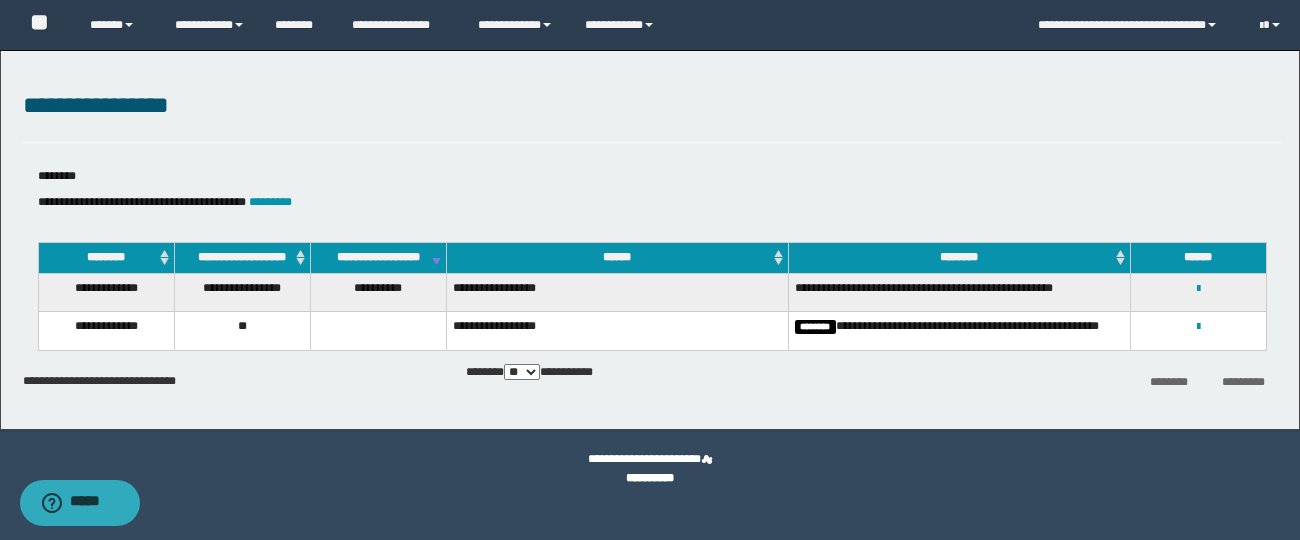 click on "**********" at bounding box center (1198, 288) 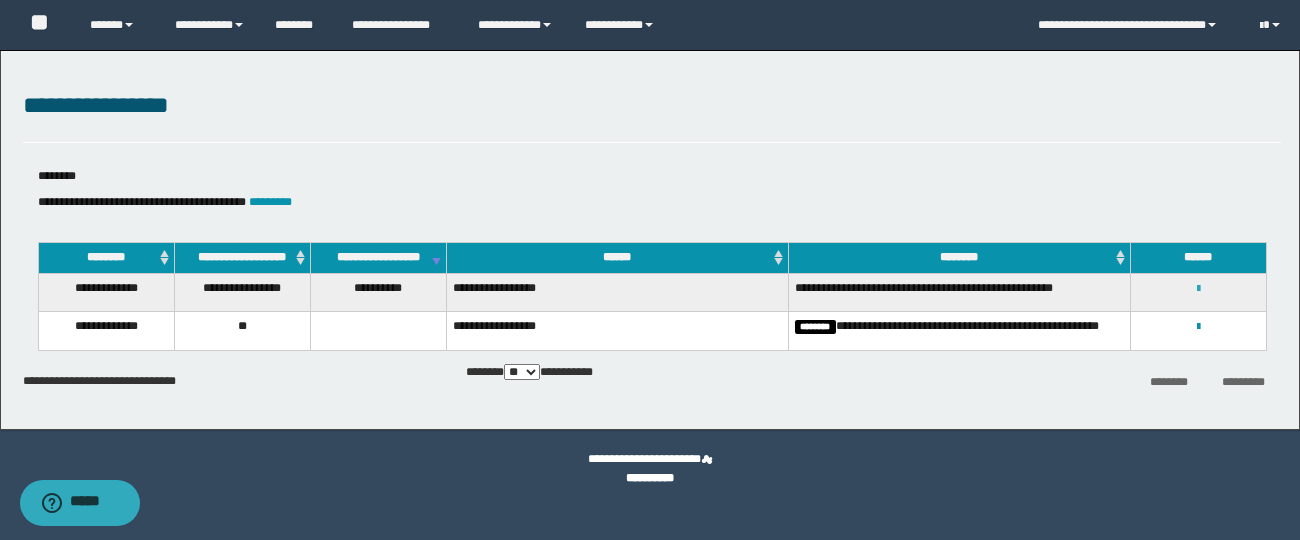 click at bounding box center (1198, 289) 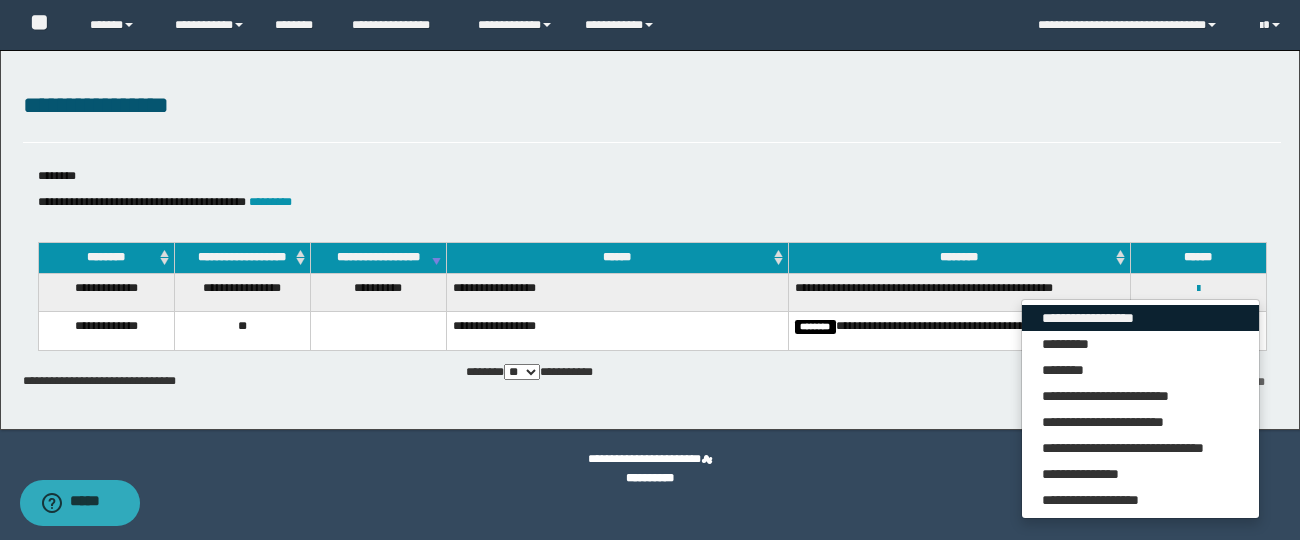 click on "**********" at bounding box center (1140, 318) 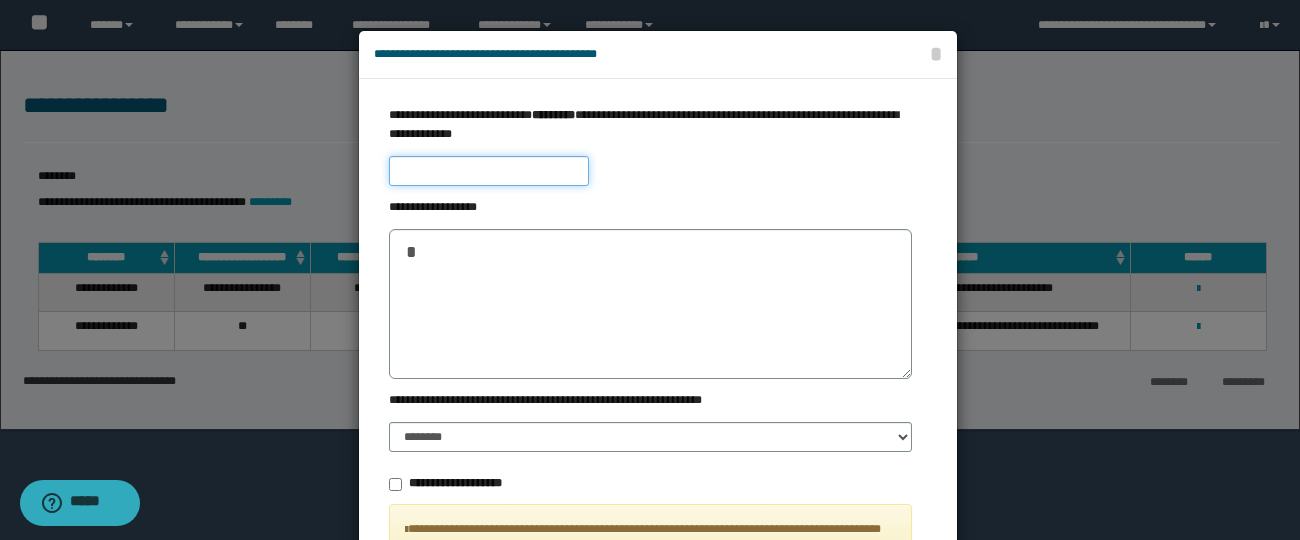 click at bounding box center [489, 171] 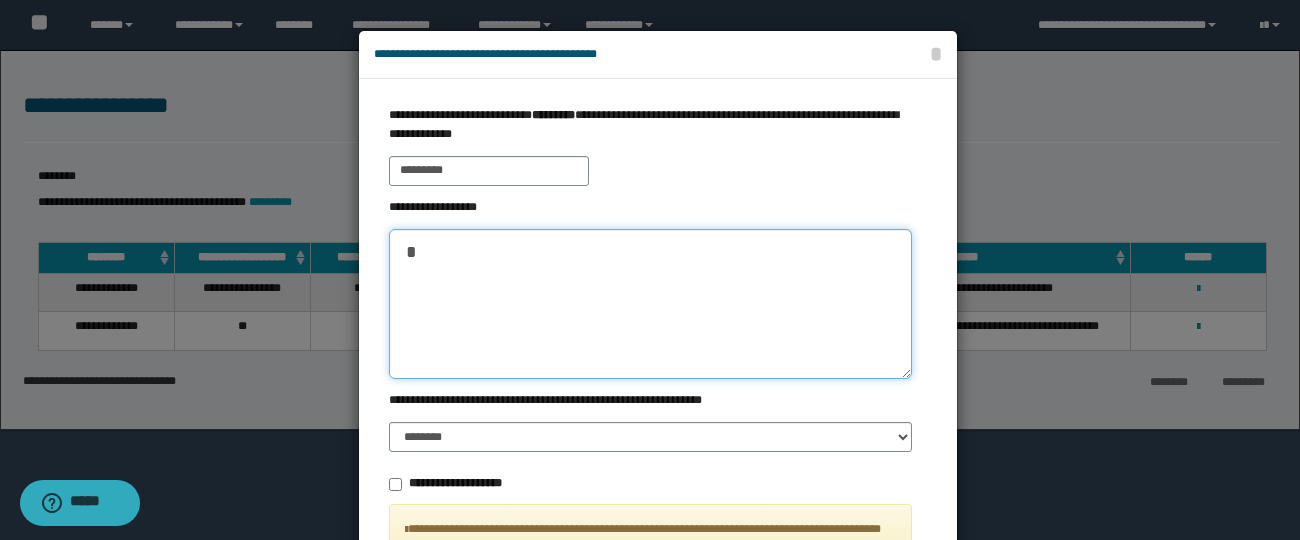 click at bounding box center [650, 304] 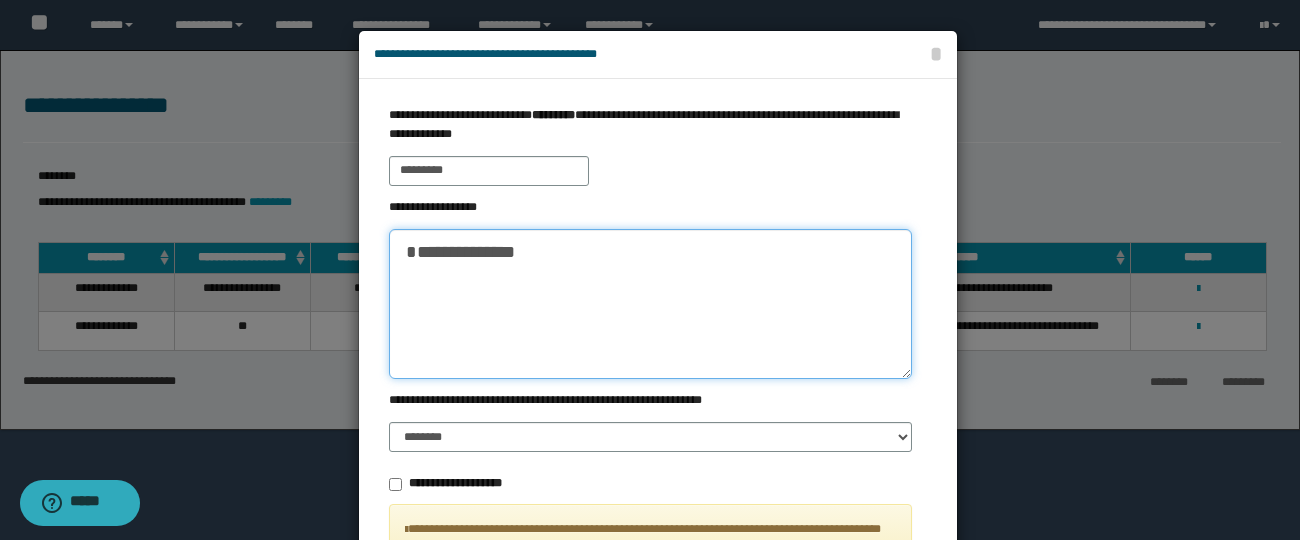 scroll, scrollTop: 188, scrollLeft: 0, axis: vertical 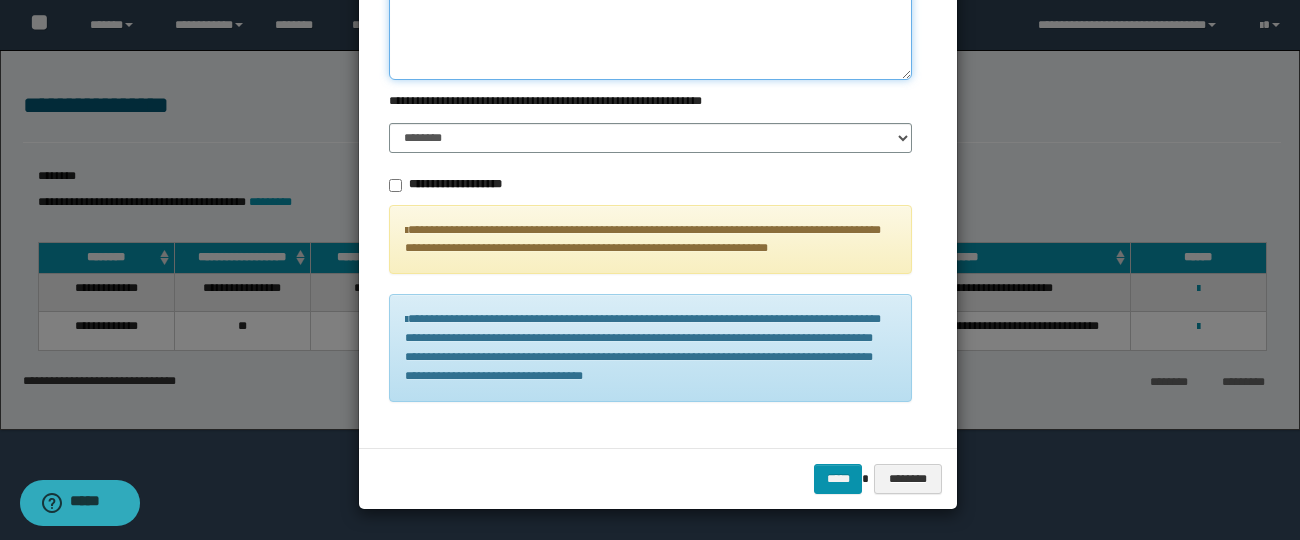 type on "**********" 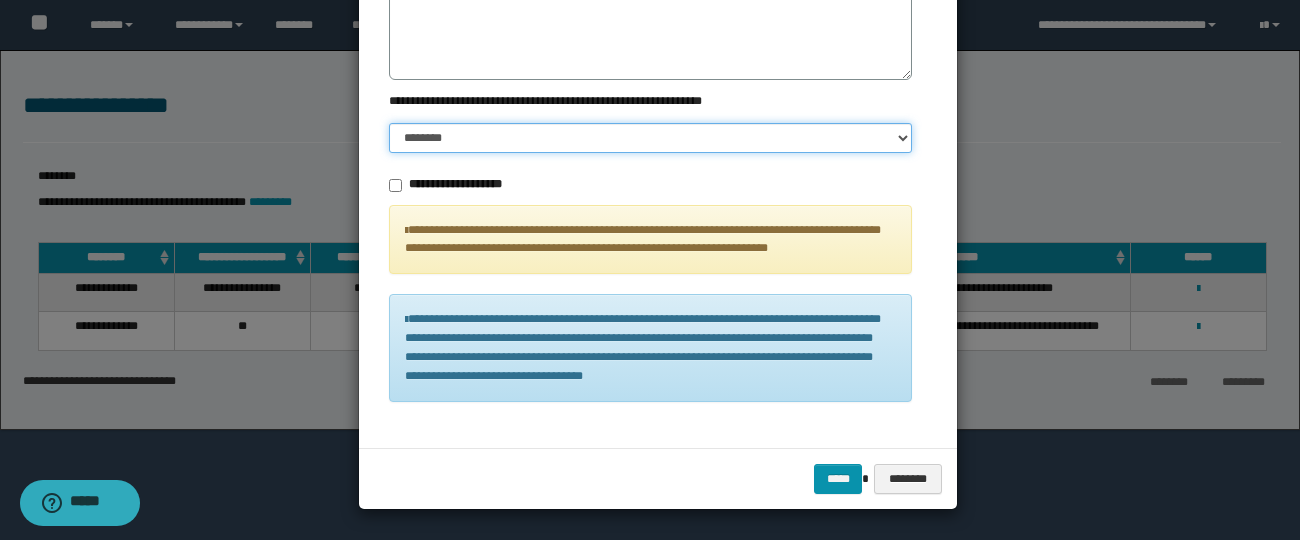 click on "********
******" at bounding box center [650, 138] 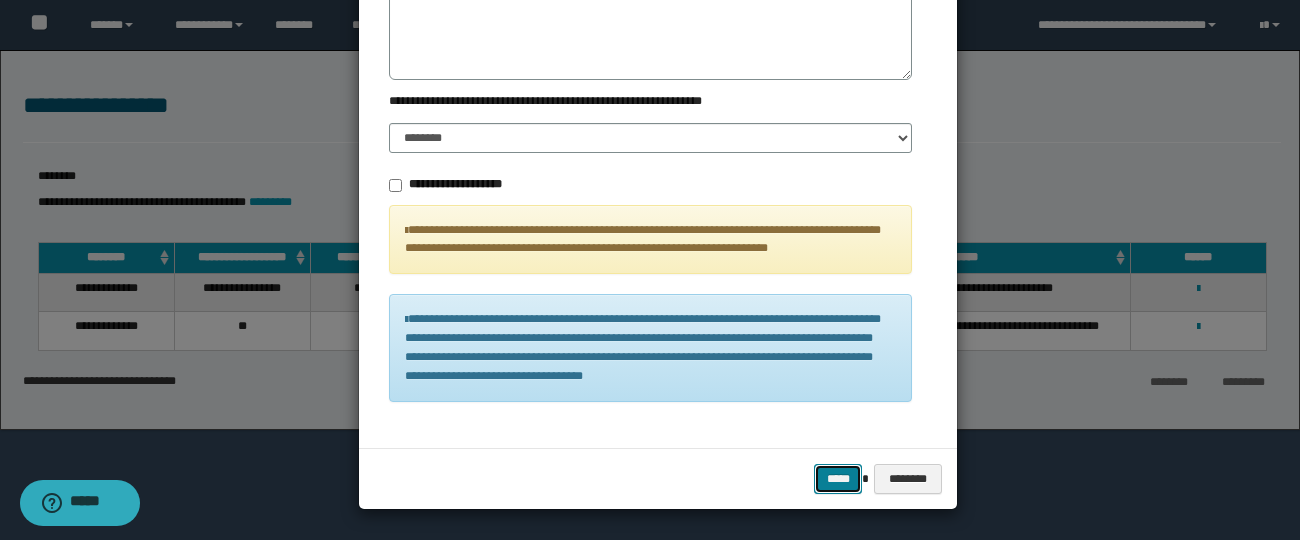 click on "*****" at bounding box center (838, 479) 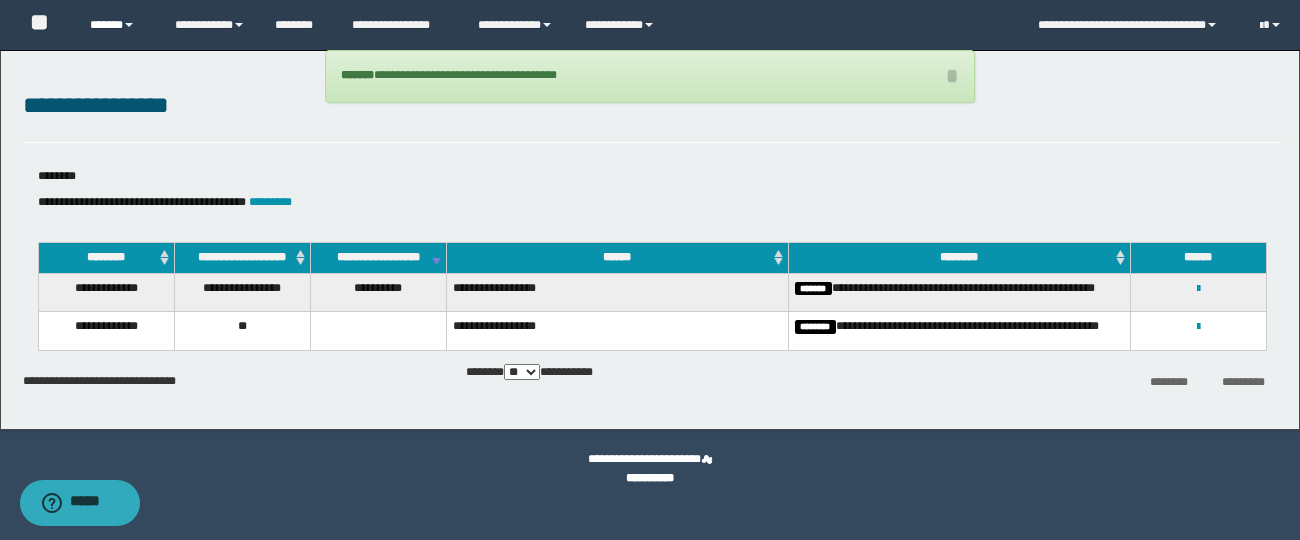 click on "******" at bounding box center (117, 25) 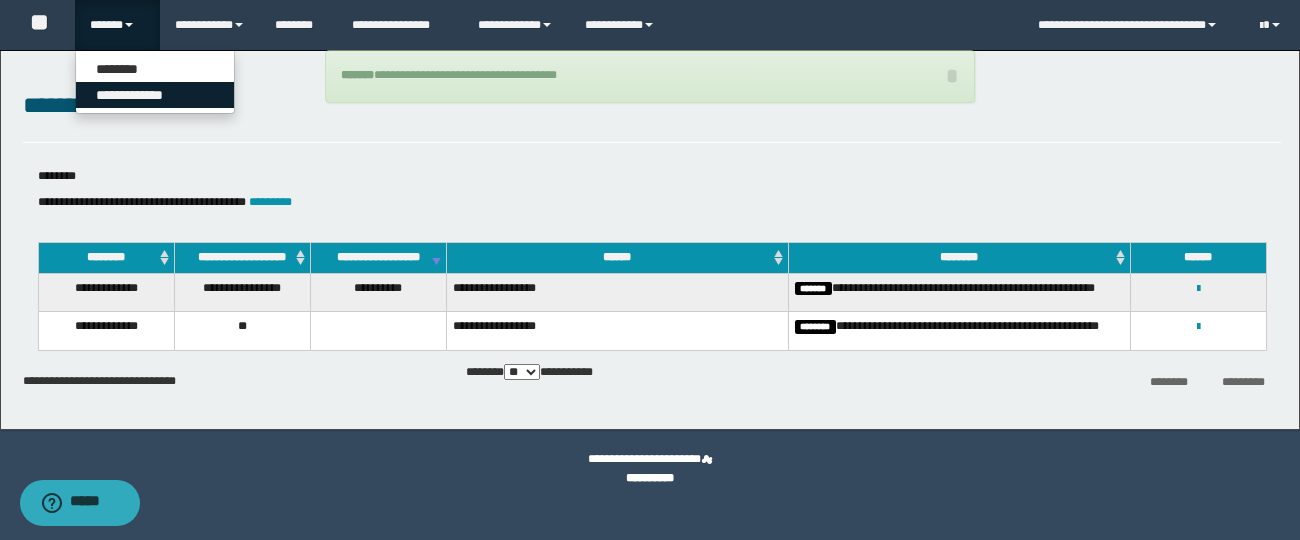 click on "**********" at bounding box center (155, 95) 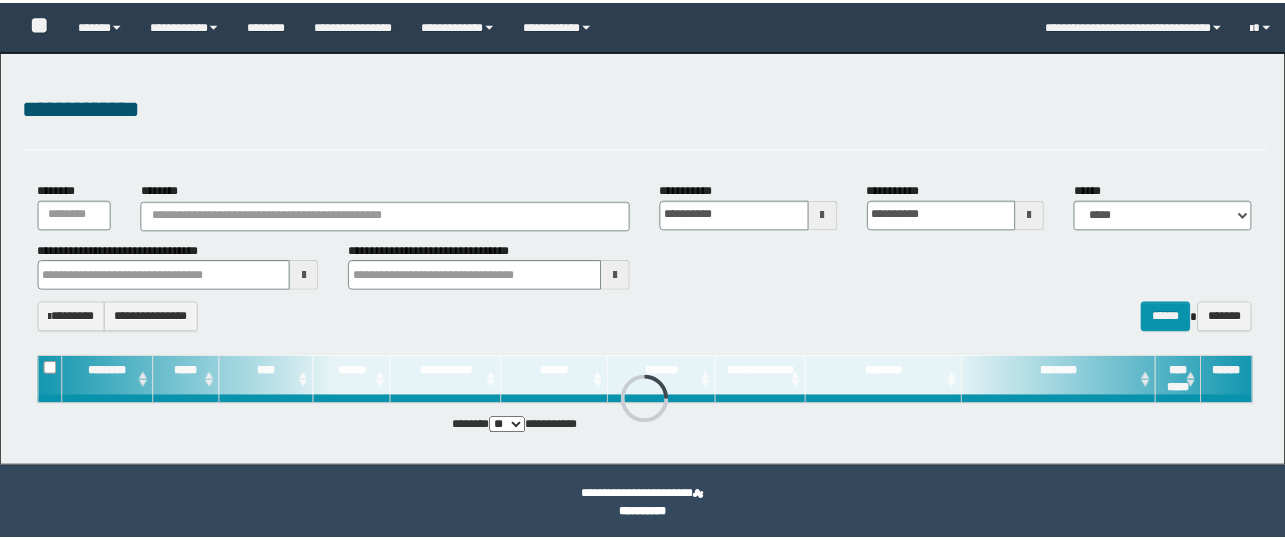 scroll, scrollTop: 0, scrollLeft: 0, axis: both 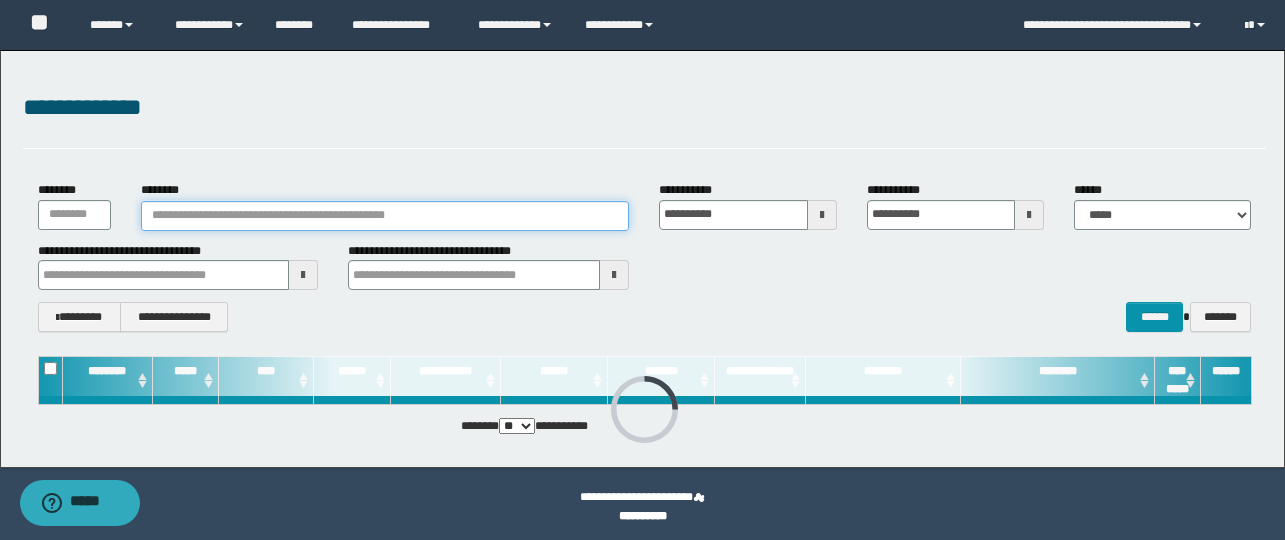 click on "********" at bounding box center (385, 216) 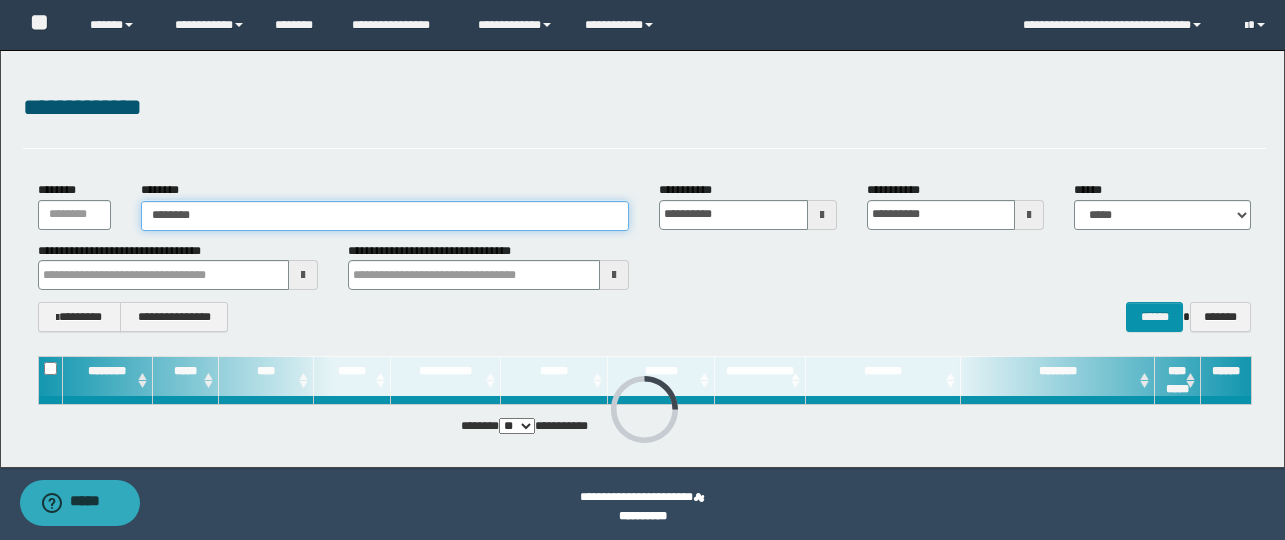 type on "********" 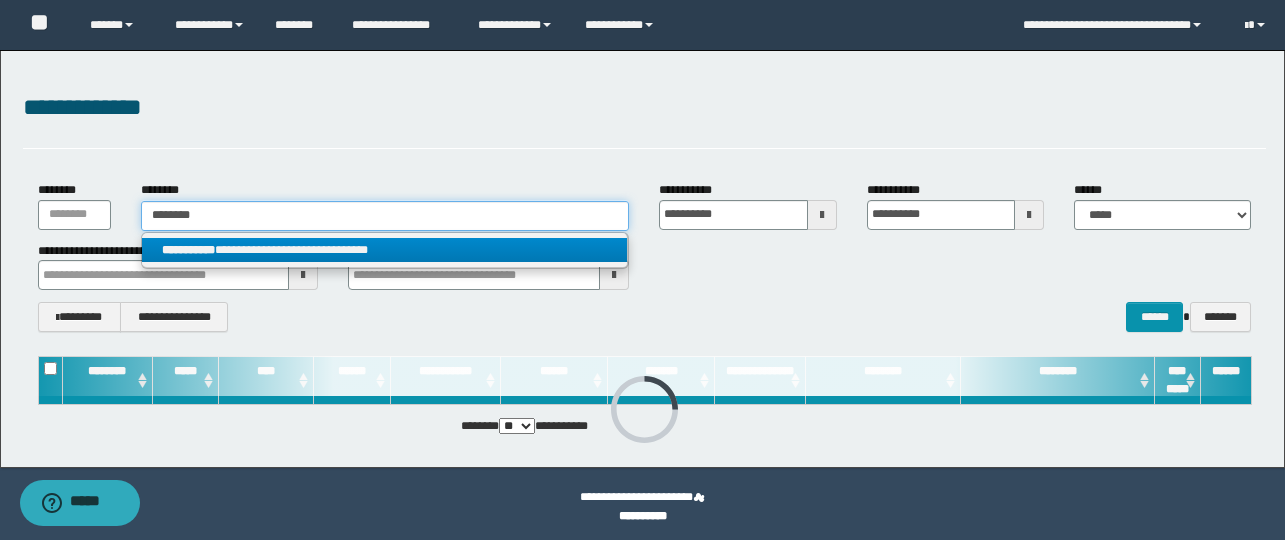 type on "********" 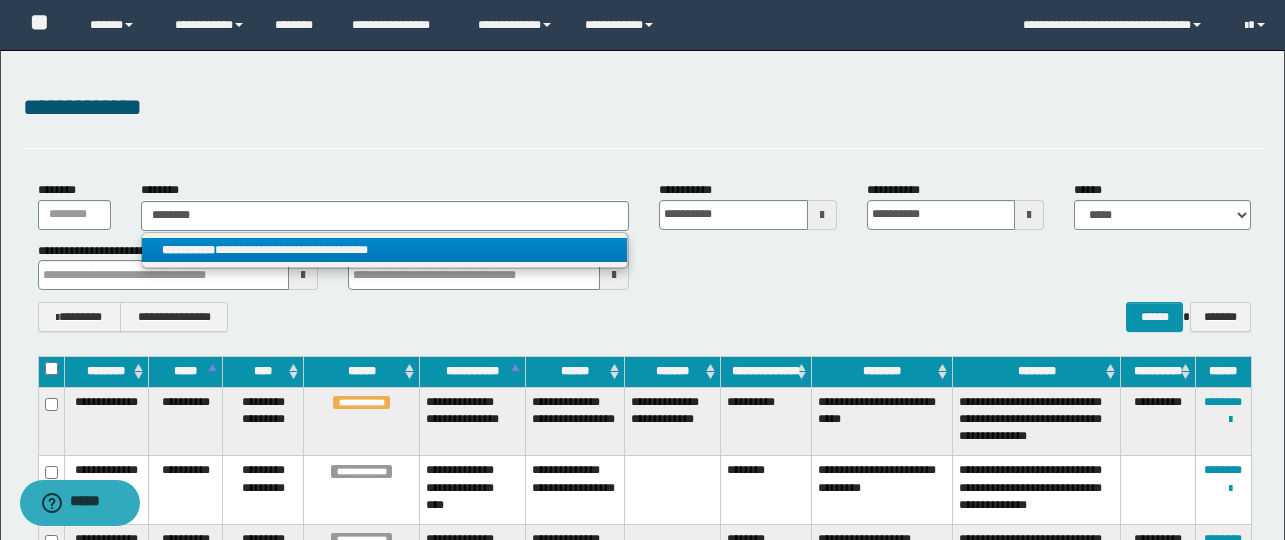 click on "**********" at bounding box center (385, 251) 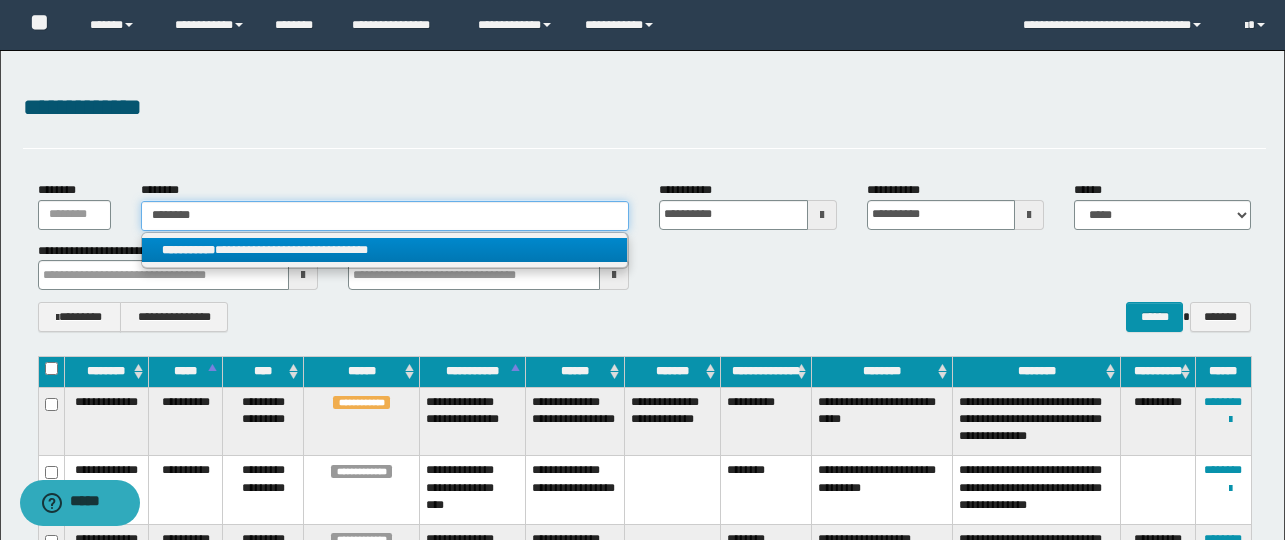 type 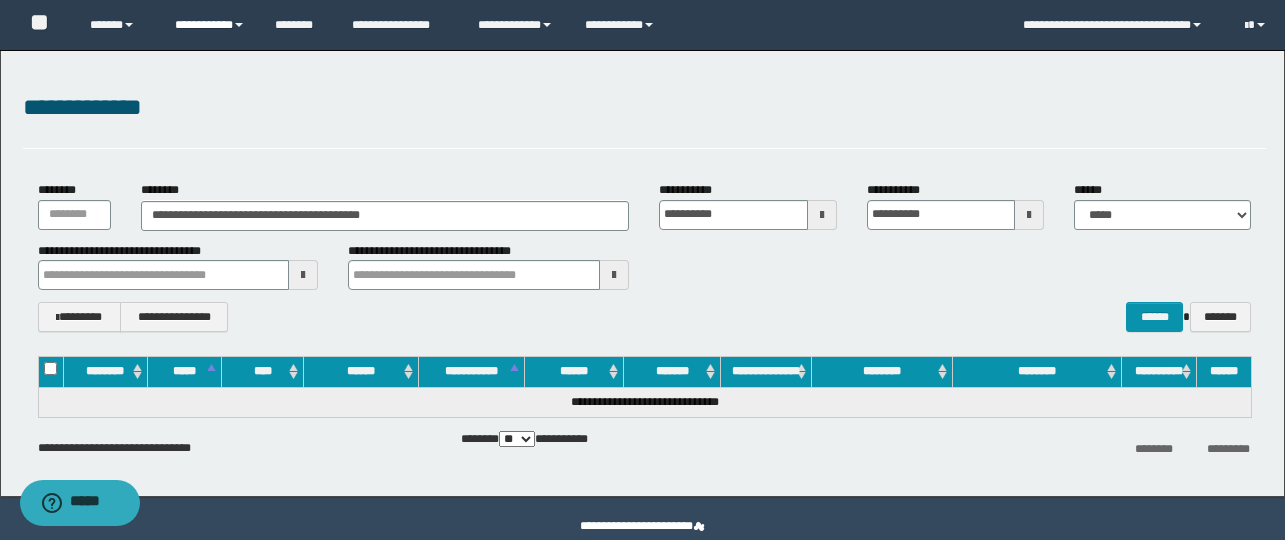 click on "**********" at bounding box center [210, 25] 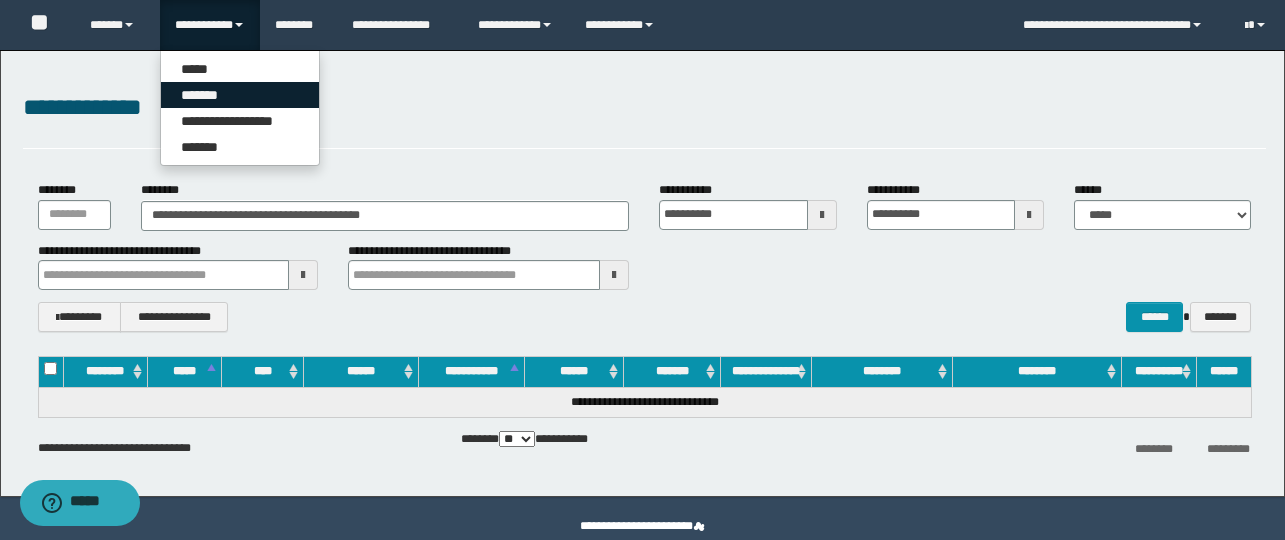 click on "*******" at bounding box center [240, 95] 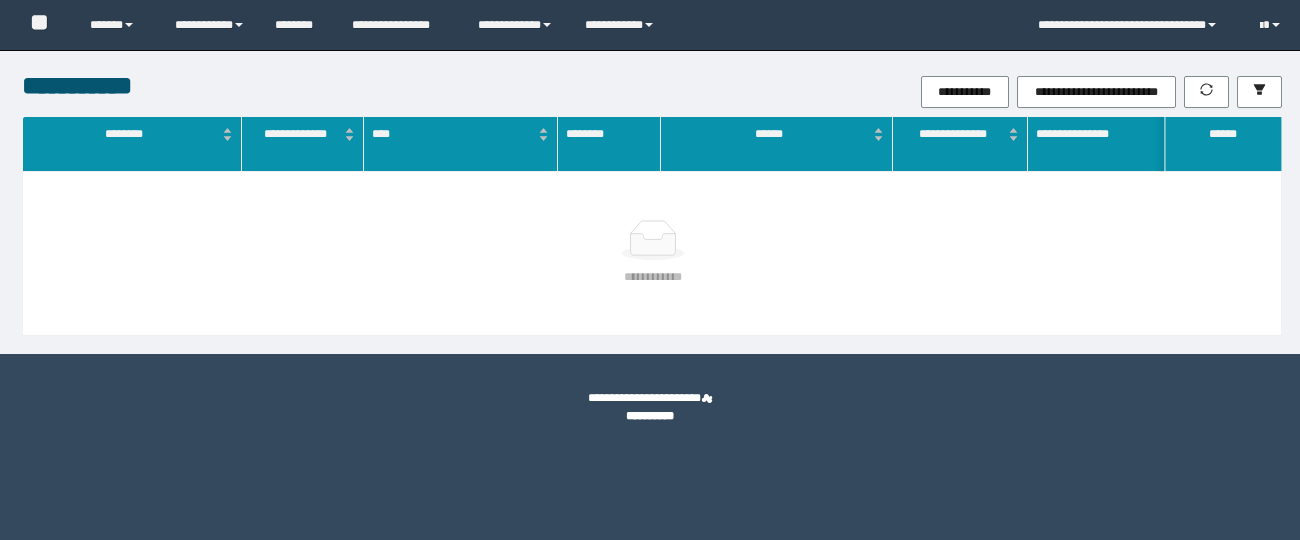 scroll, scrollTop: 0, scrollLeft: 0, axis: both 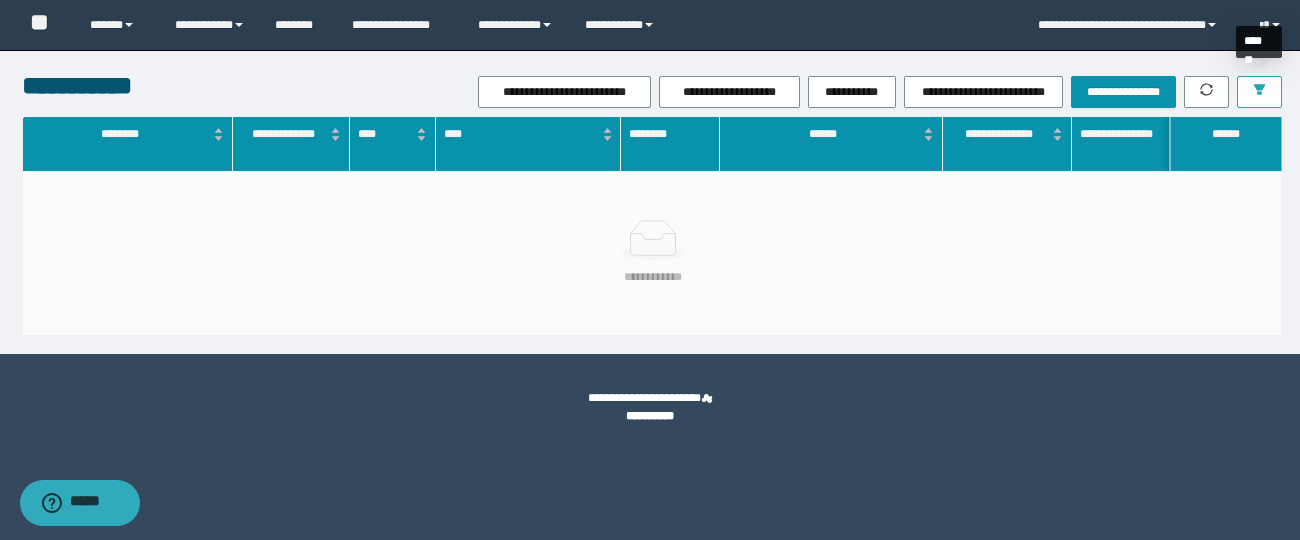click 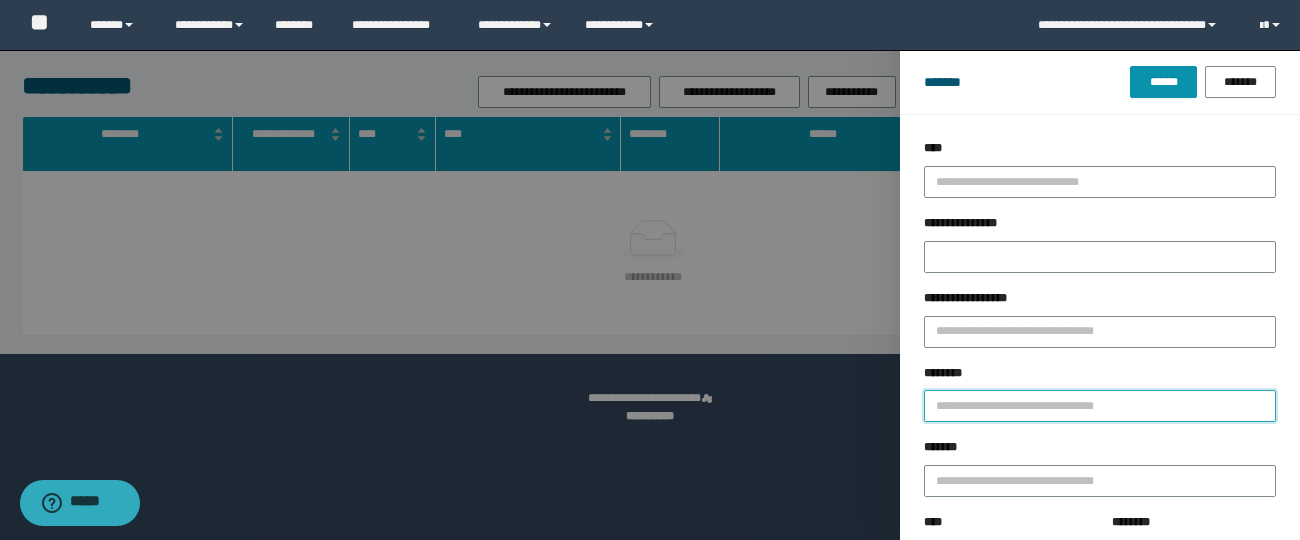 click on "********" at bounding box center [1100, 406] 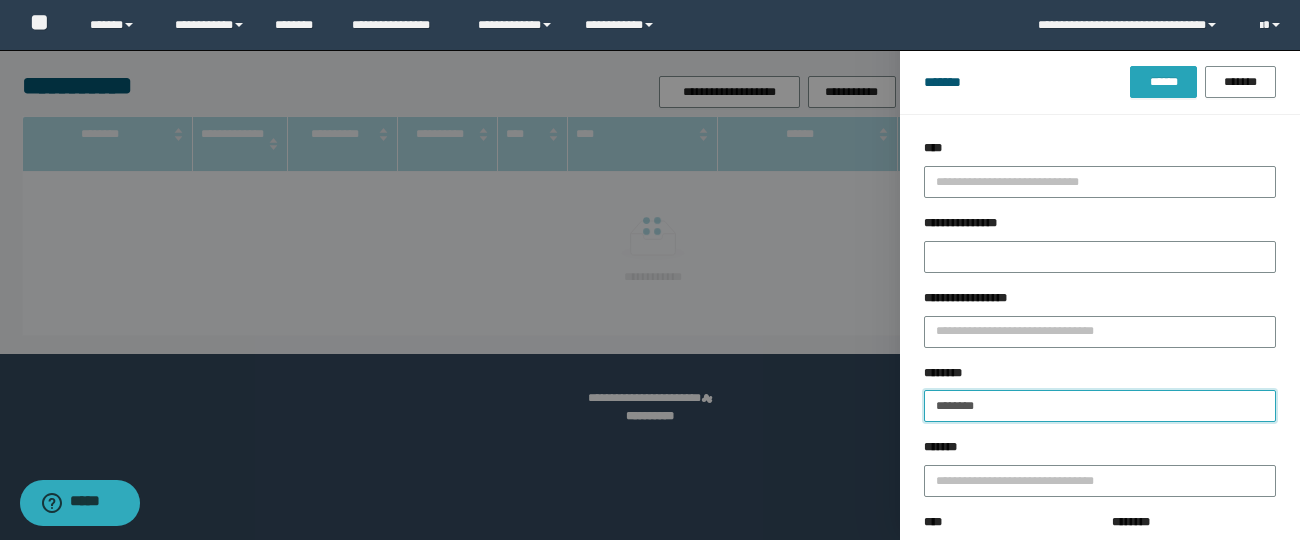 type on "********" 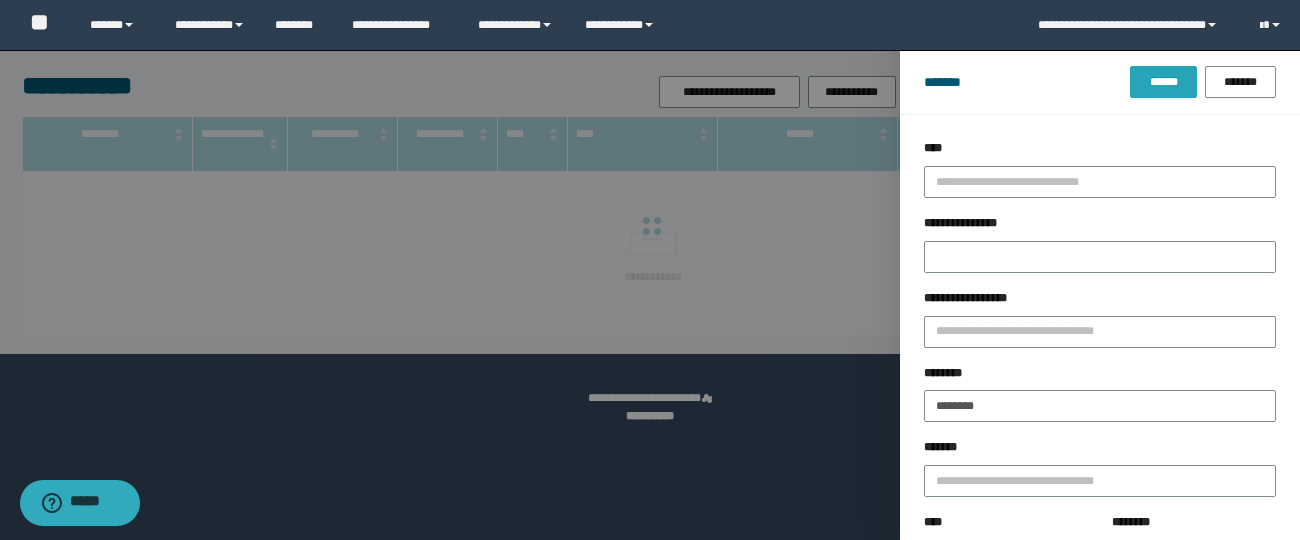 click on "******" at bounding box center [1163, 82] 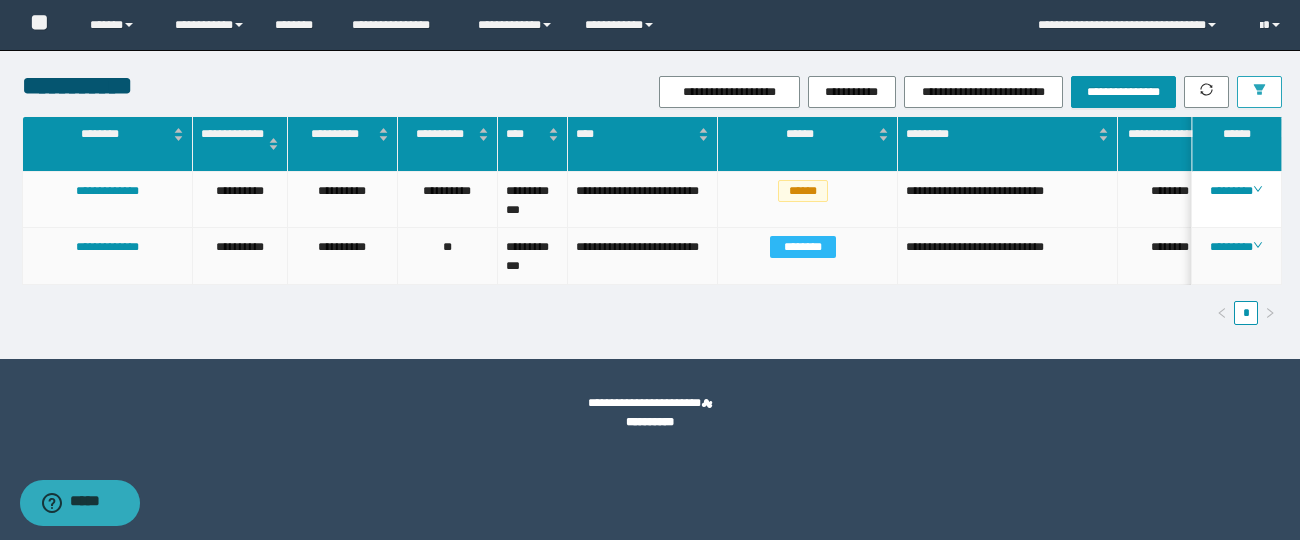 scroll, scrollTop: 0, scrollLeft: 36, axis: horizontal 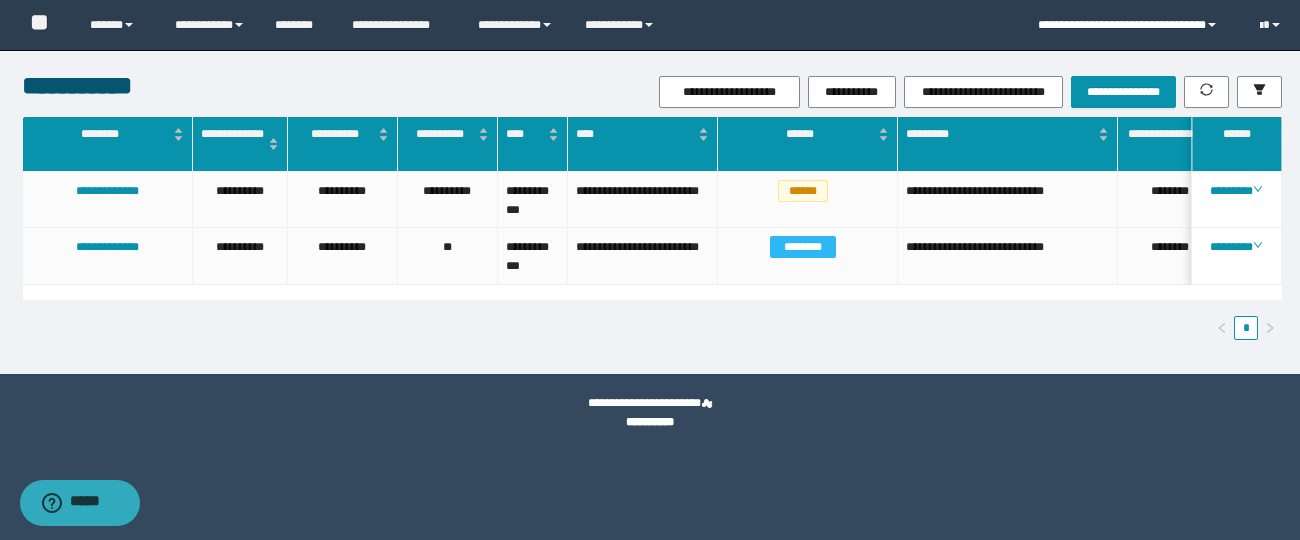 click on "**********" at bounding box center [1133, 25] 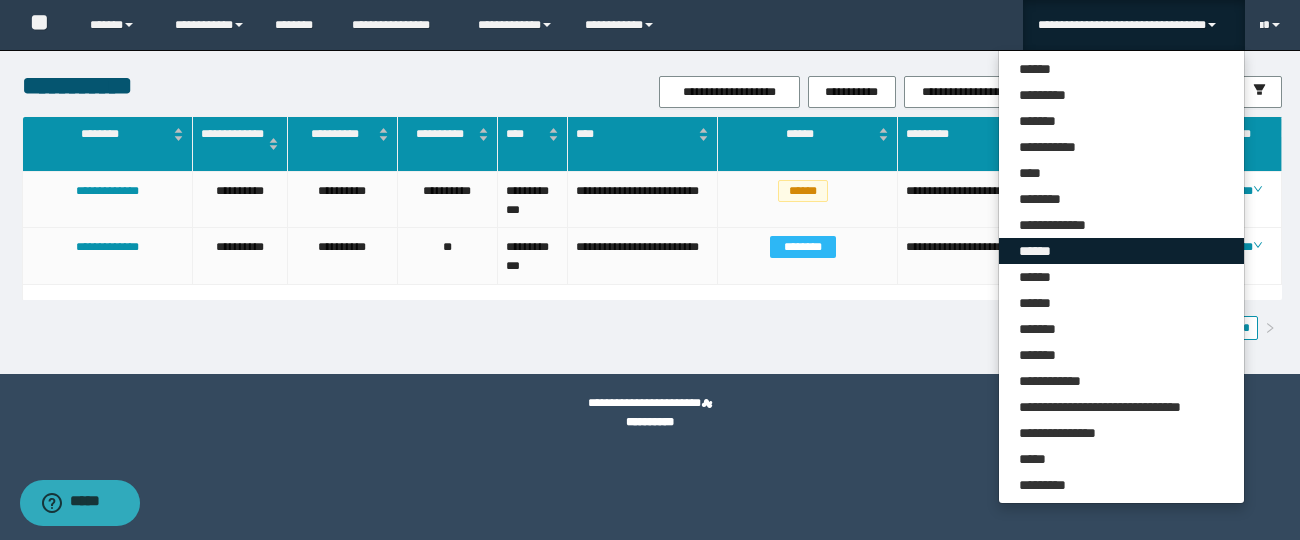 click on "******" at bounding box center (1121, 251) 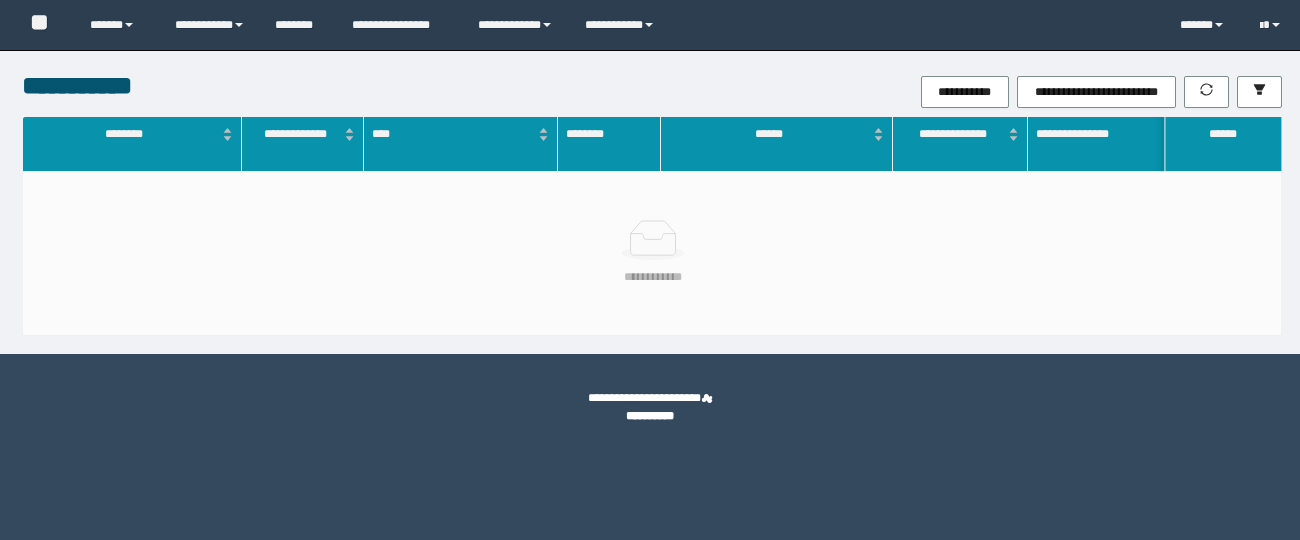 scroll, scrollTop: 0, scrollLeft: 0, axis: both 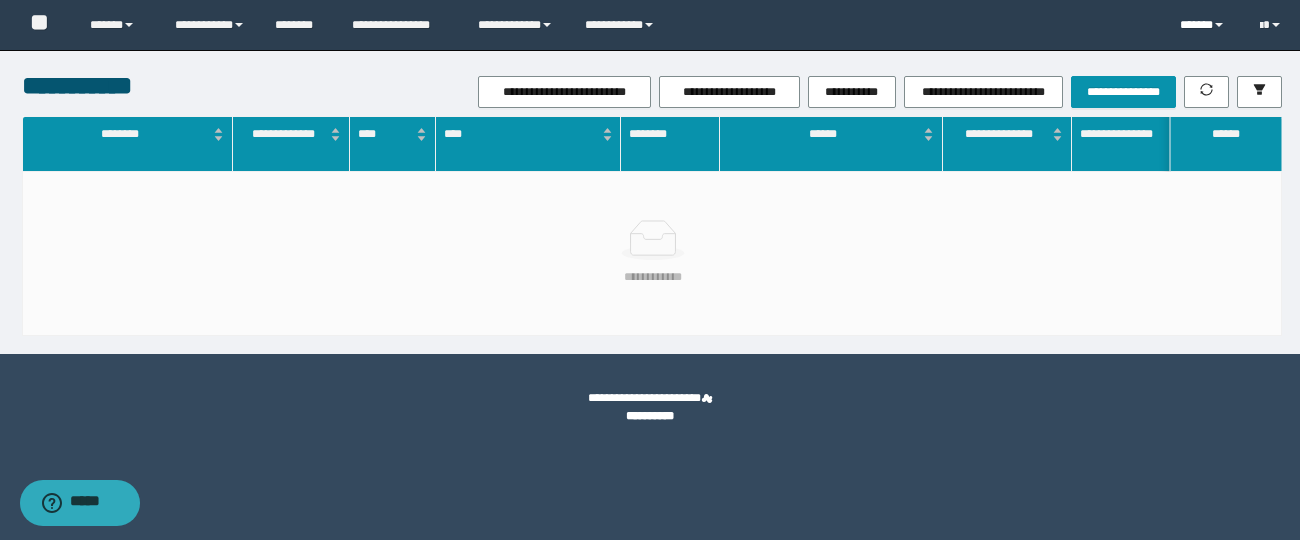 click on "******" at bounding box center [1205, 25] 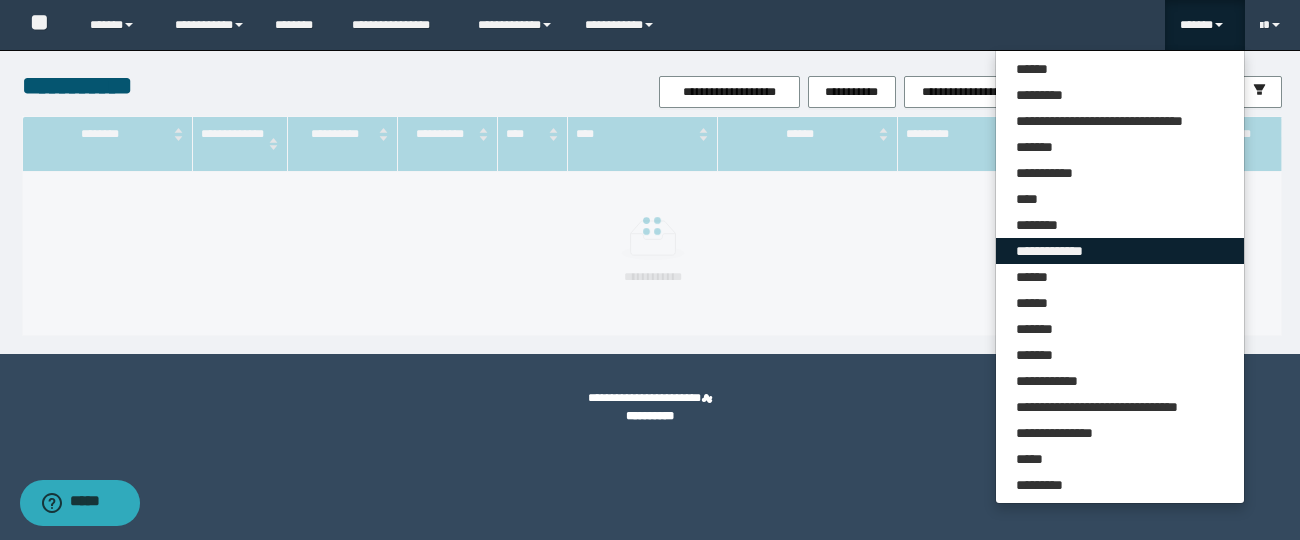 click on "**********" at bounding box center [1120, 251] 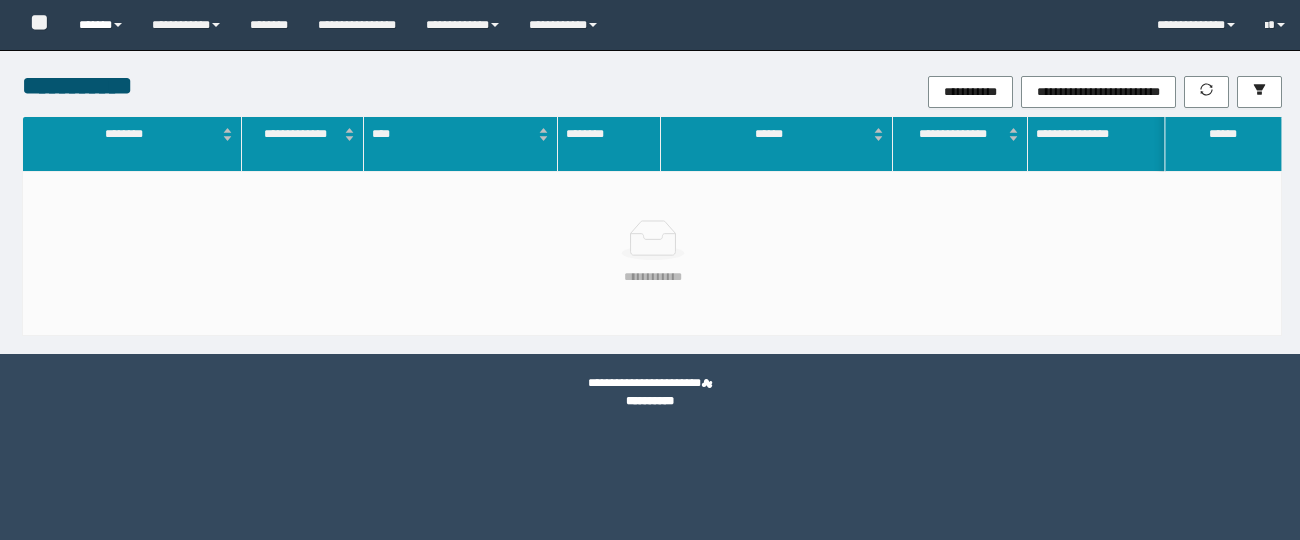scroll, scrollTop: 0, scrollLeft: 0, axis: both 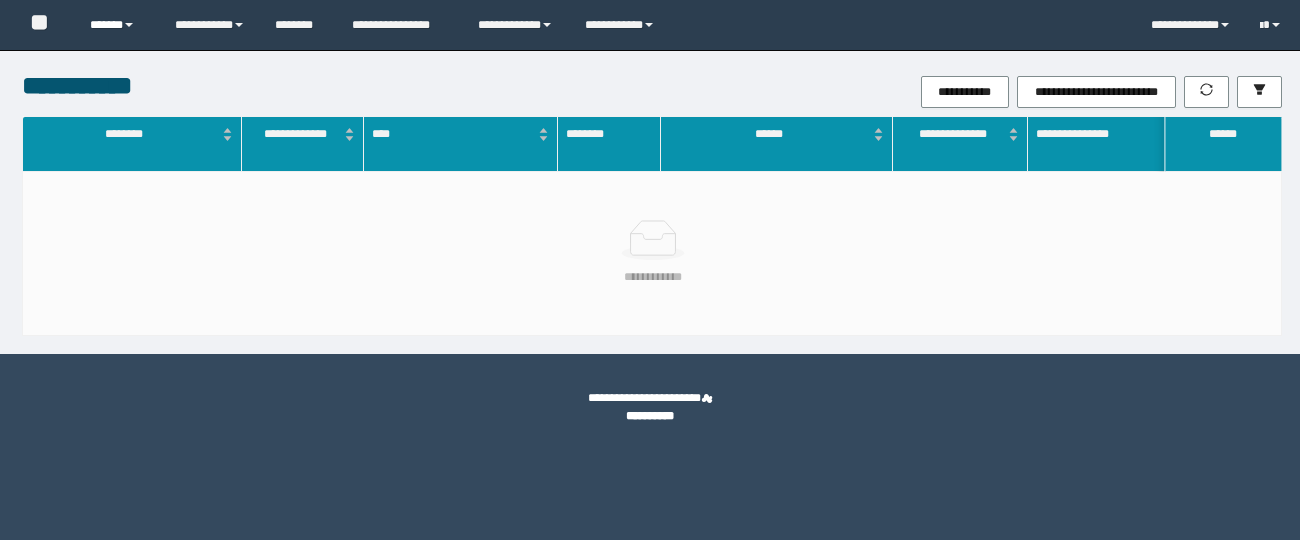 click on "******" at bounding box center (117, 25) 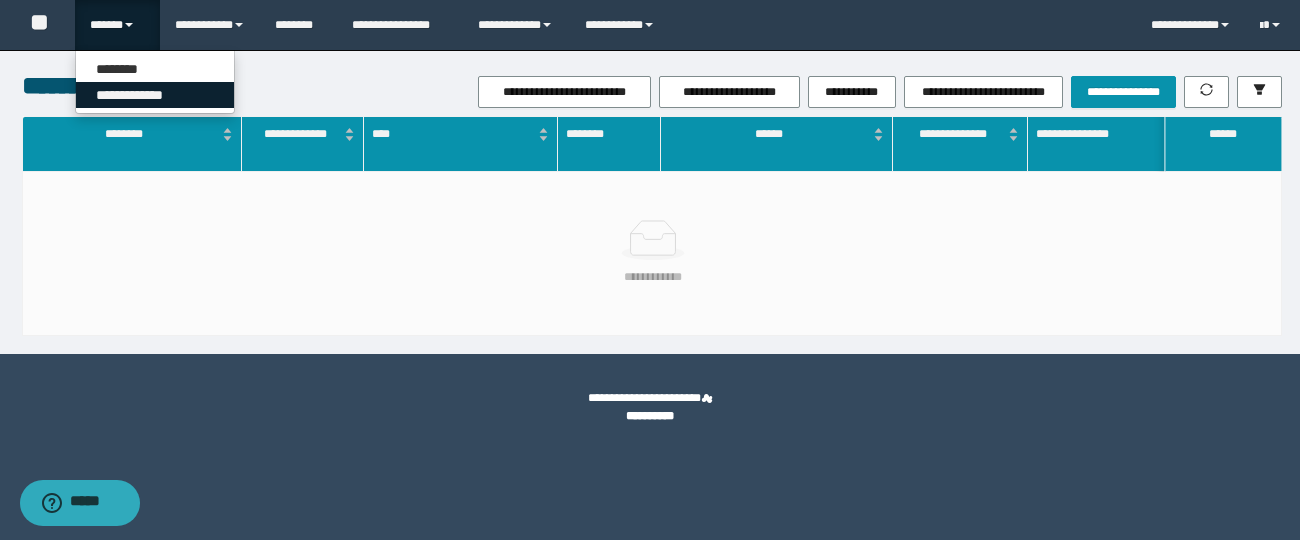click on "**********" at bounding box center (155, 95) 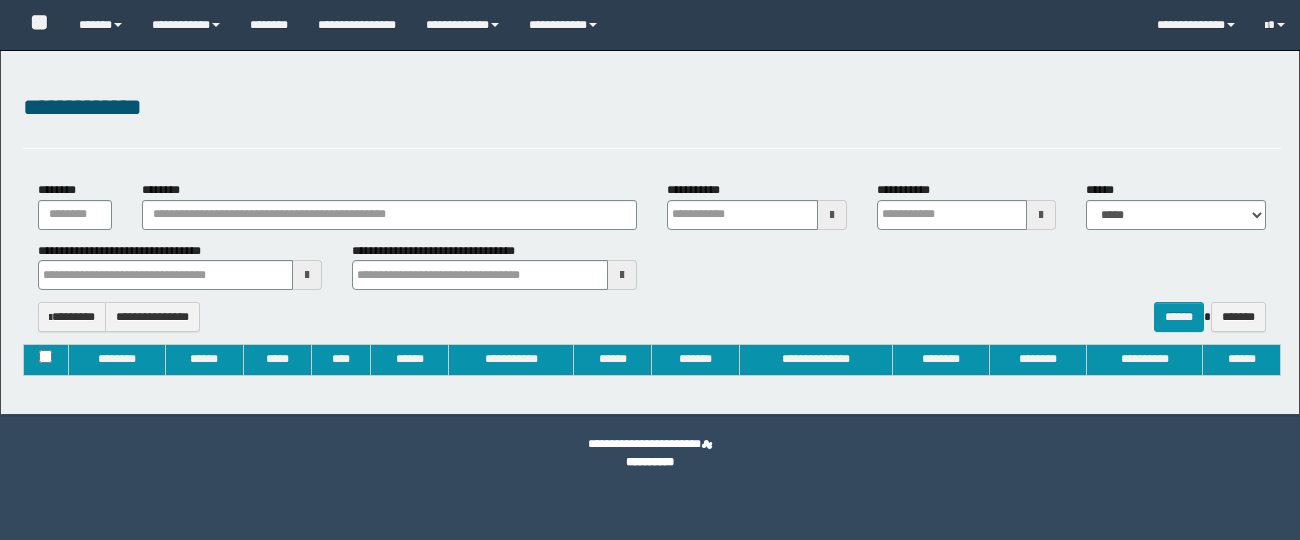type on "**********" 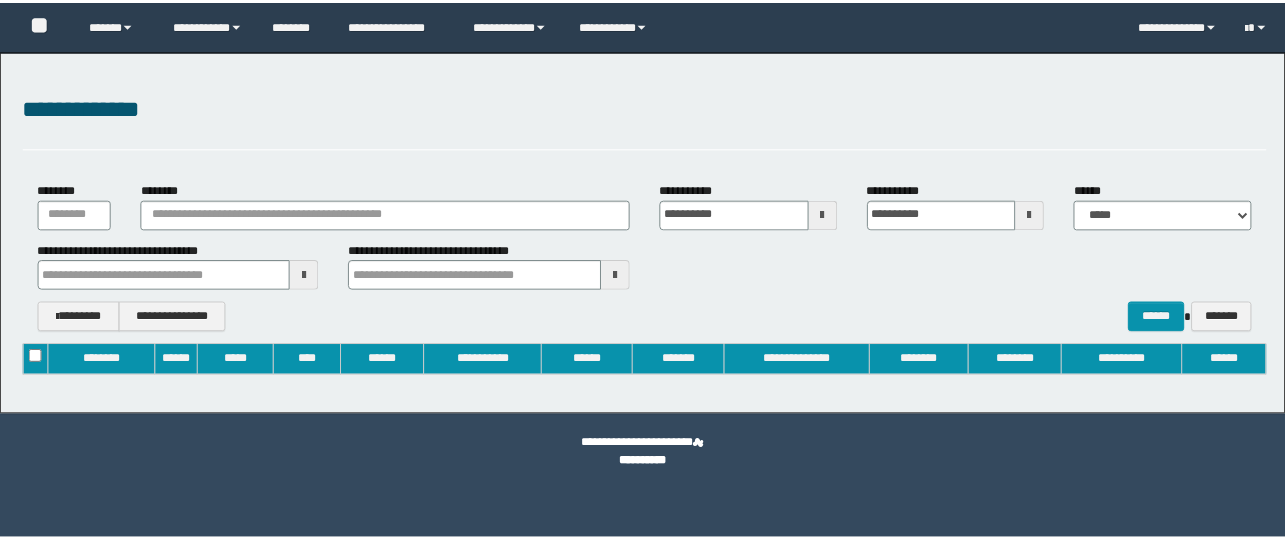scroll, scrollTop: 0, scrollLeft: 0, axis: both 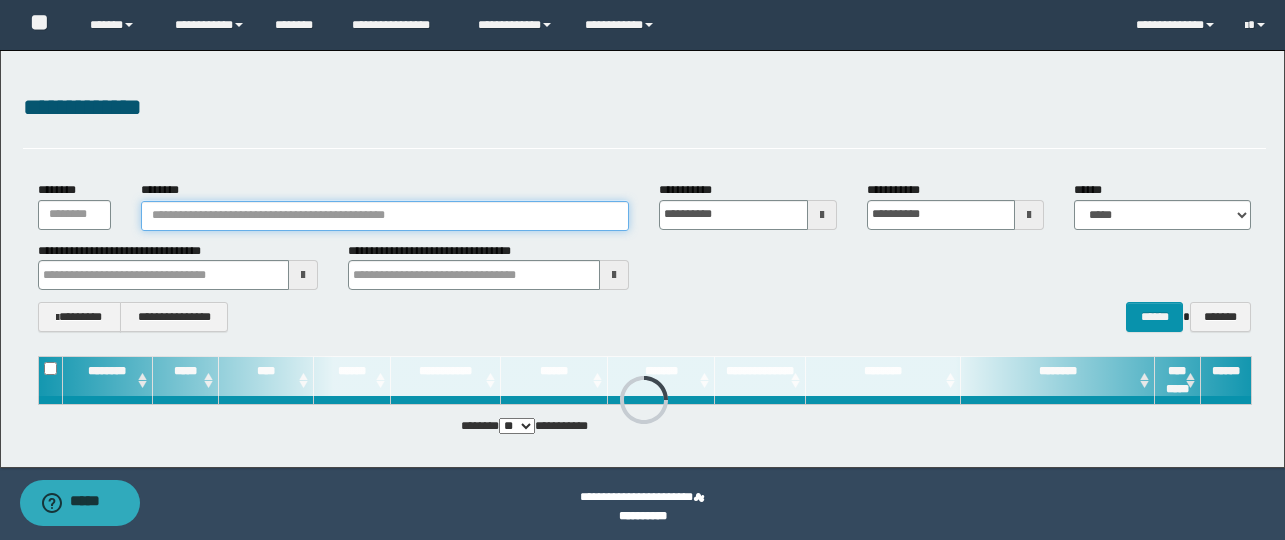 click on "********" at bounding box center [385, 216] 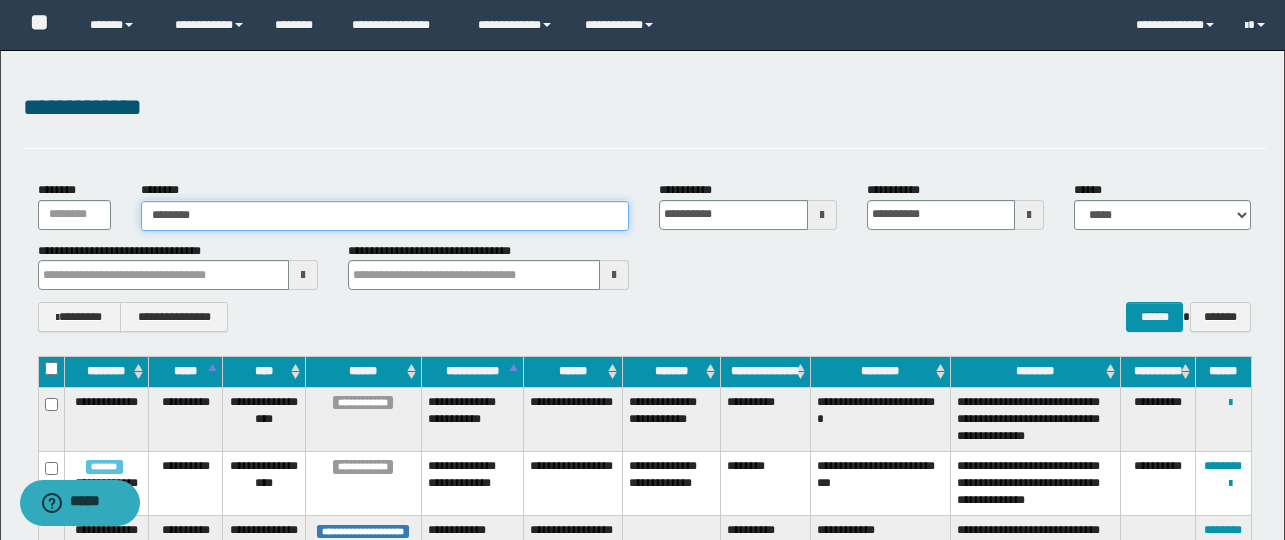 type on "********" 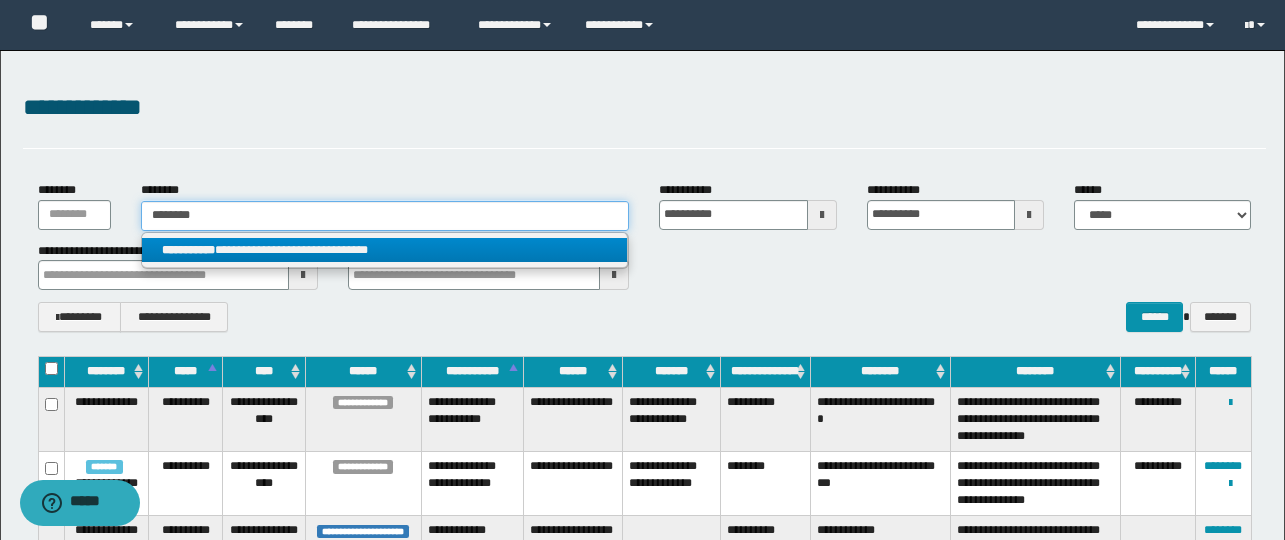 type on "********" 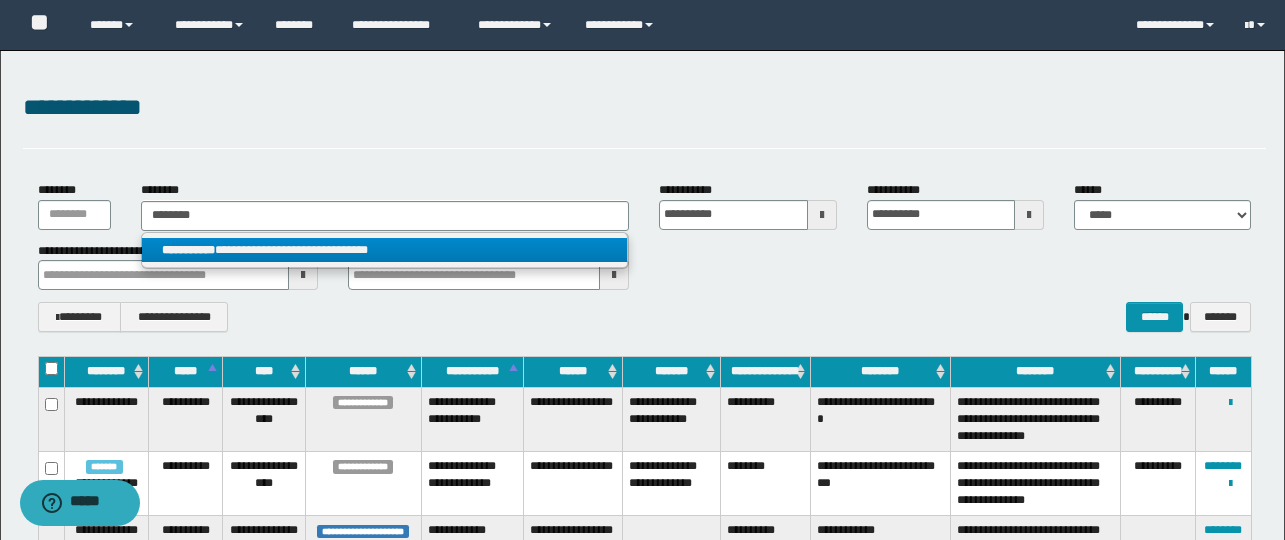 click on "**********" at bounding box center (188, 250) 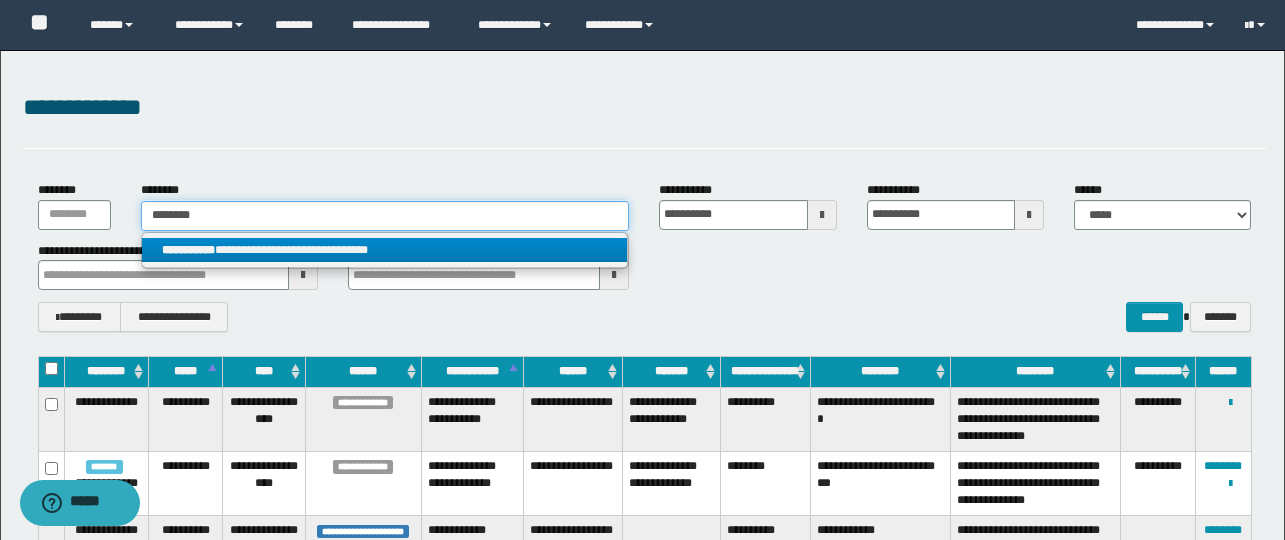 type 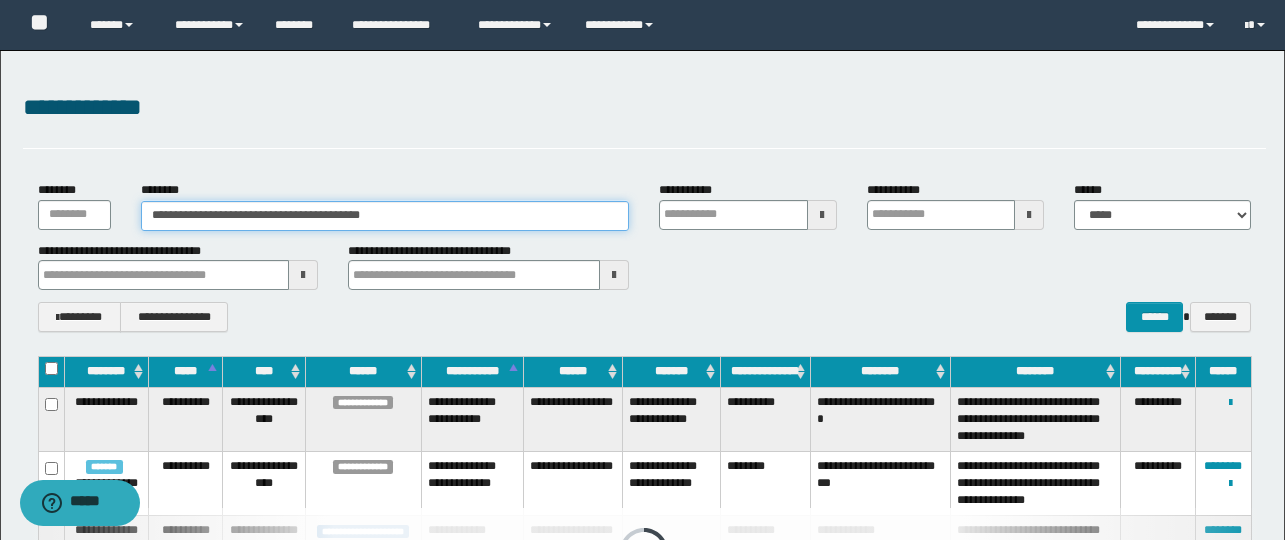type 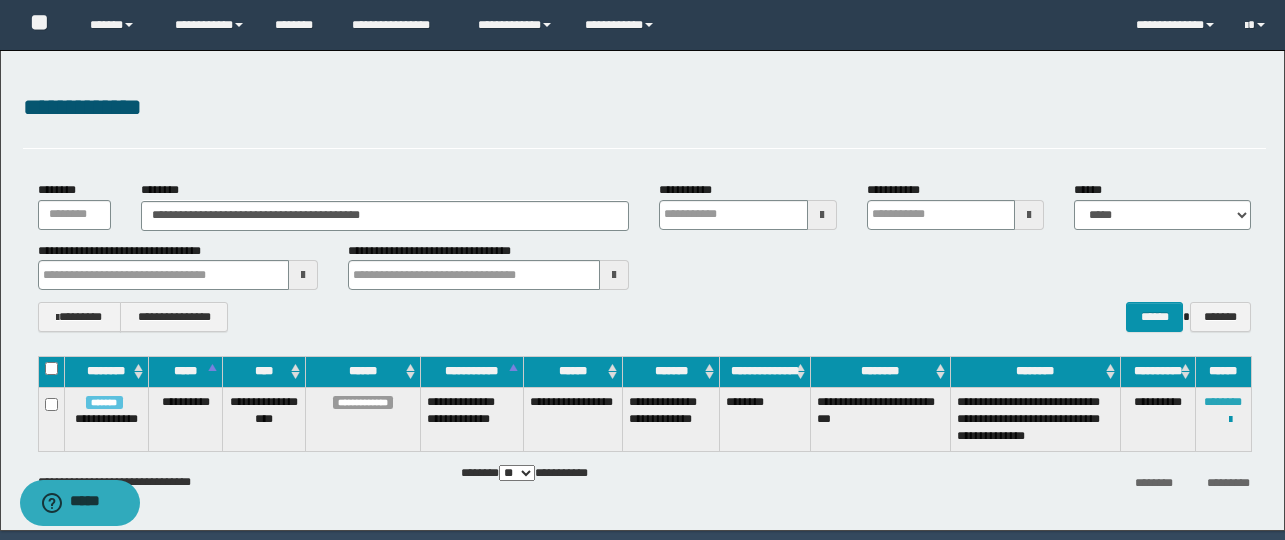 click on "********" at bounding box center (1223, 402) 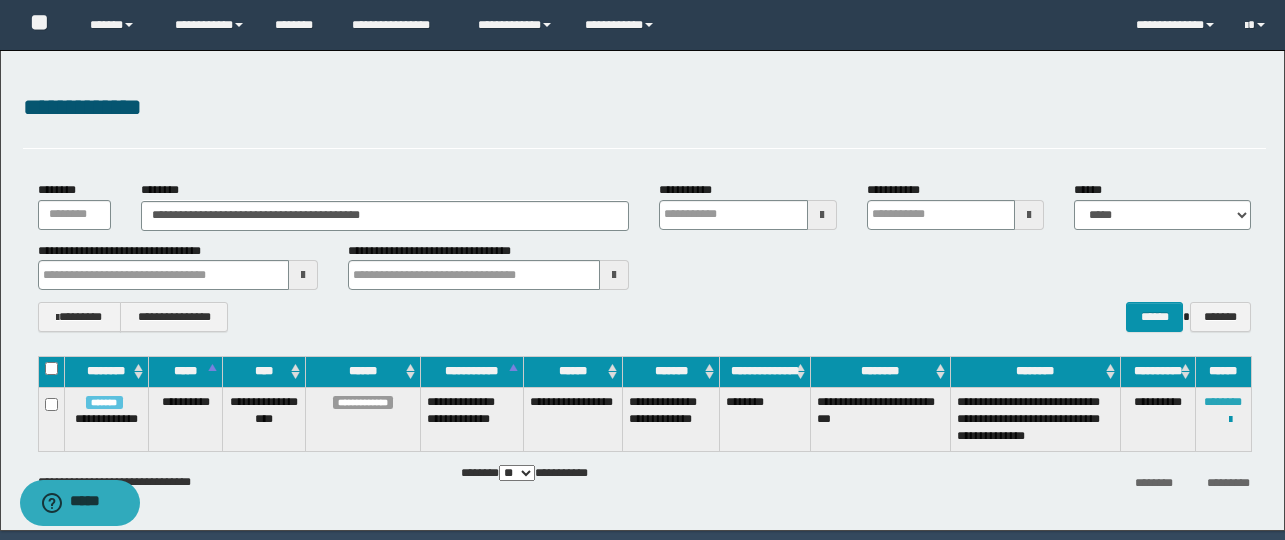 type 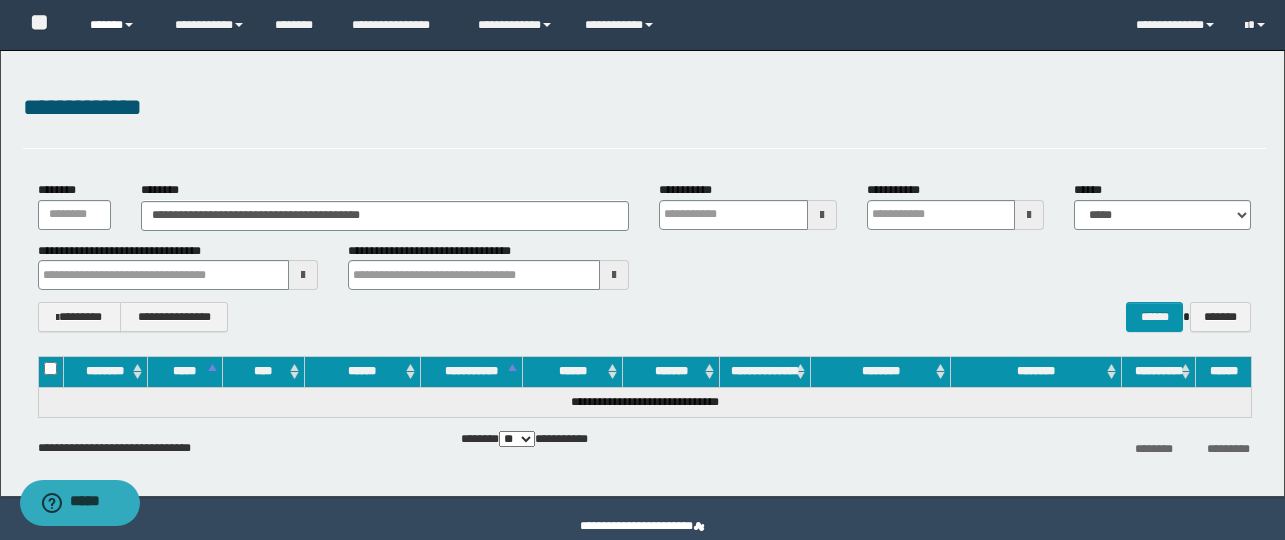 click on "******" at bounding box center [117, 25] 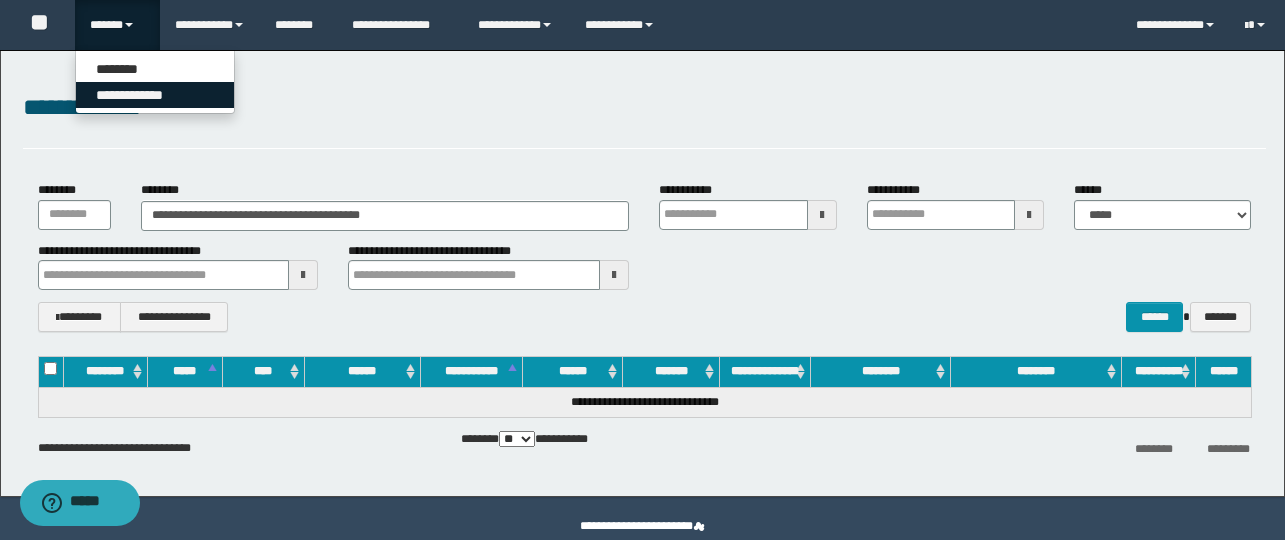 click on "**********" at bounding box center [155, 95] 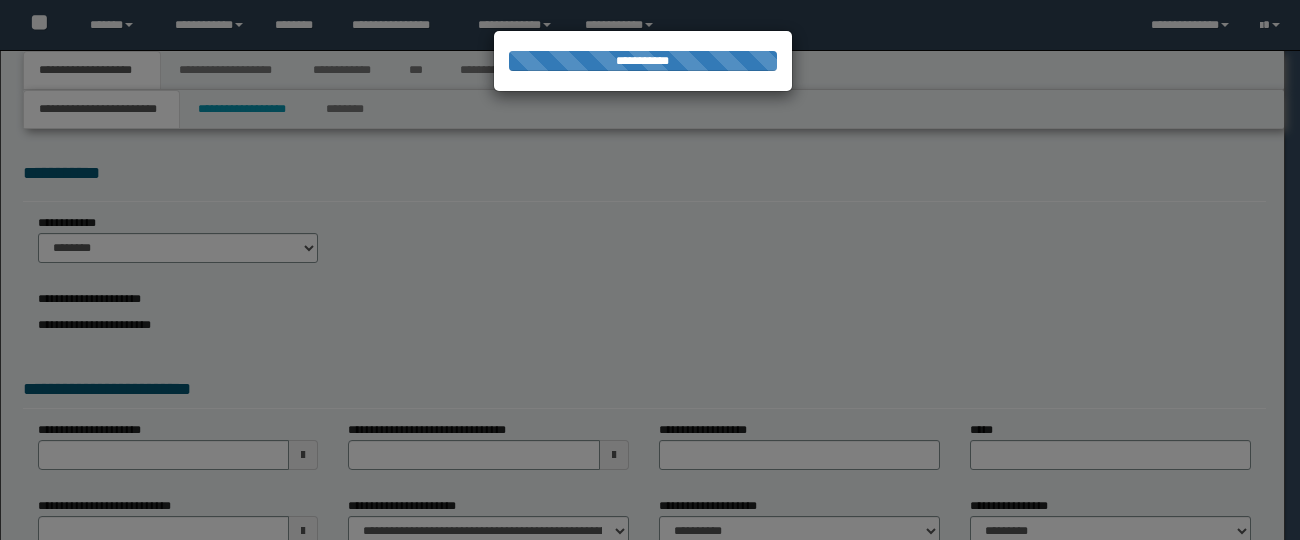 scroll, scrollTop: 0, scrollLeft: 0, axis: both 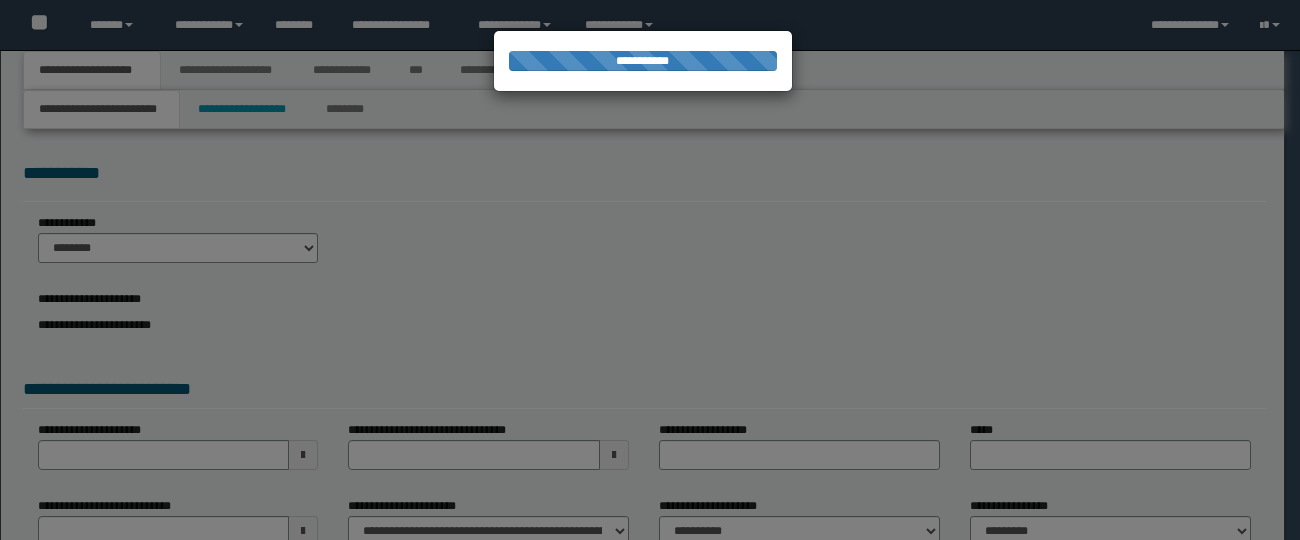 select on "*" 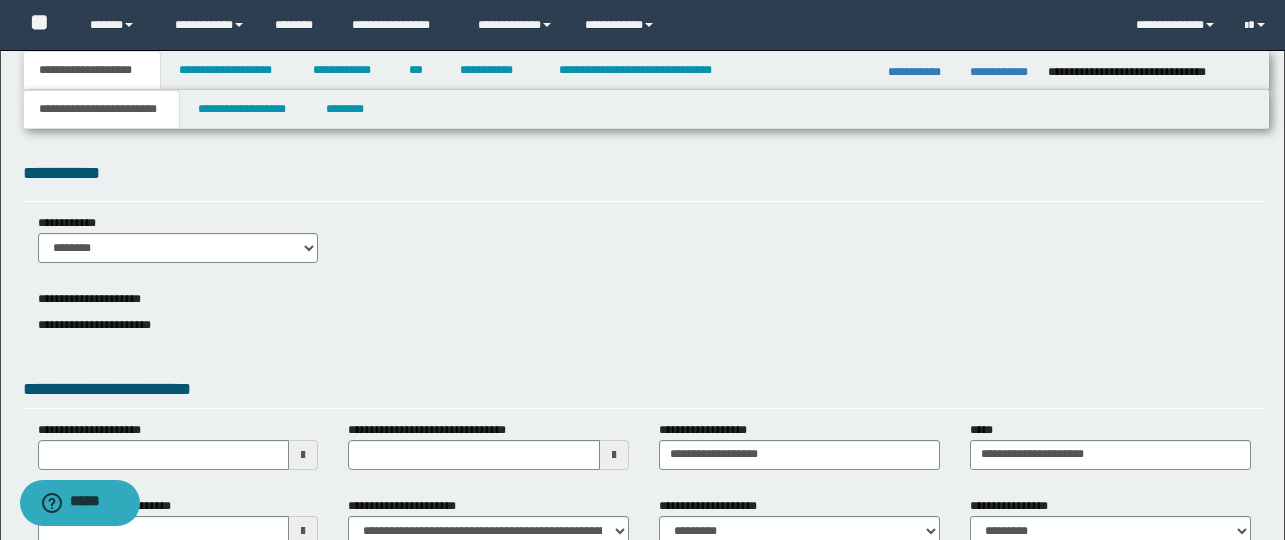 scroll, scrollTop: 205, scrollLeft: 0, axis: vertical 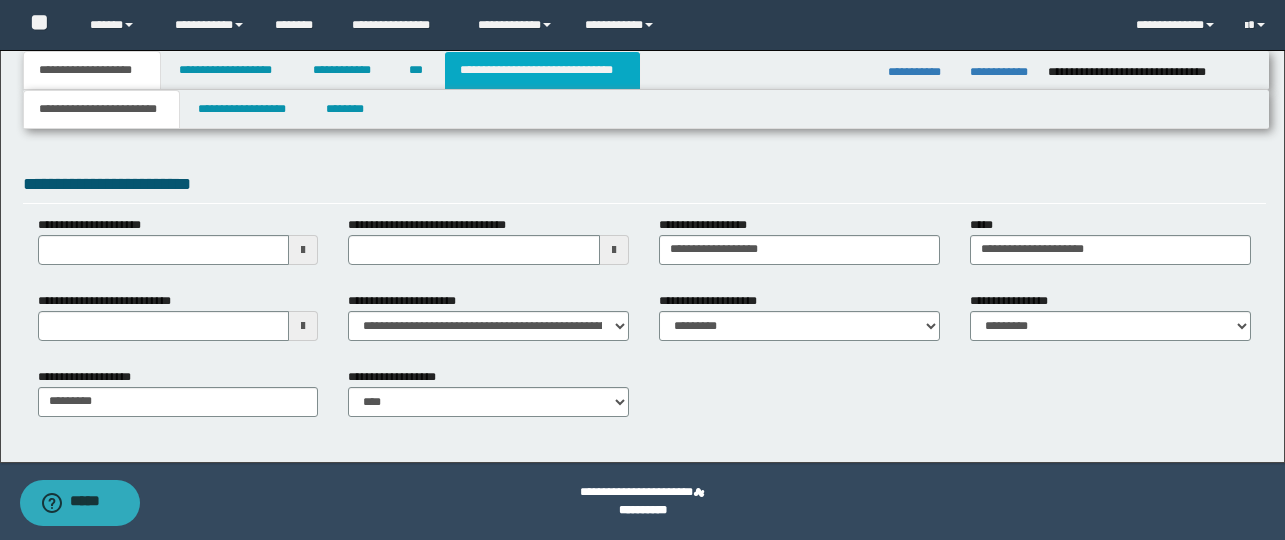 click on "**********" at bounding box center (542, 70) 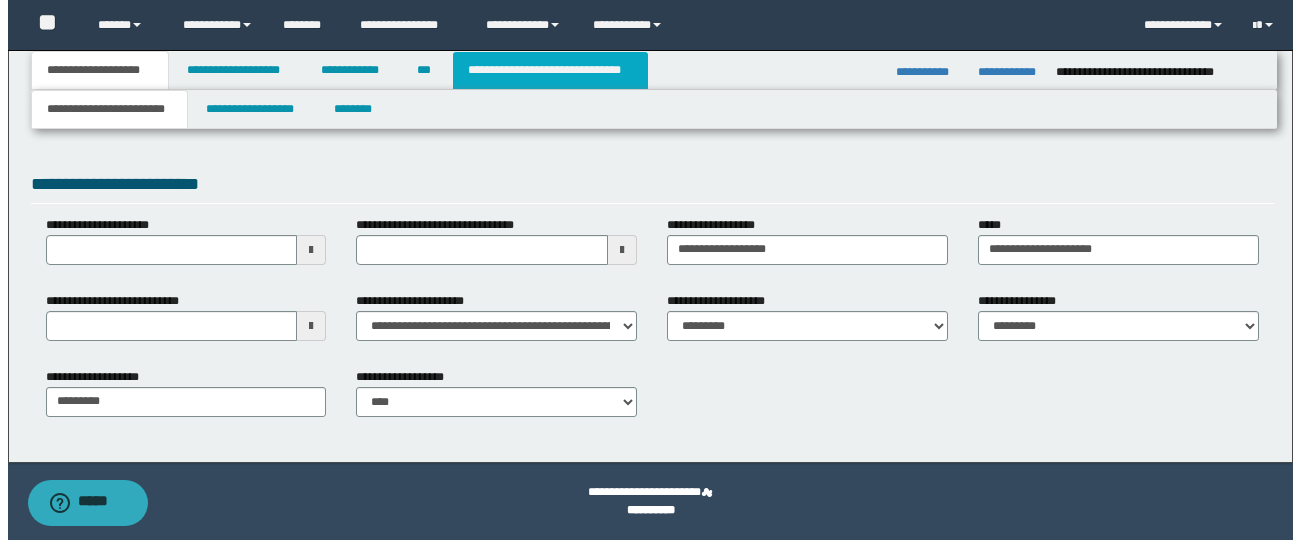 scroll, scrollTop: 0, scrollLeft: 0, axis: both 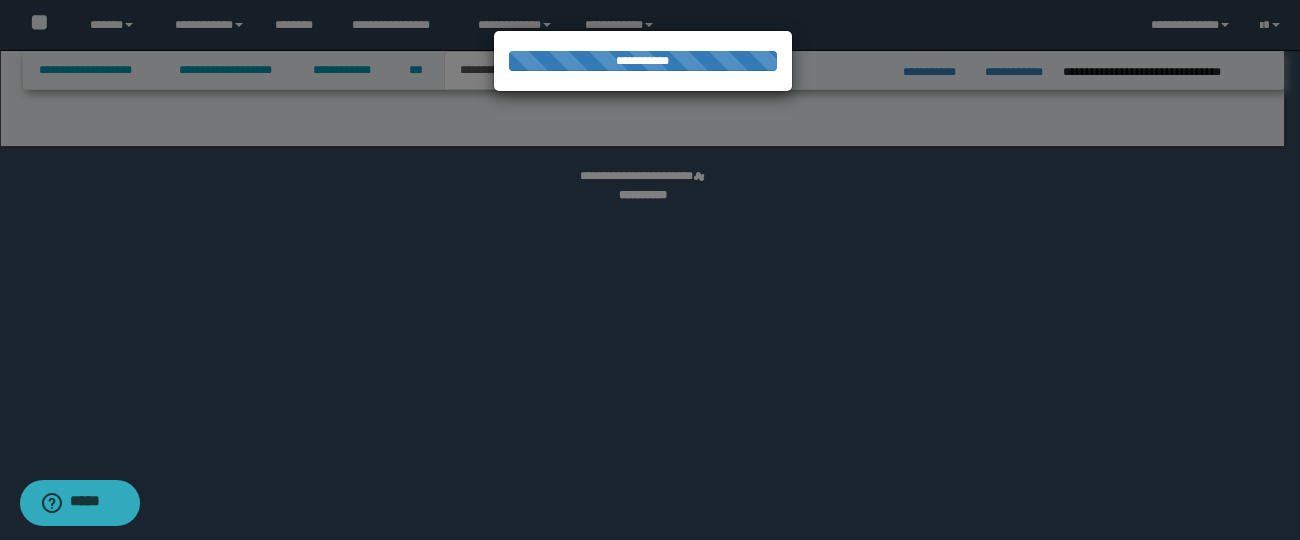 select on "*" 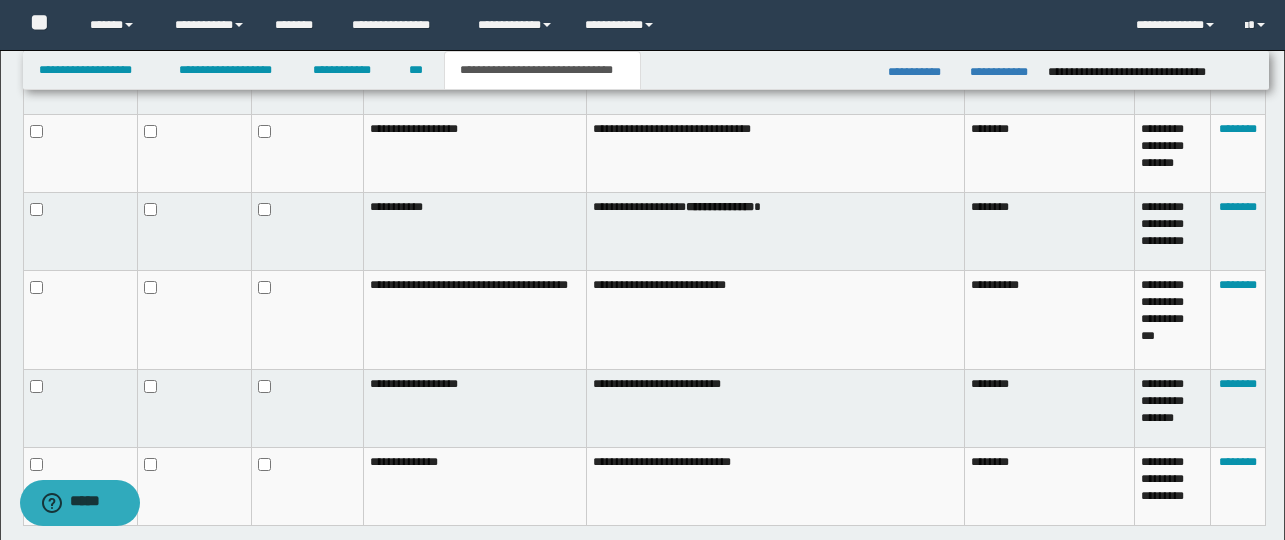 scroll, scrollTop: 1359, scrollLeft: 0, axis: vertical 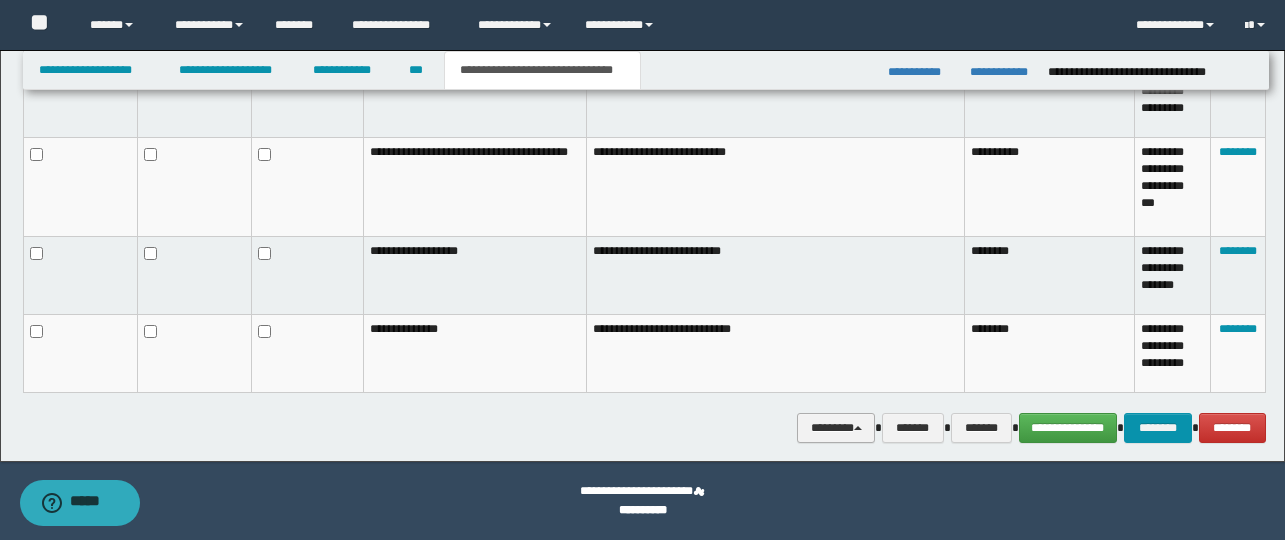 click on "********" at bounding box center (836, 428) 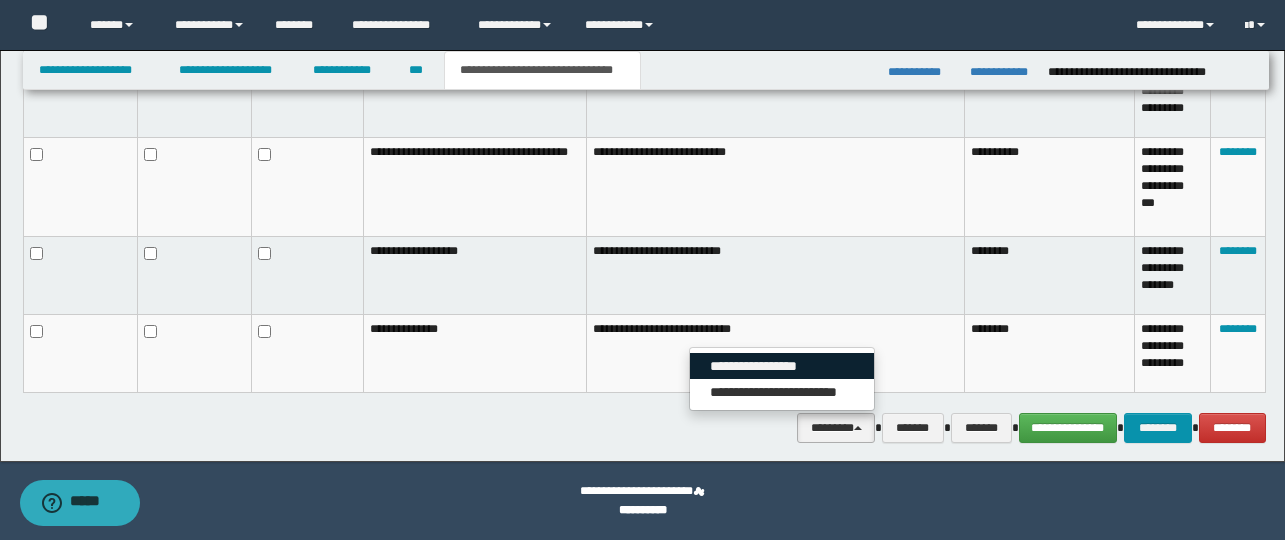 click on "**********" at bounding box center [782, 366] 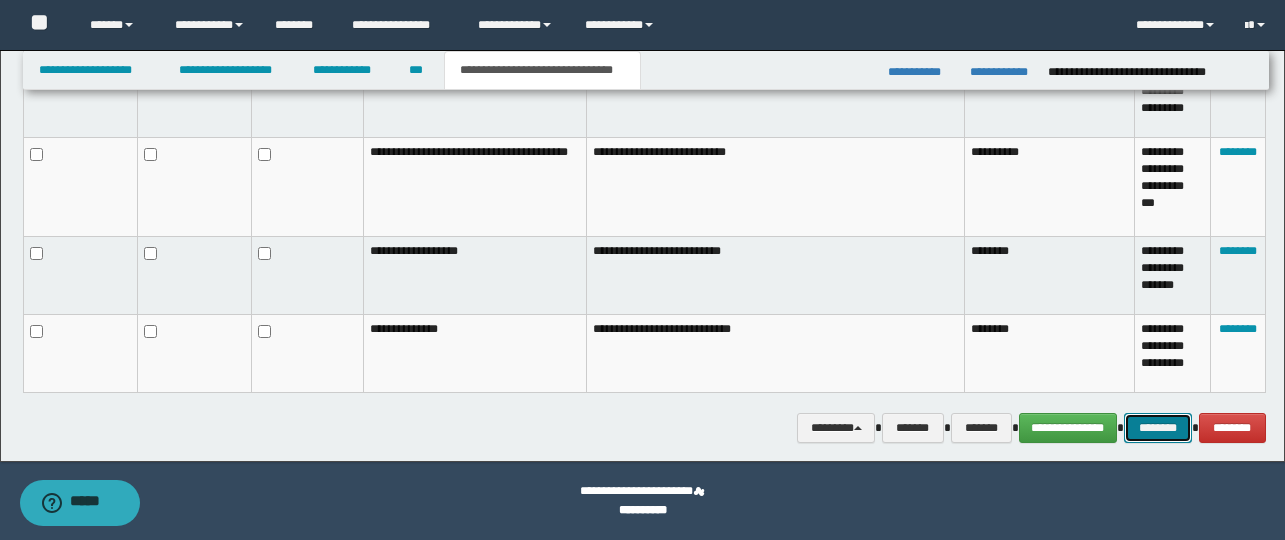 click on "********" at bounding box center (1158, 428) 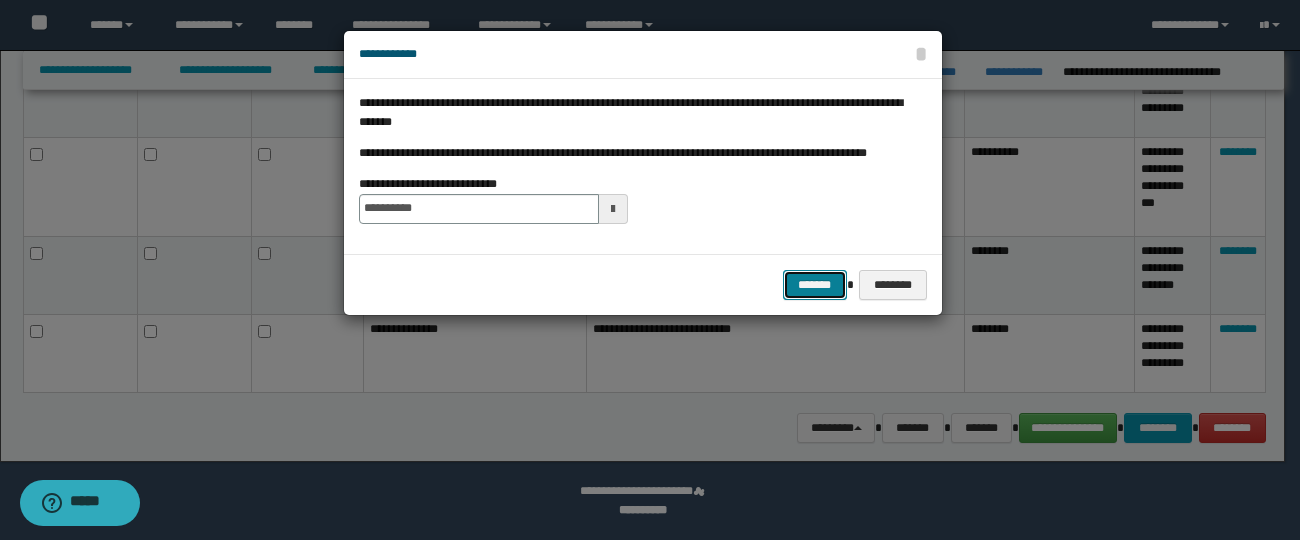 click on "*******" at bounding box center (815, 285) 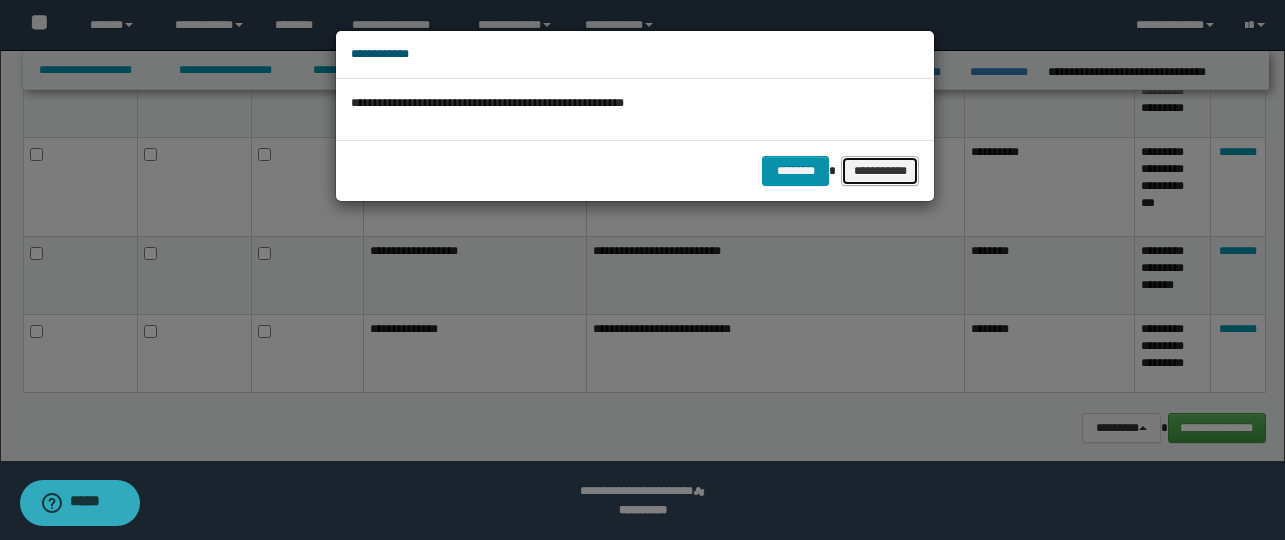 click on "**********" at bounding box center (880, 171) 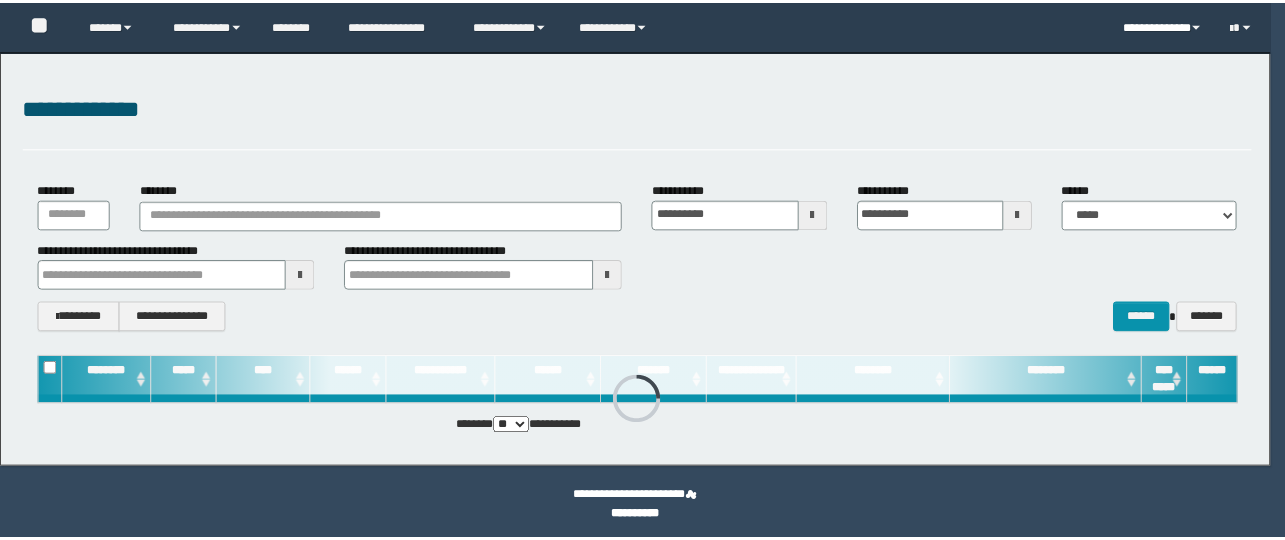 scroll, scrollTop: 0, scrollLeft: 0, axis: both 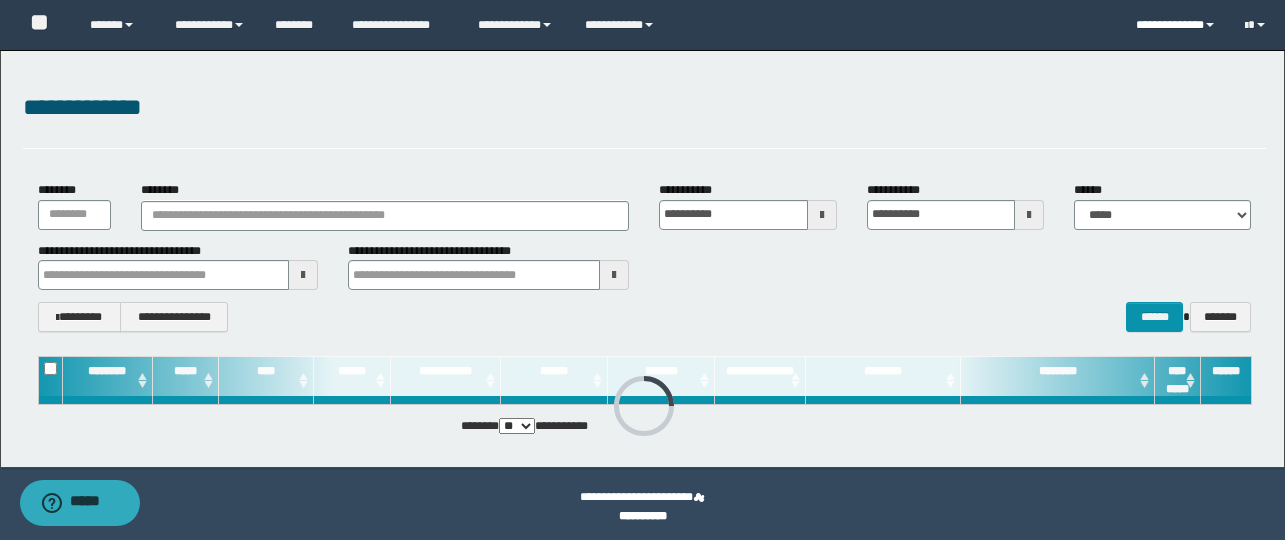 click on "**********" at bounding box center [1175, 25] 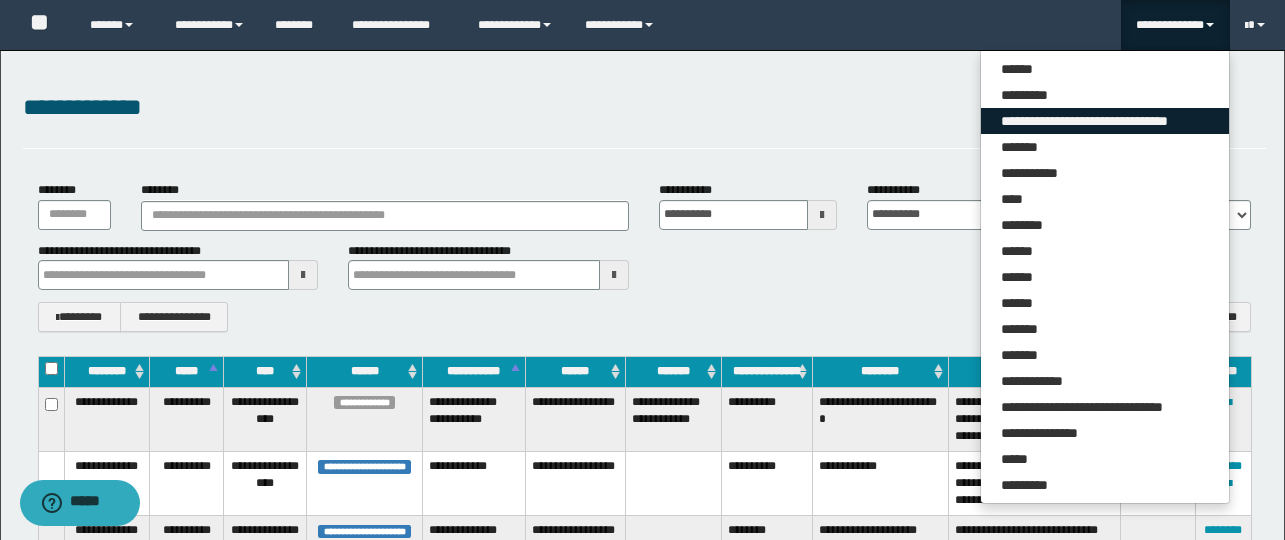 click on "**********" at bounding box center (1105, 121) 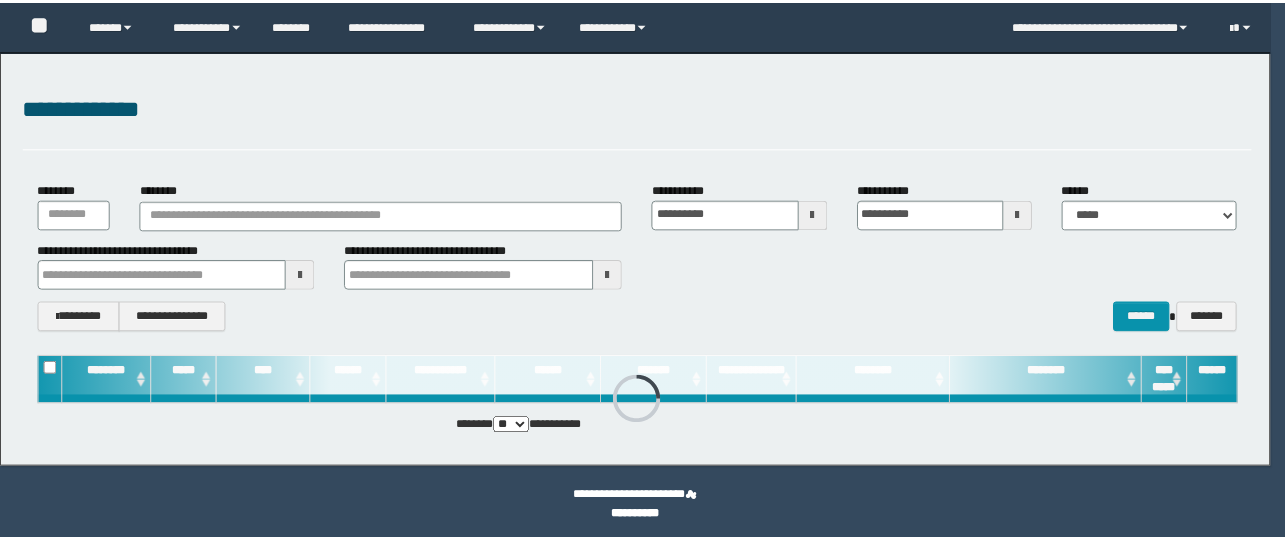 scroll, scrollTop: 0, scrollLeft: 0, axis: both 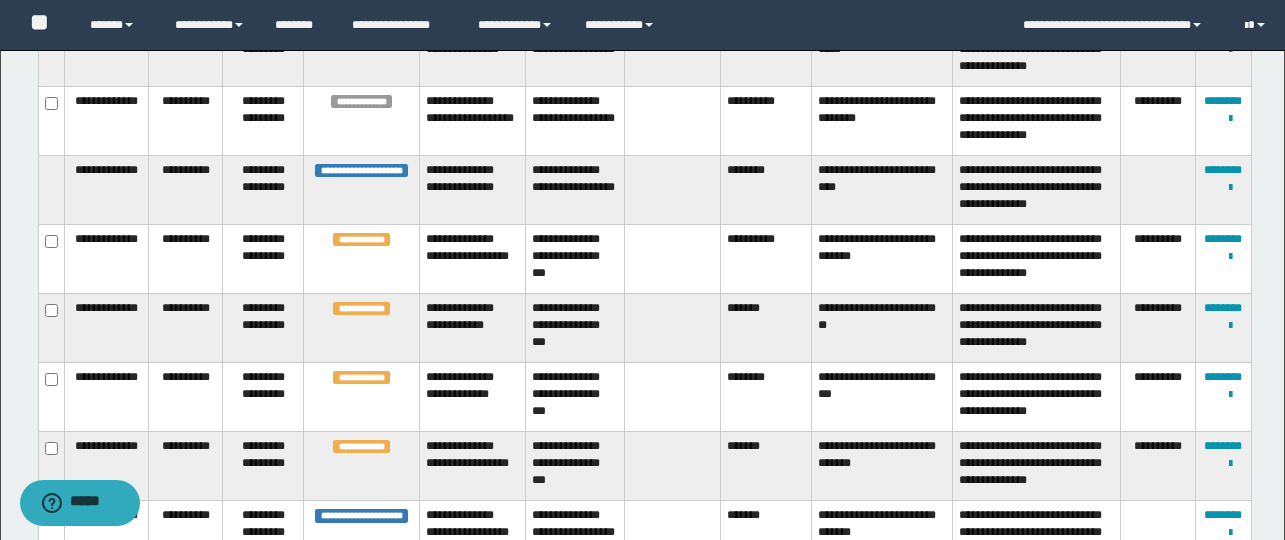 click on "**********" at bounding box center (766, 258) 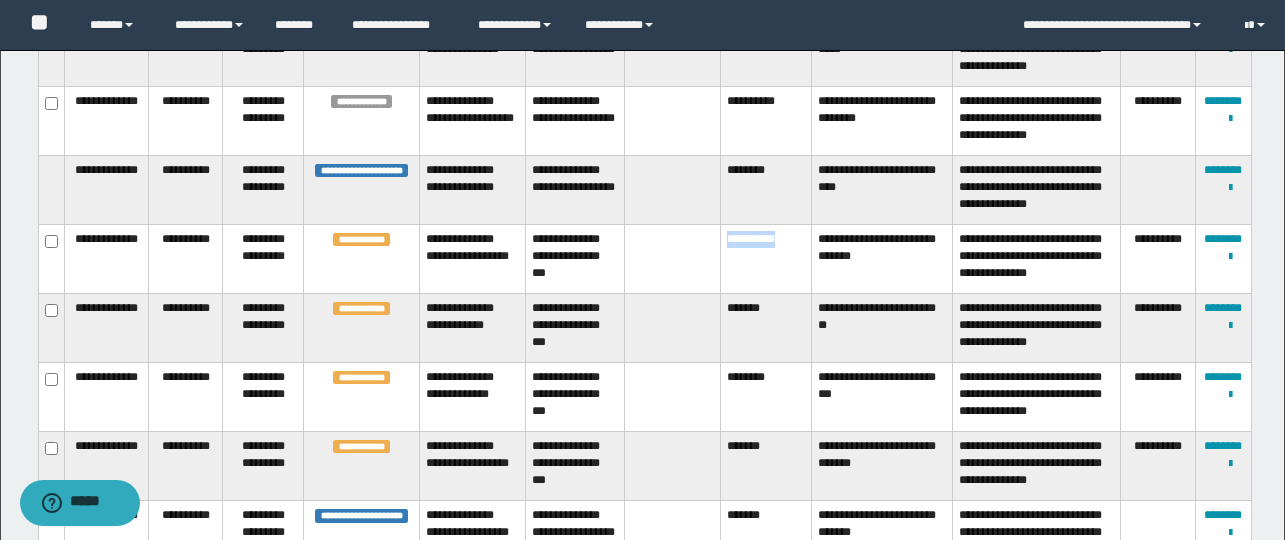 click on "**********" at bounding box center [766, 258] 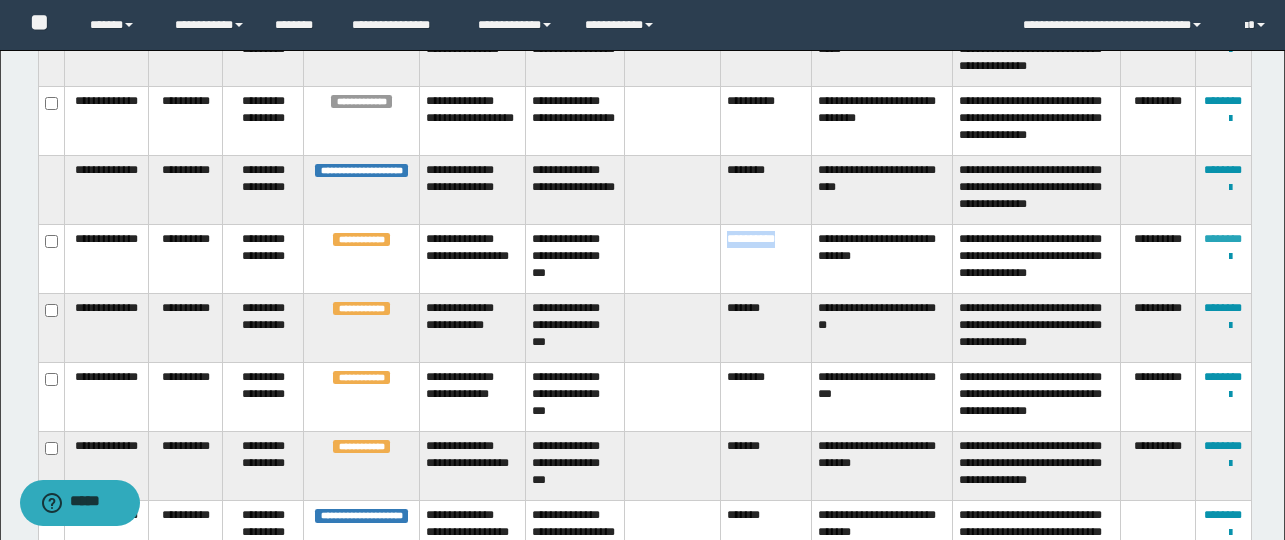 click on "********" at bounding box center (1223, 239) 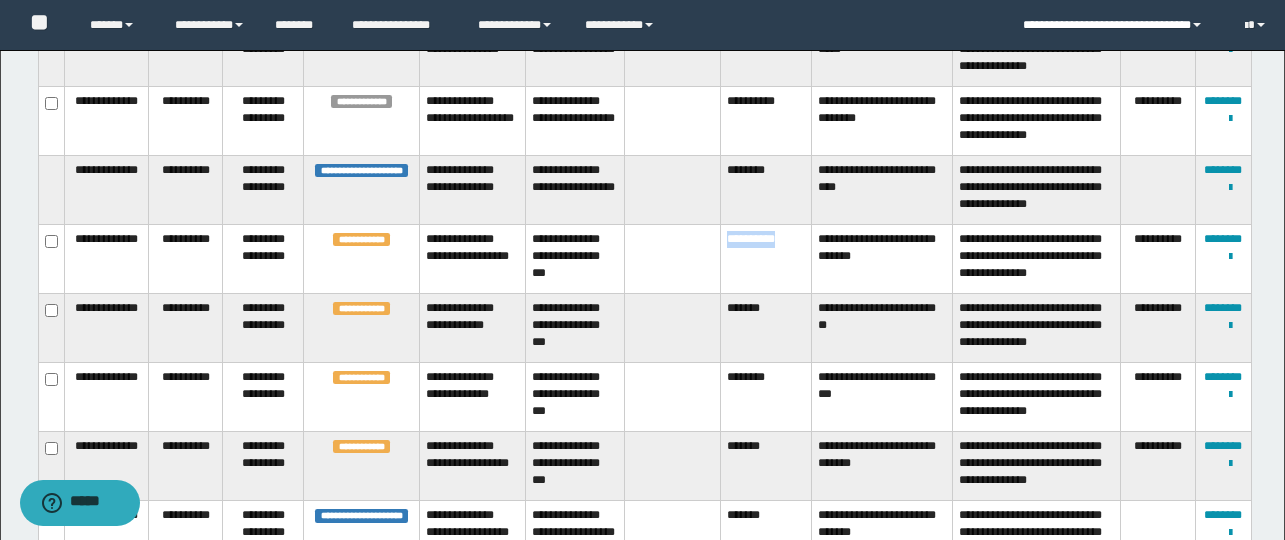 click on "**********" at bounding box center [1118, 25] 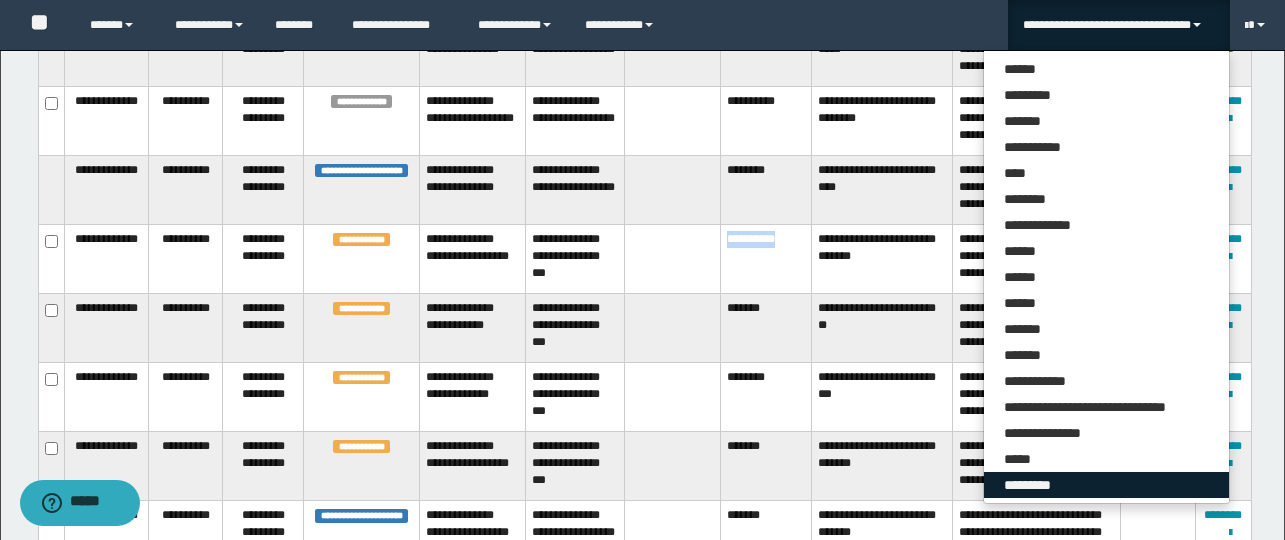 click on "*********" at bounding box center [1106, 485] 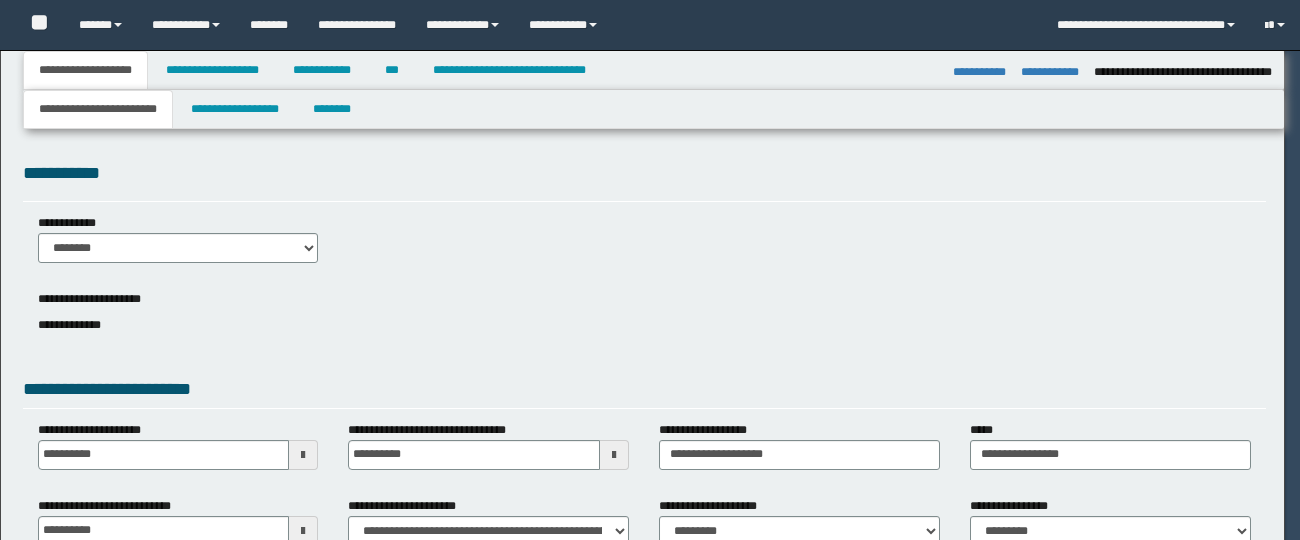 select on "*" 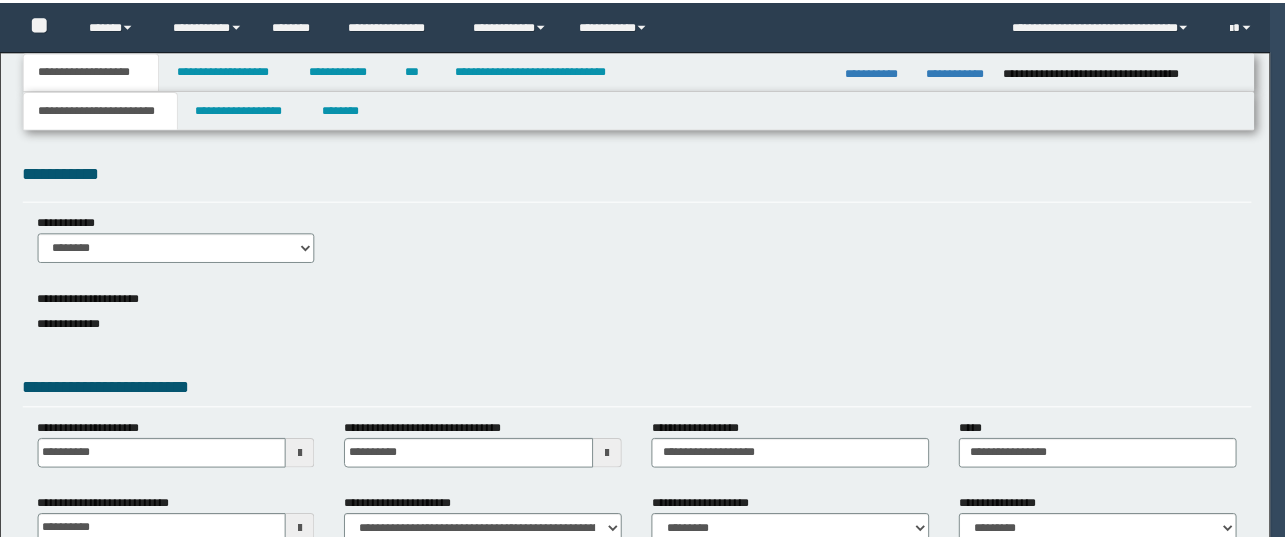scroll, scrollTop: 0, scrollLeft: 0, axis: both 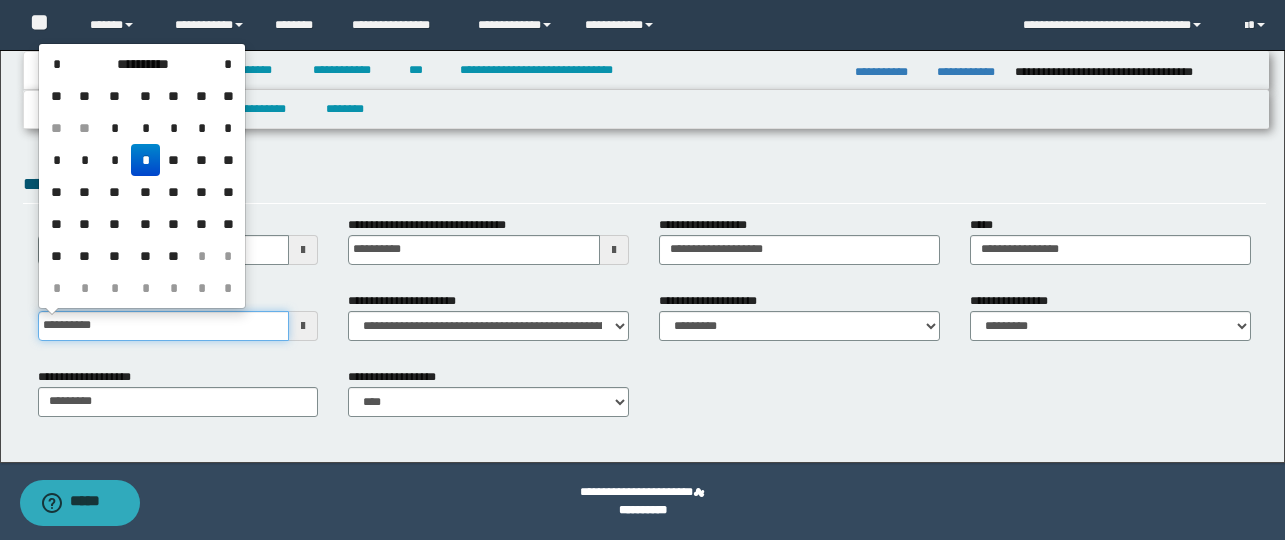 click on "**********" at bounding box center (164, 326) 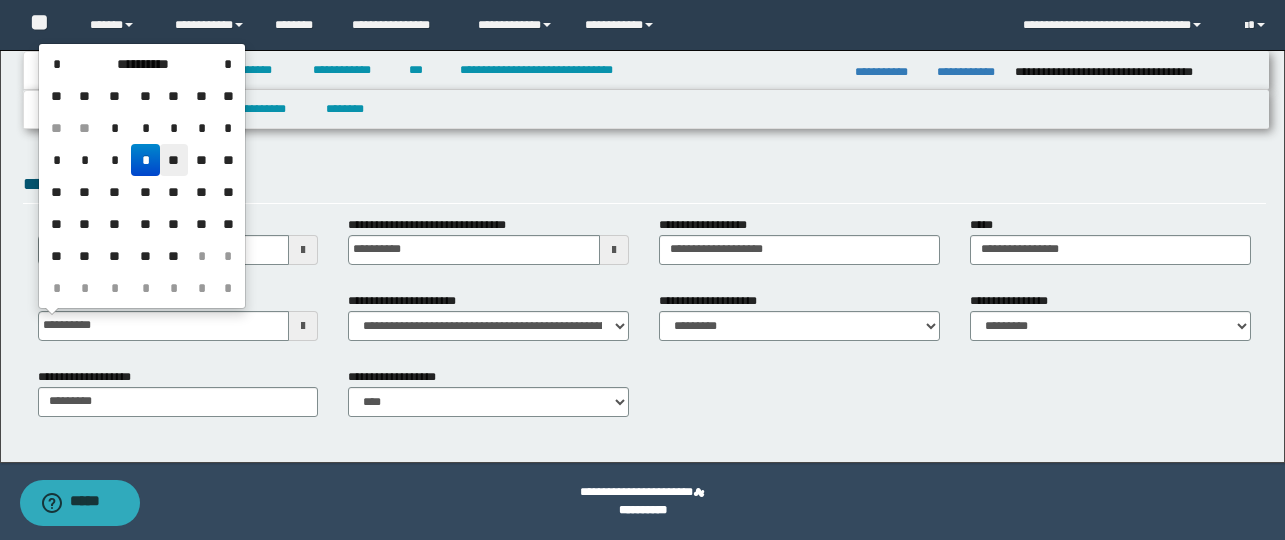 click on "**" at bounding box center (174, 160) 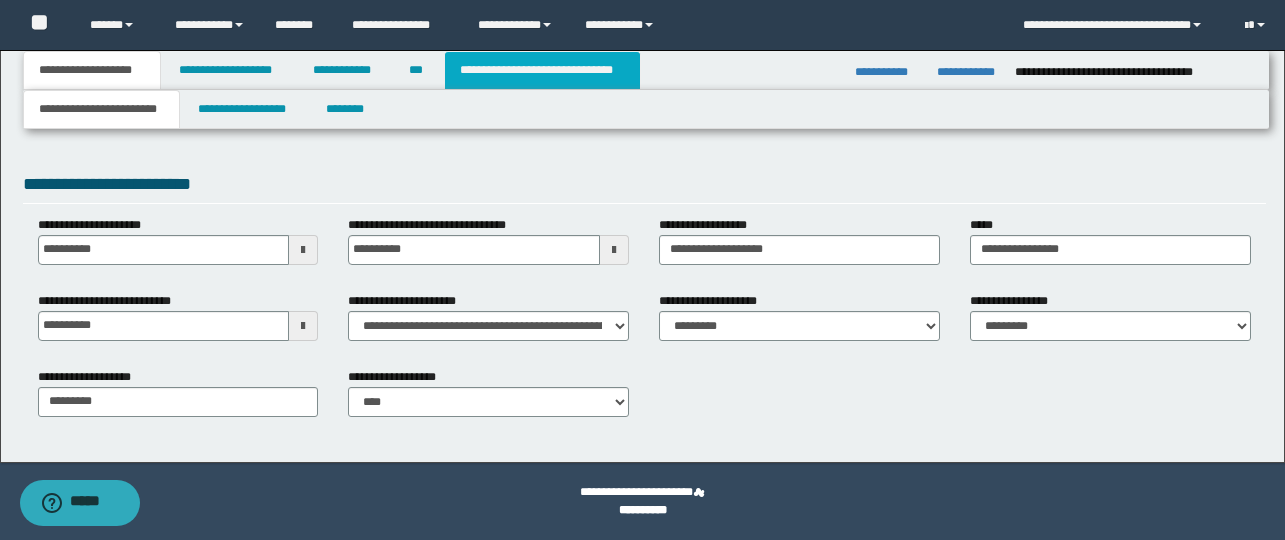click on "**********" at bounding box center (542, 70) 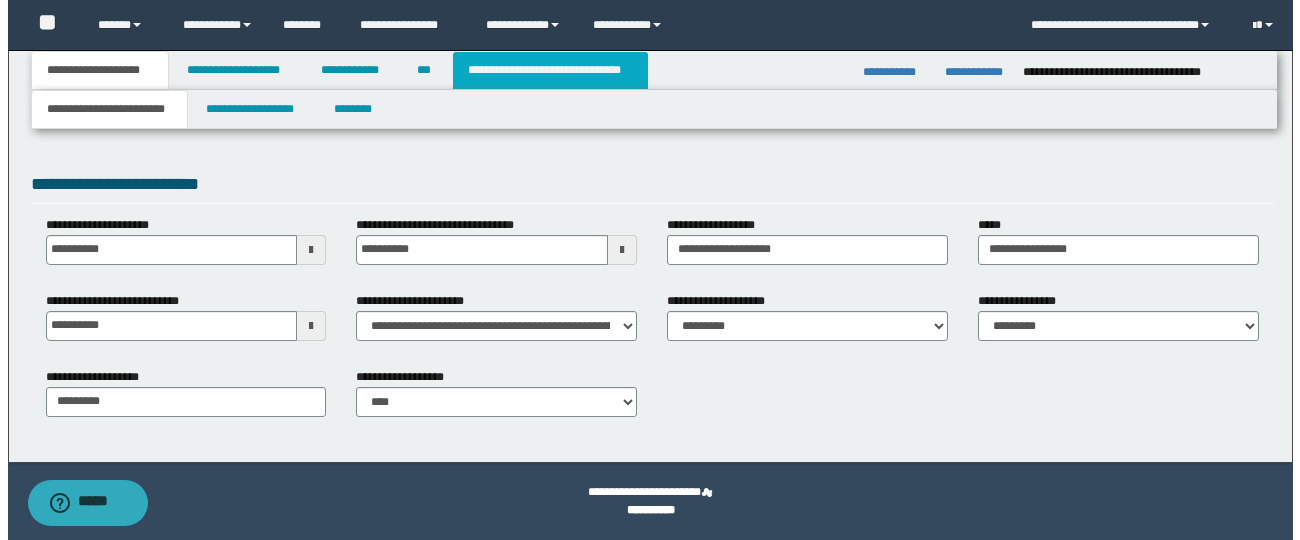 scroll, scrollTop: 0, scrollLeft: 0, axis: both 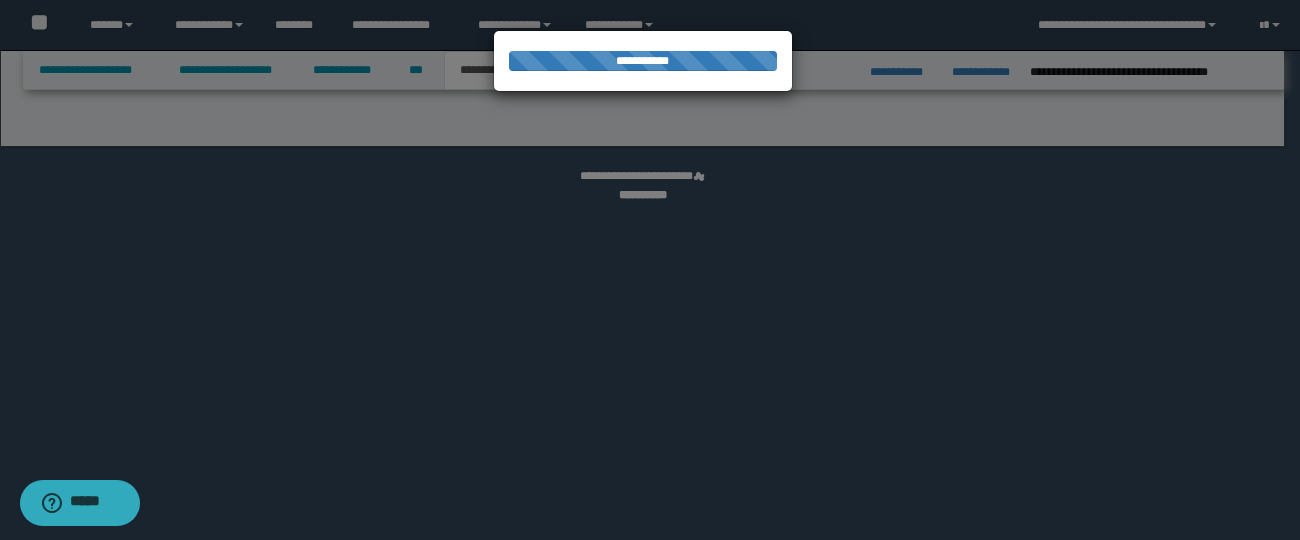 select on "*" 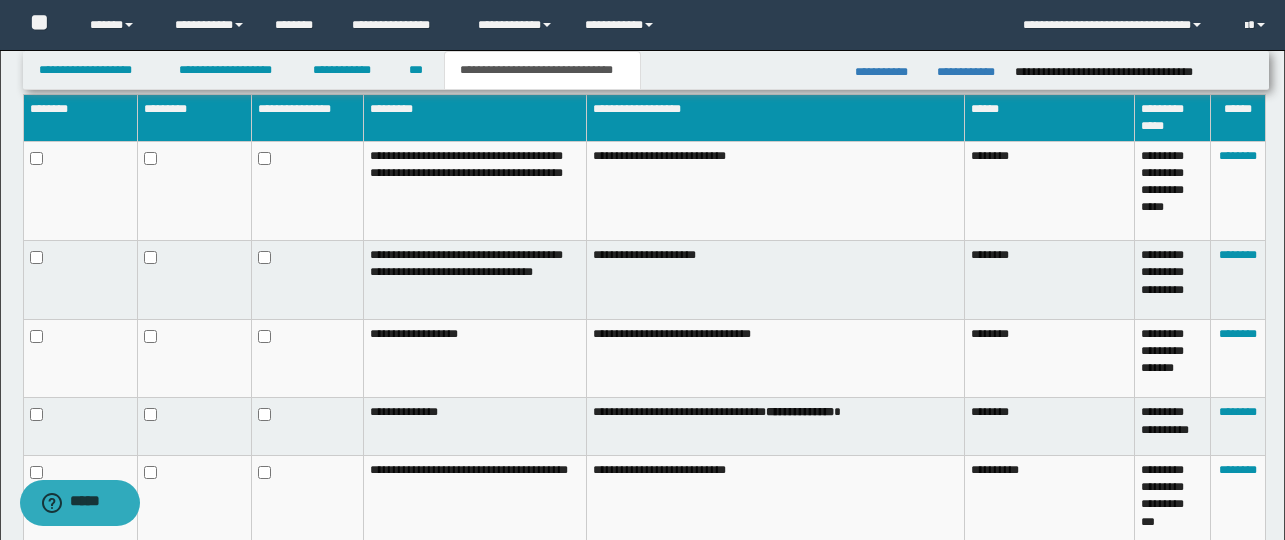 scroll, scrollTop: 1375, scrollLeft: 0, axis: vertical 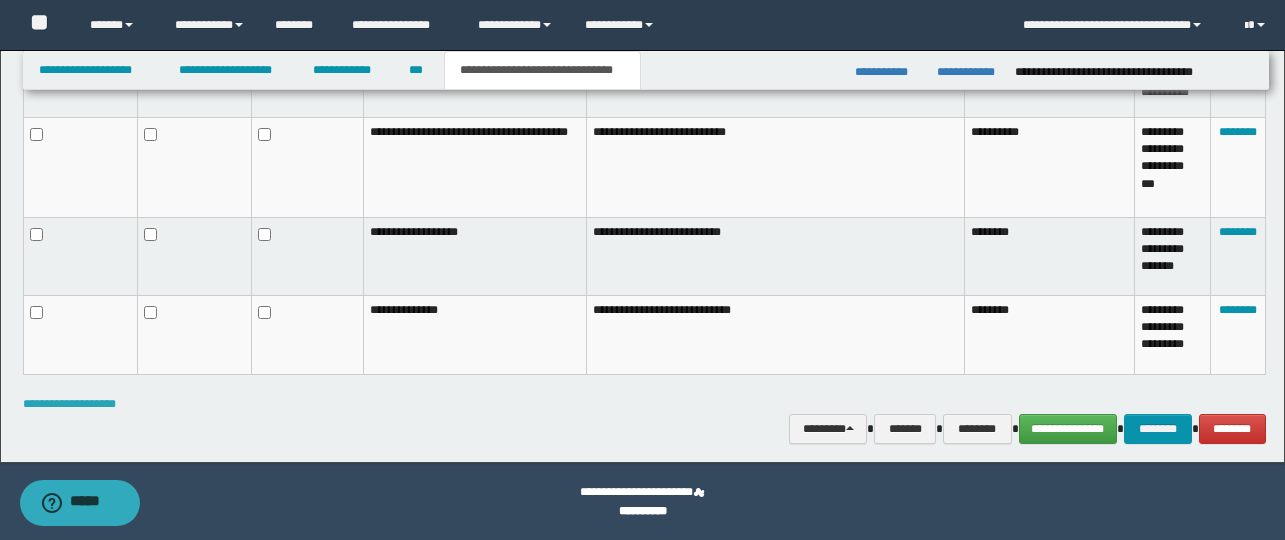 click on "**********" at bounding box center [69, 404] 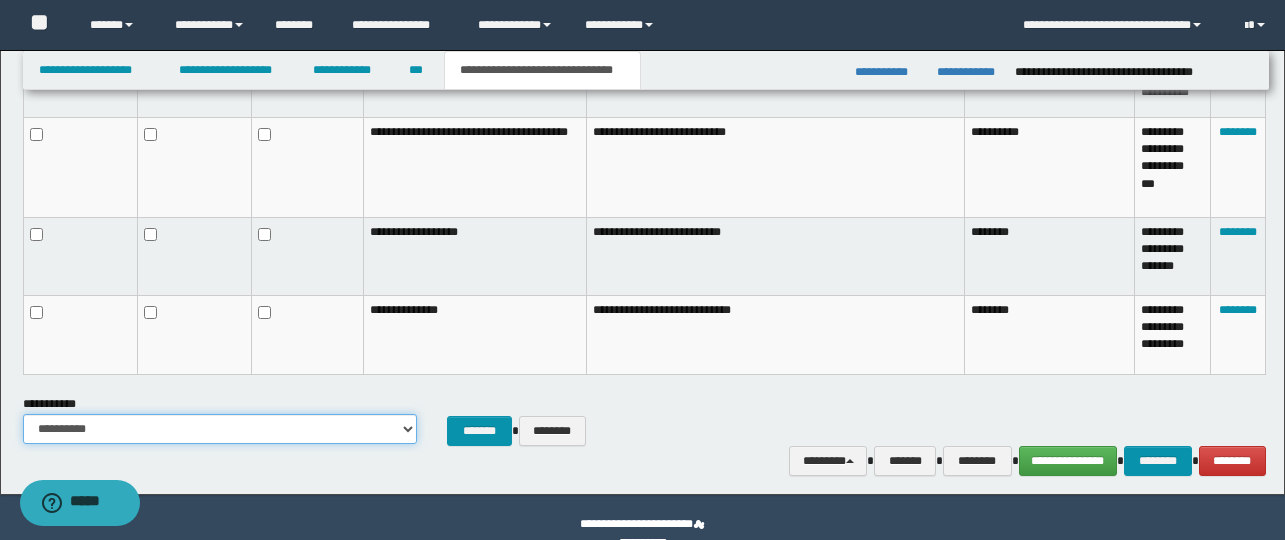 click on "**********" at bounding box center [220, 429] 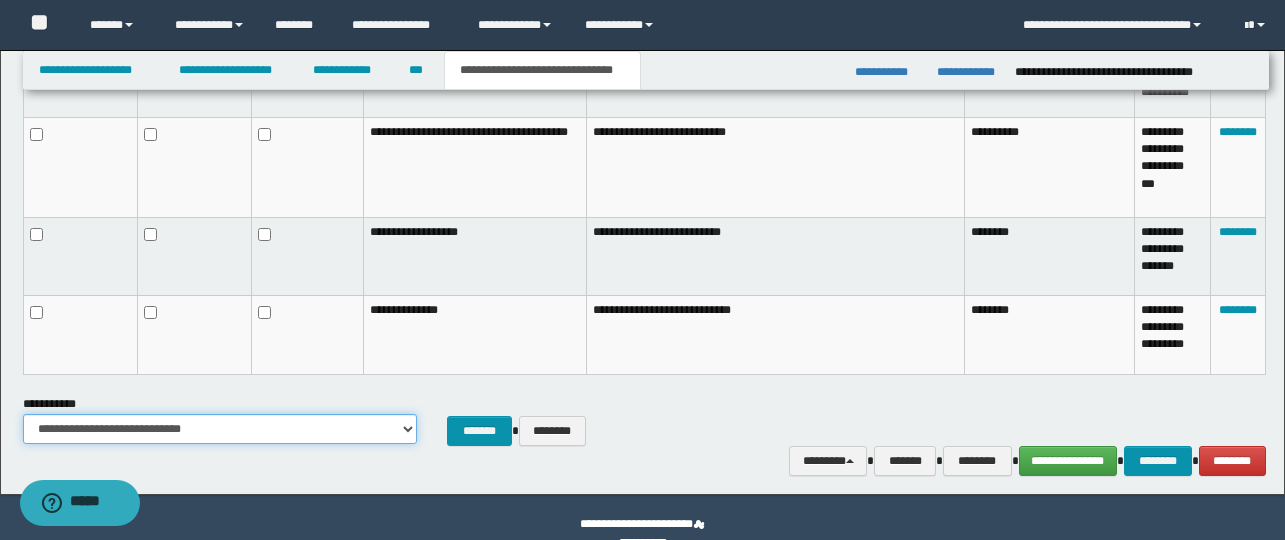 click on "**********" at bounding box center [220, 429] 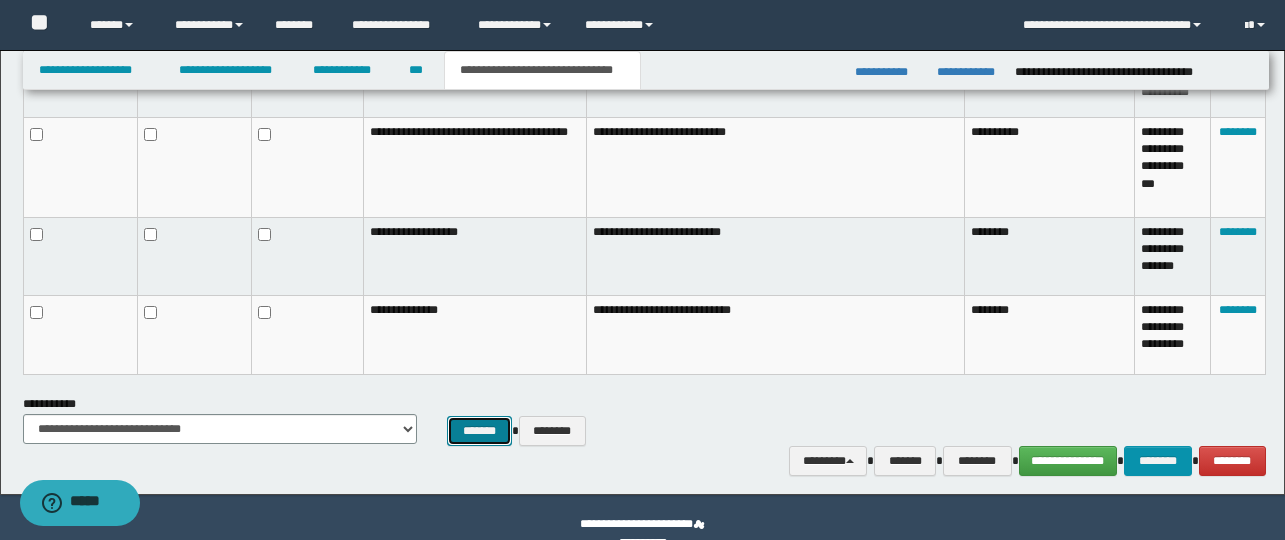 click on "*******" at bounding box center (479, 431) 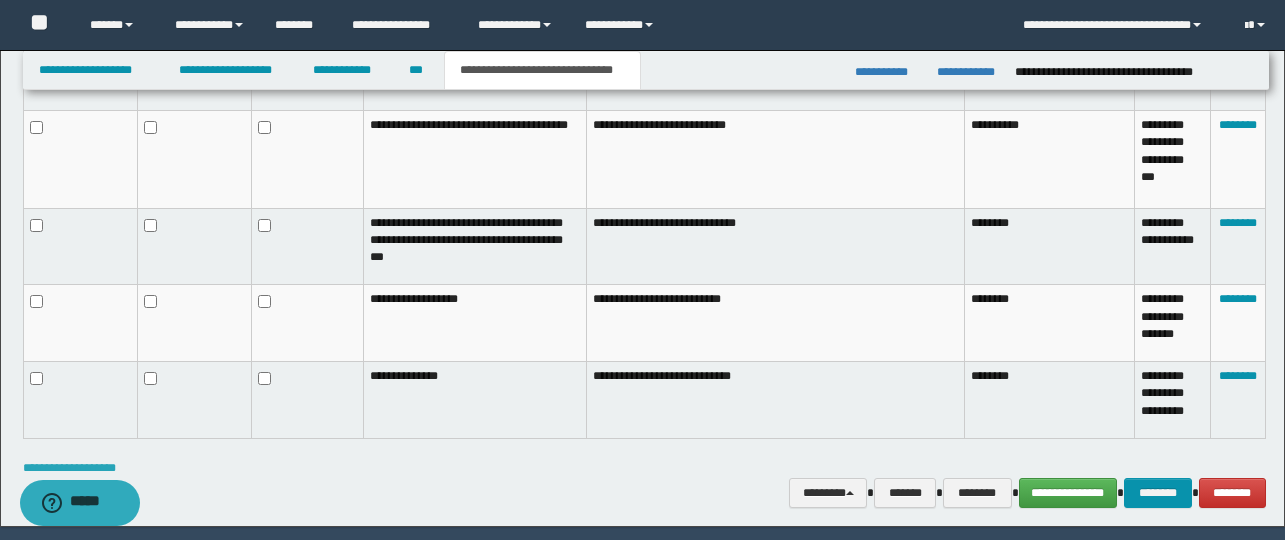 click on "**********" at bounding box center (69, 468) 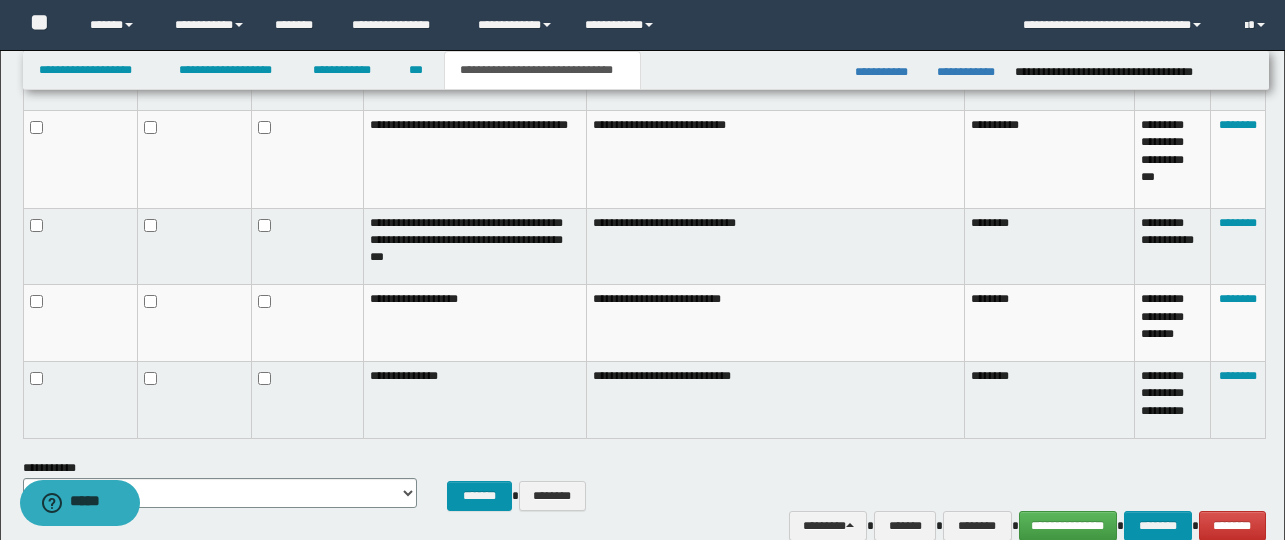 click at bounding box center (307, 323) 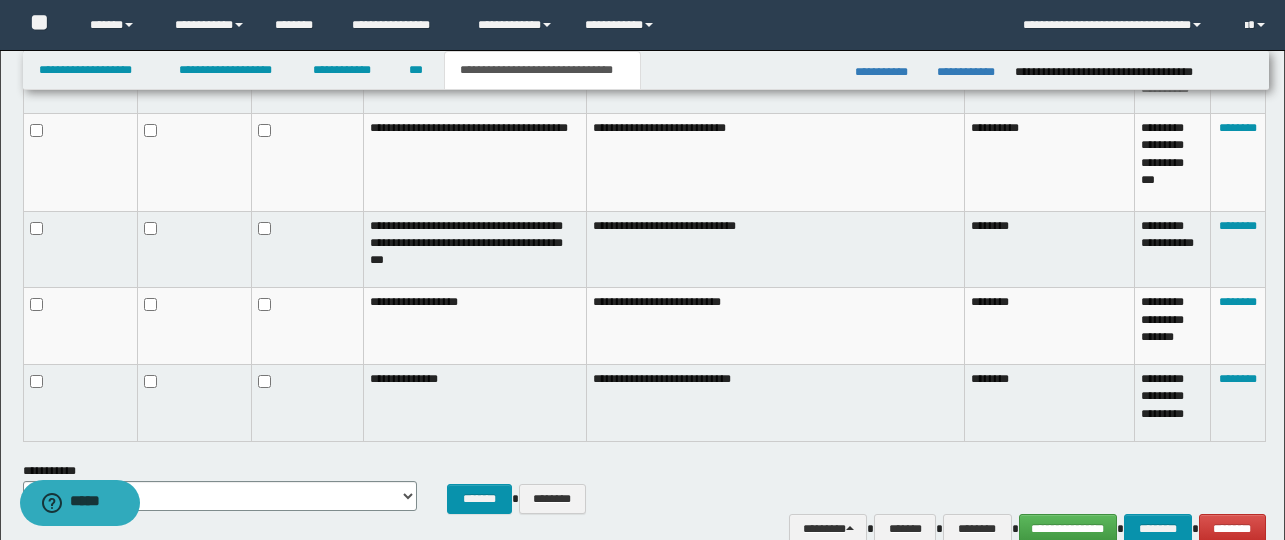 scroll, scrollTop: 1366, scrollLeft: 0, axis: vertical 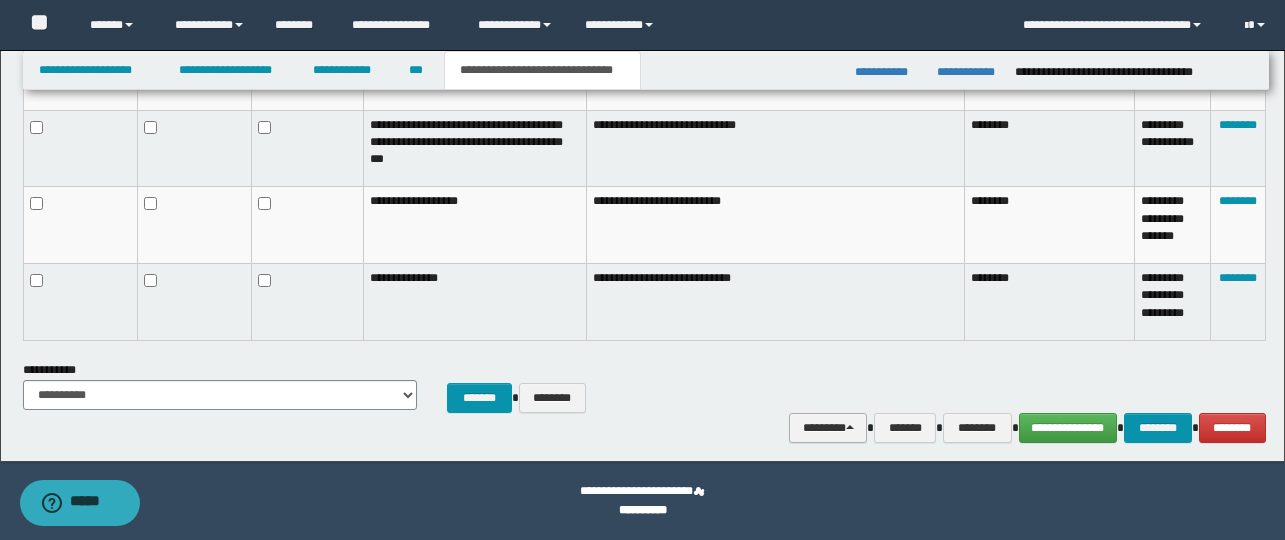 click on "********" at bounding box center [828, 428] 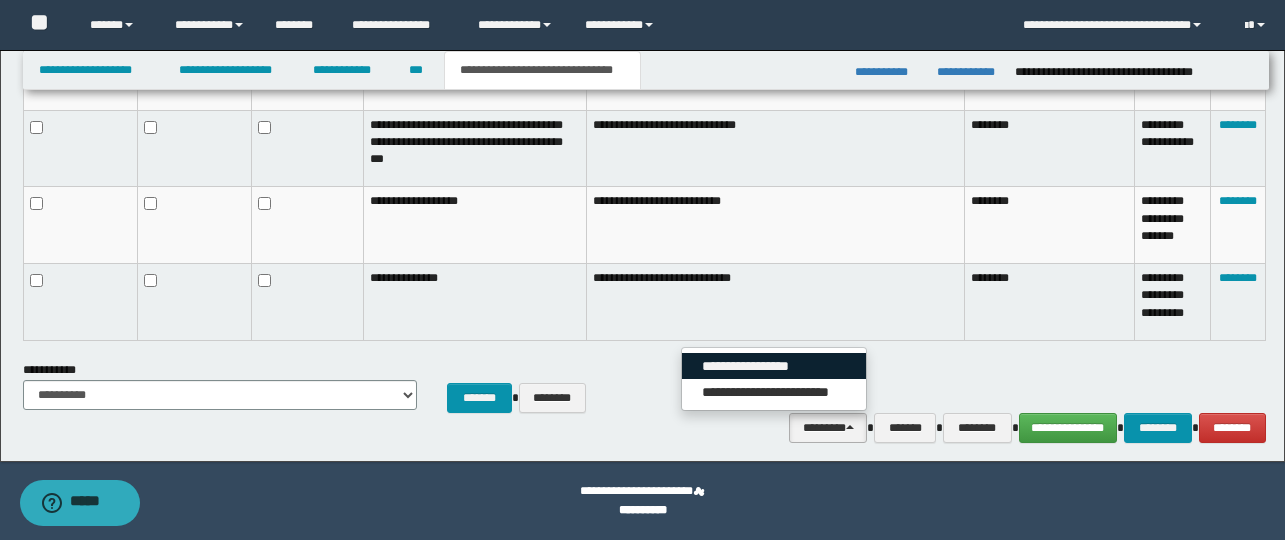 click on "**********" at bounding box center [774, 366] 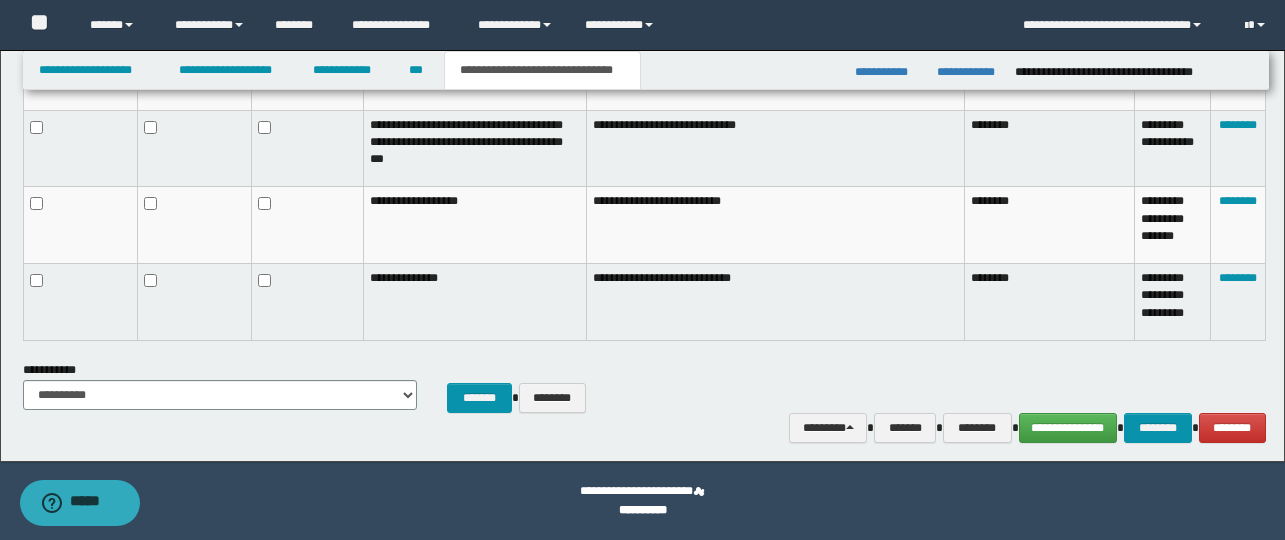 click on "********" at bounding box center (1050, 302) 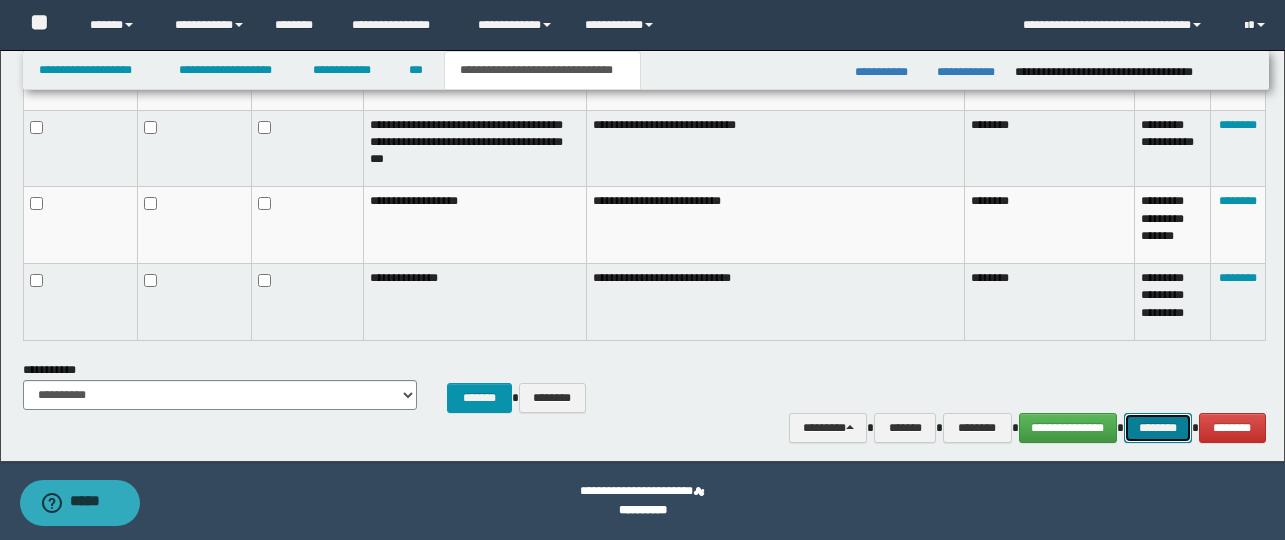 click on "********" at bounding box center [1158, 428] 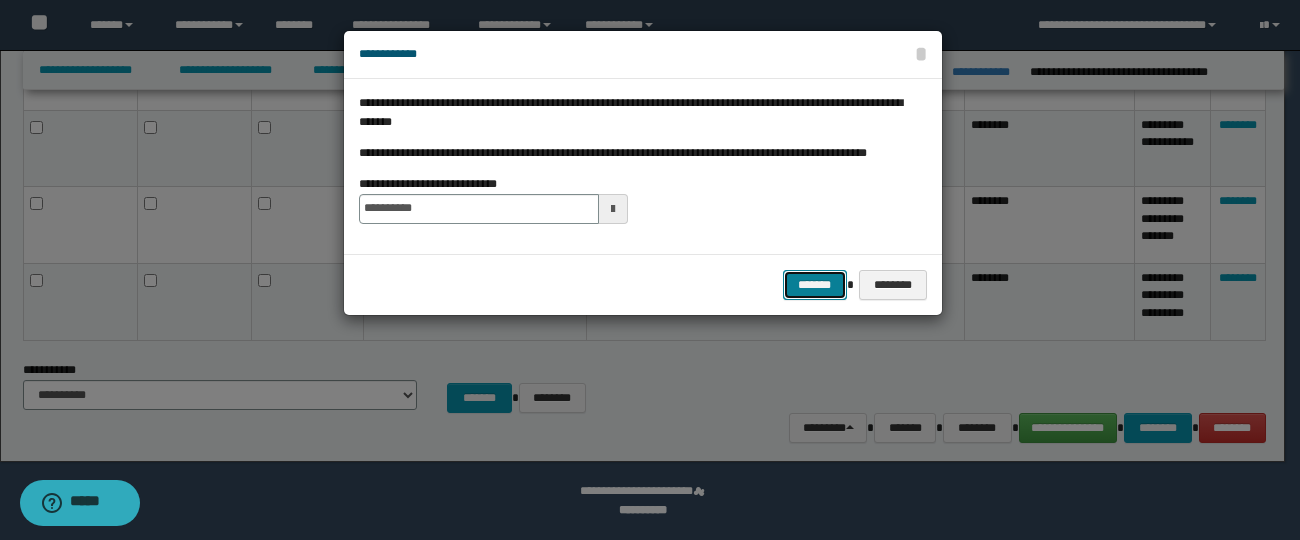 click on "*******" at bounding box center (815, 285) 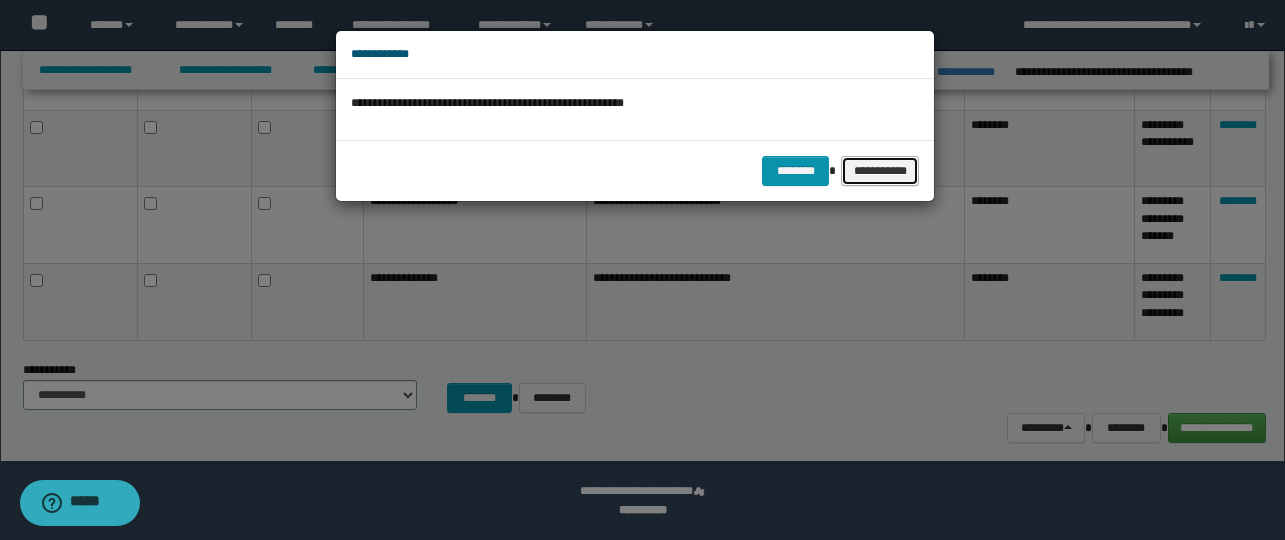 click on "**********" at bounding box center (880, 171) 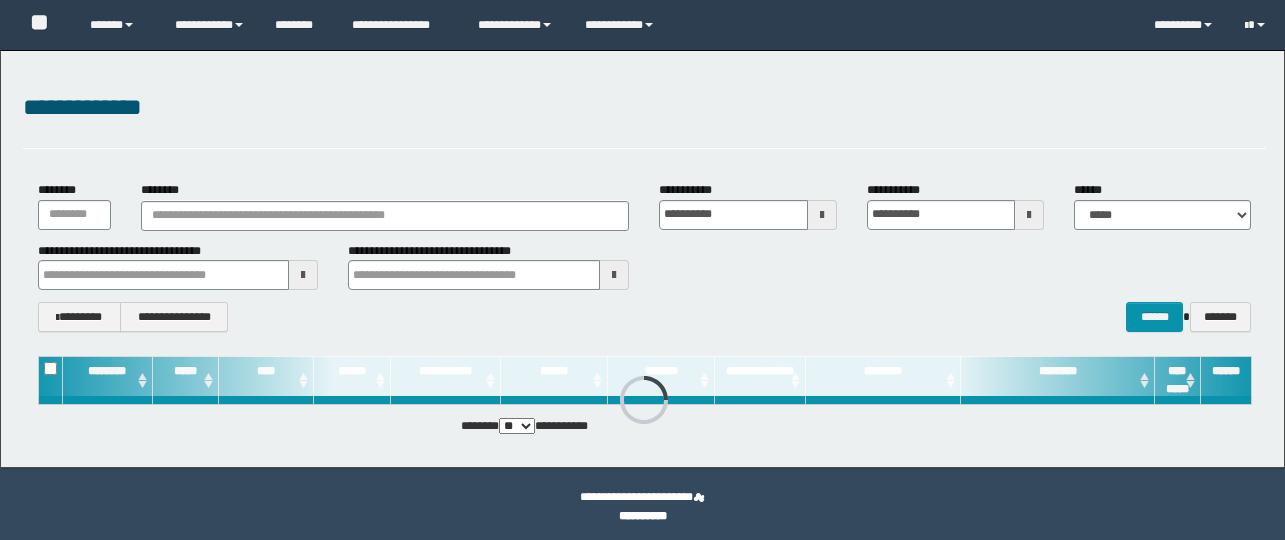 scroll, scrollTop: 5, scrollLeft: 0, axis: vertical 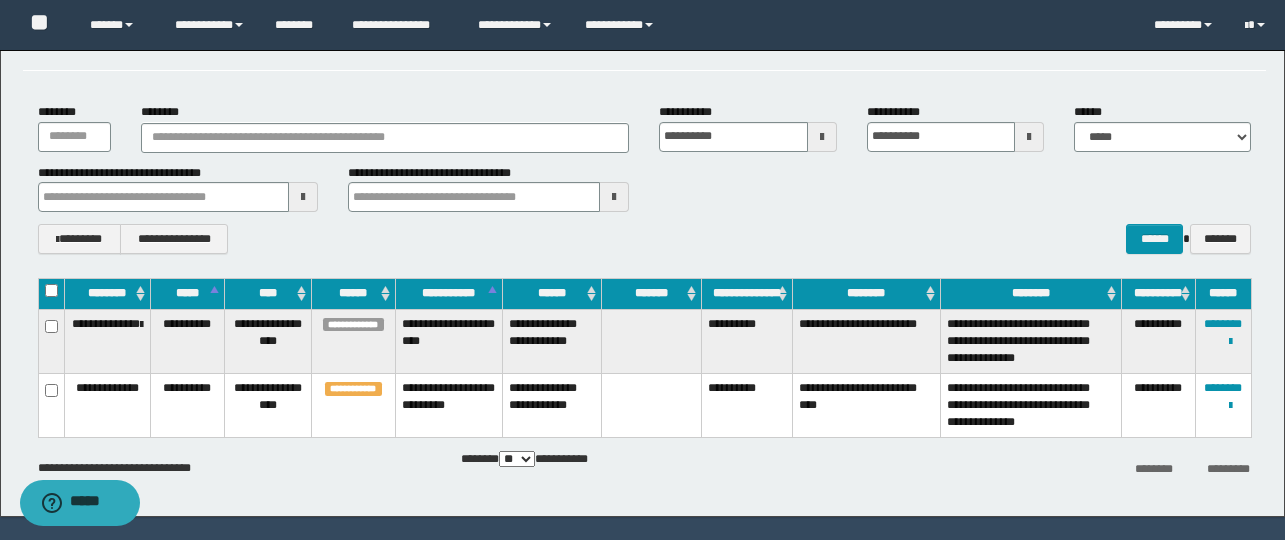 click on "**********" at bounding box center (747, 405) 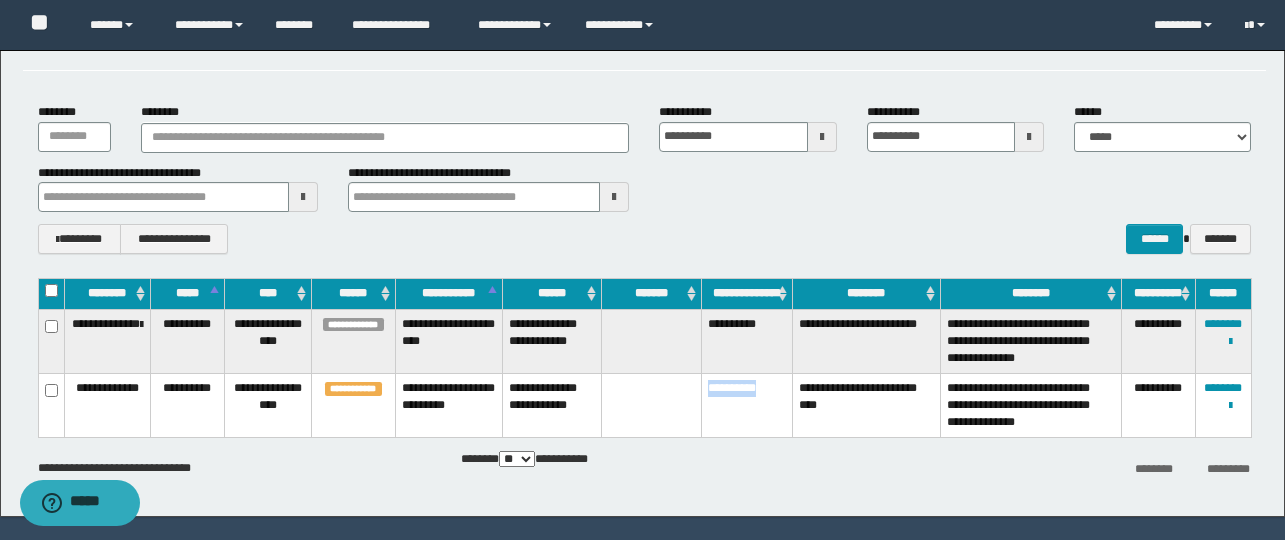 click on "**********" at bounding box center [747, 405] 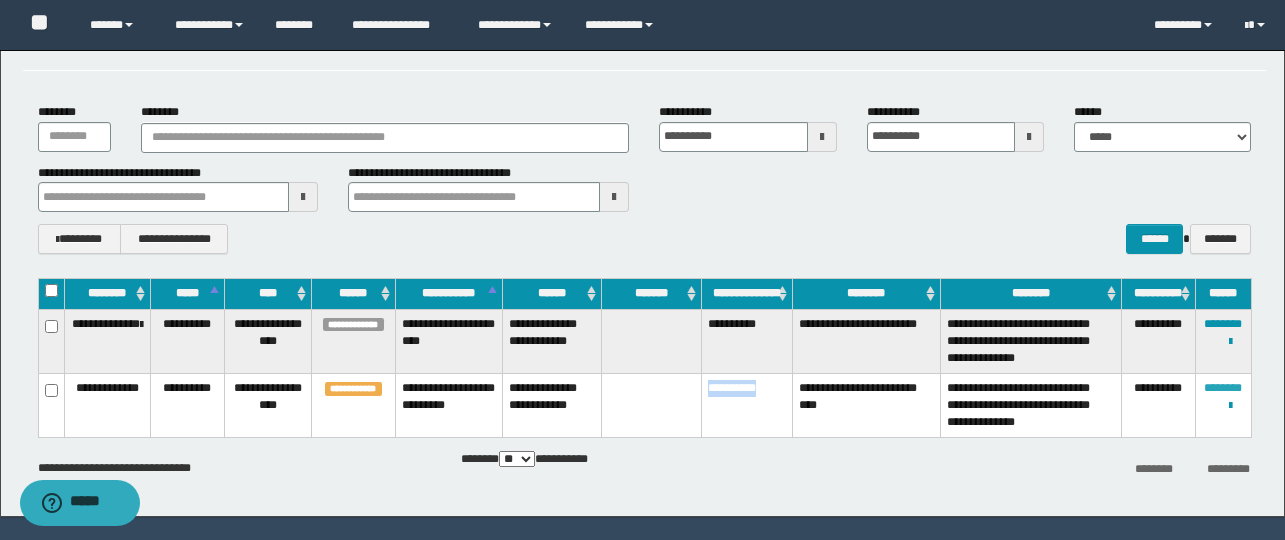 click on "********" at bounding box center [1223, 388] 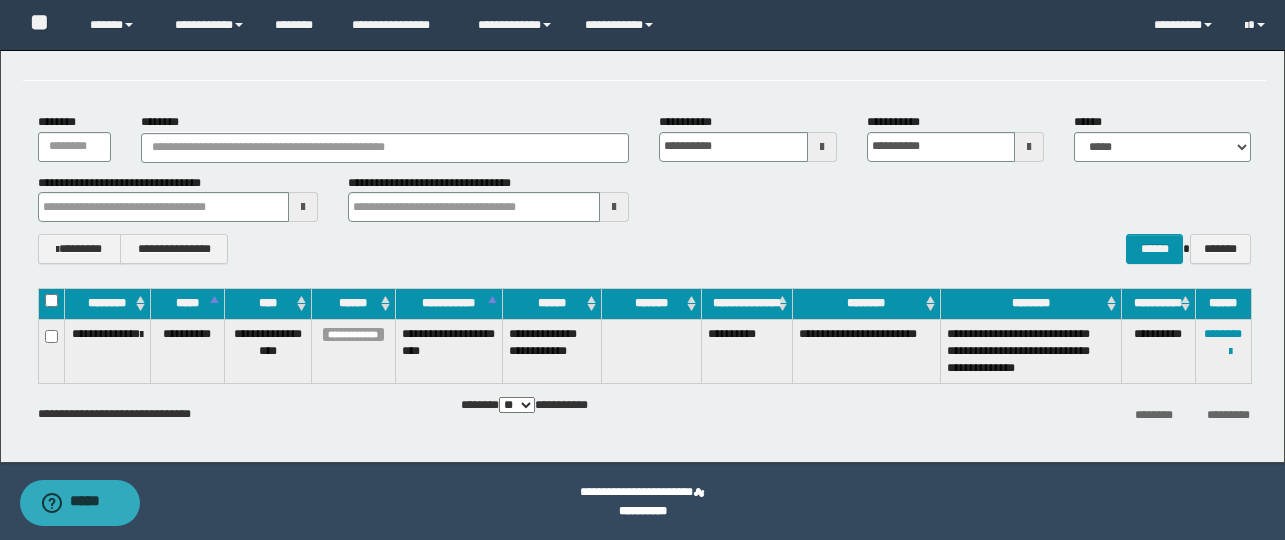 scroll, scrollTop: 68, scrollLeft: 0, axis: vertical 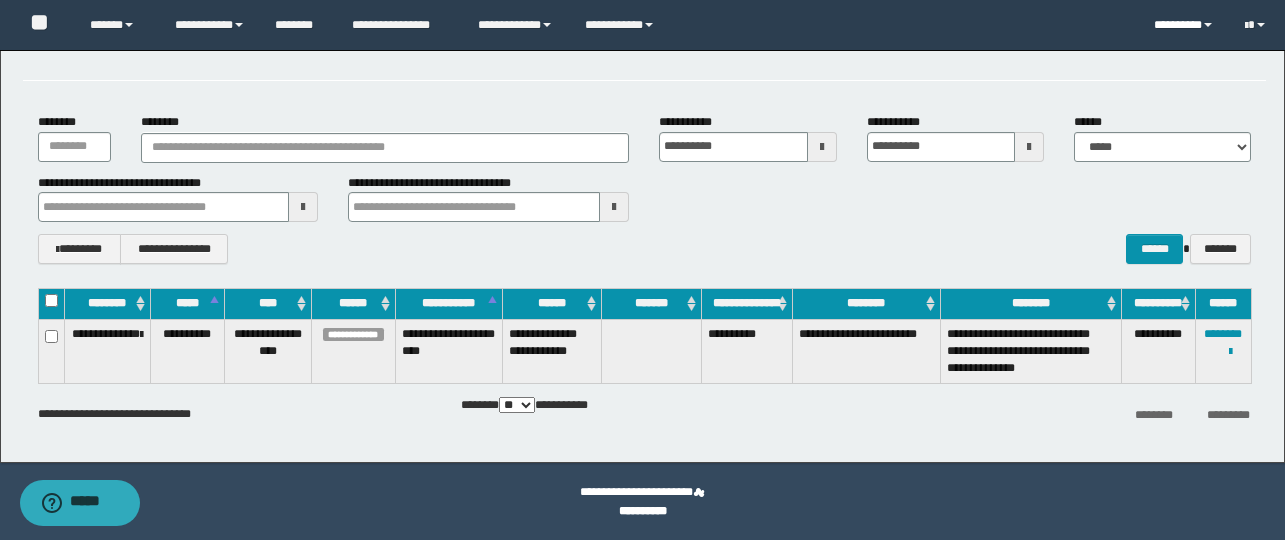 click on "*********" at bounding box center [1184, 25] 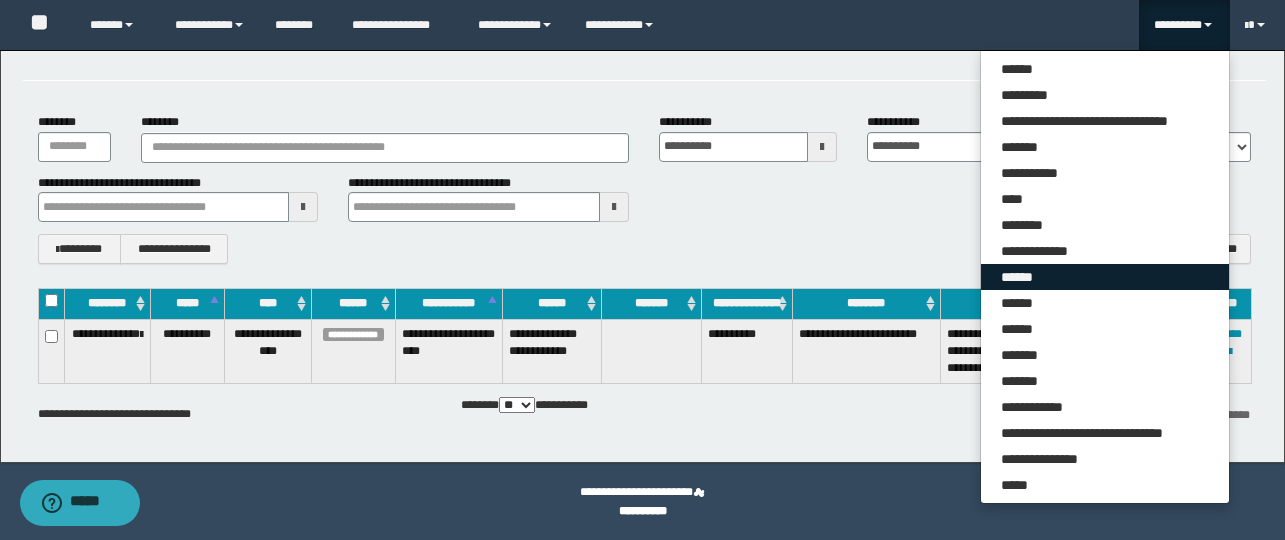 click on "******" at bounding box center (1105, 277) 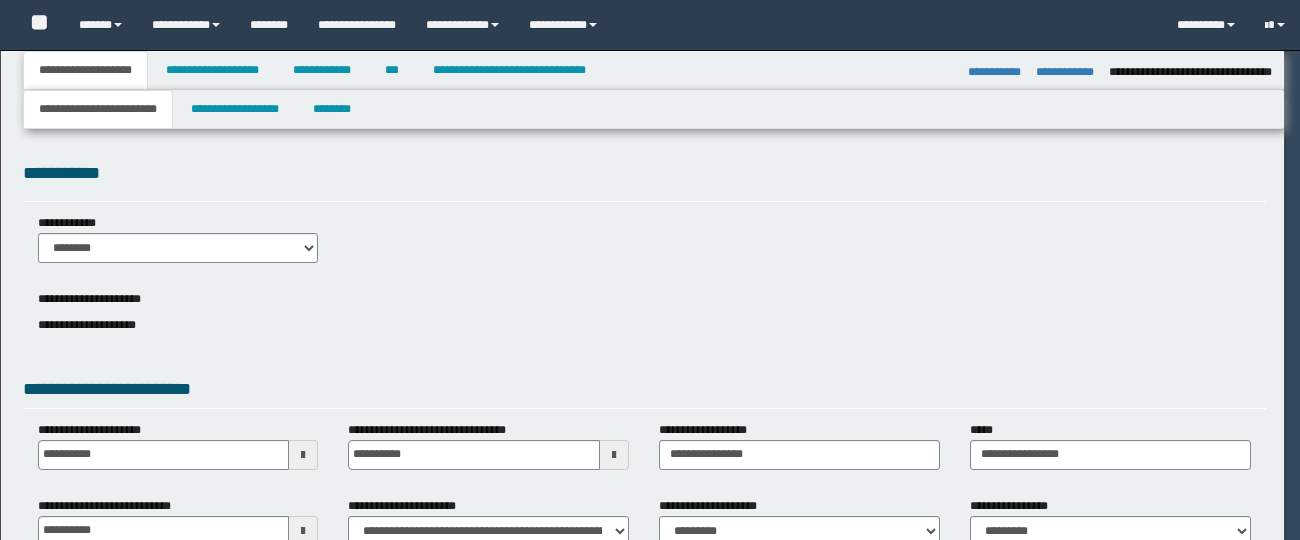 select on "*" 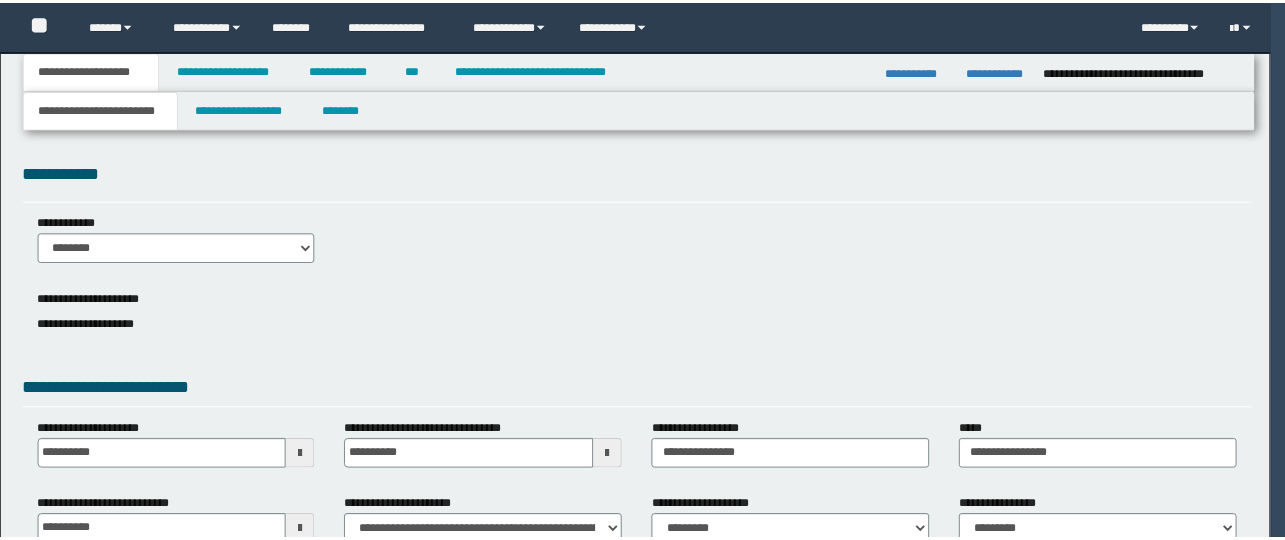 scroll, scrollTop: 0, scrollLeft: 0, axis: both 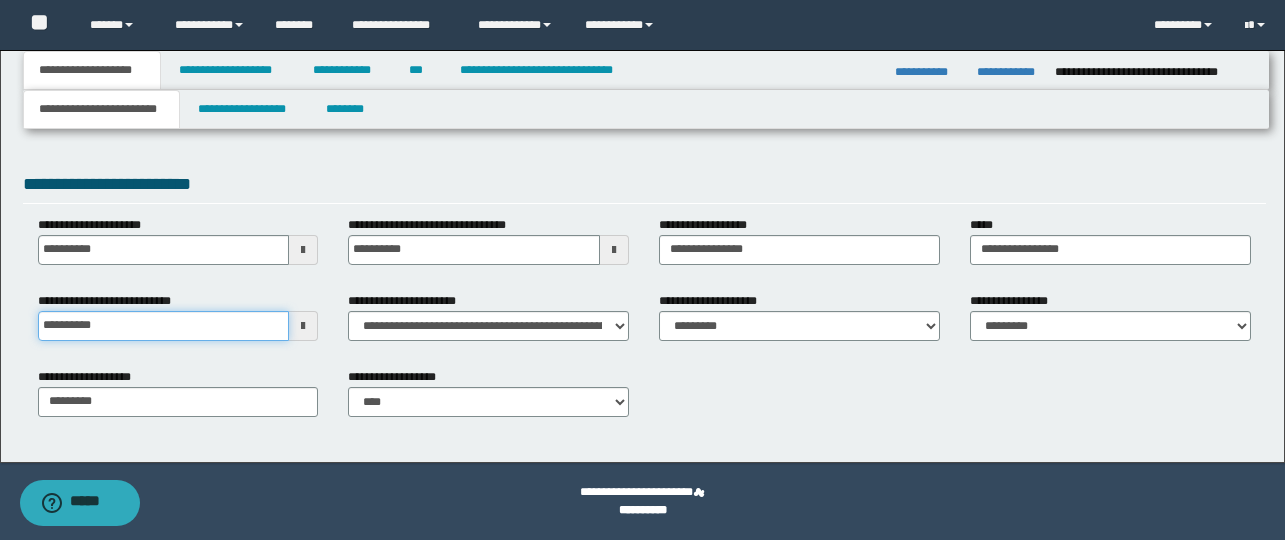 click on "**********" at bounding box center (164, 326) 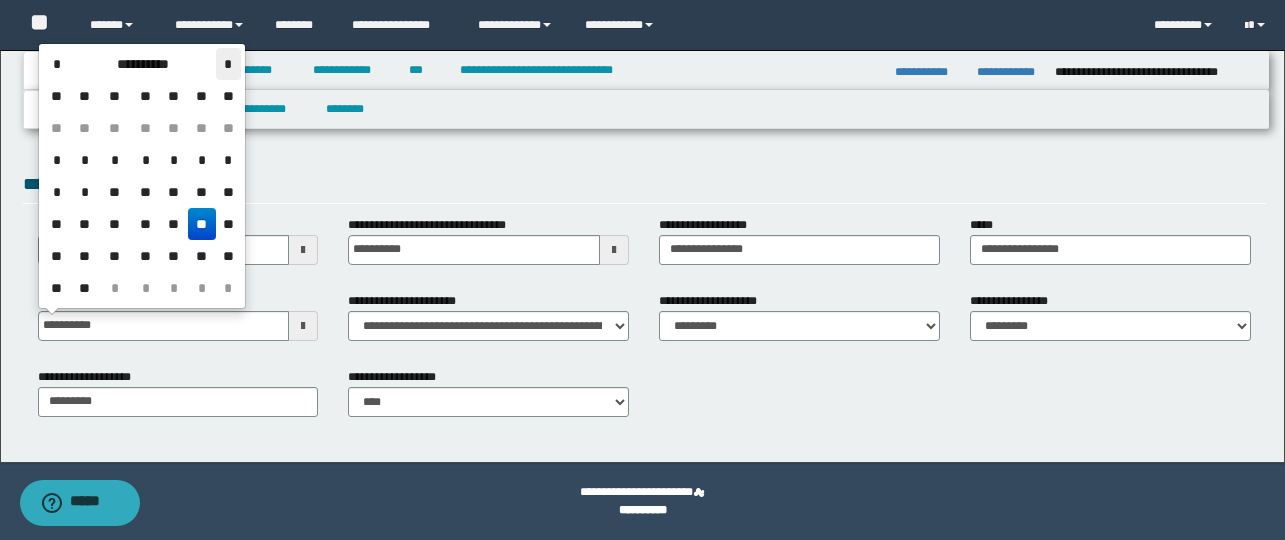 click on "*" at bounding box center [228, 64] 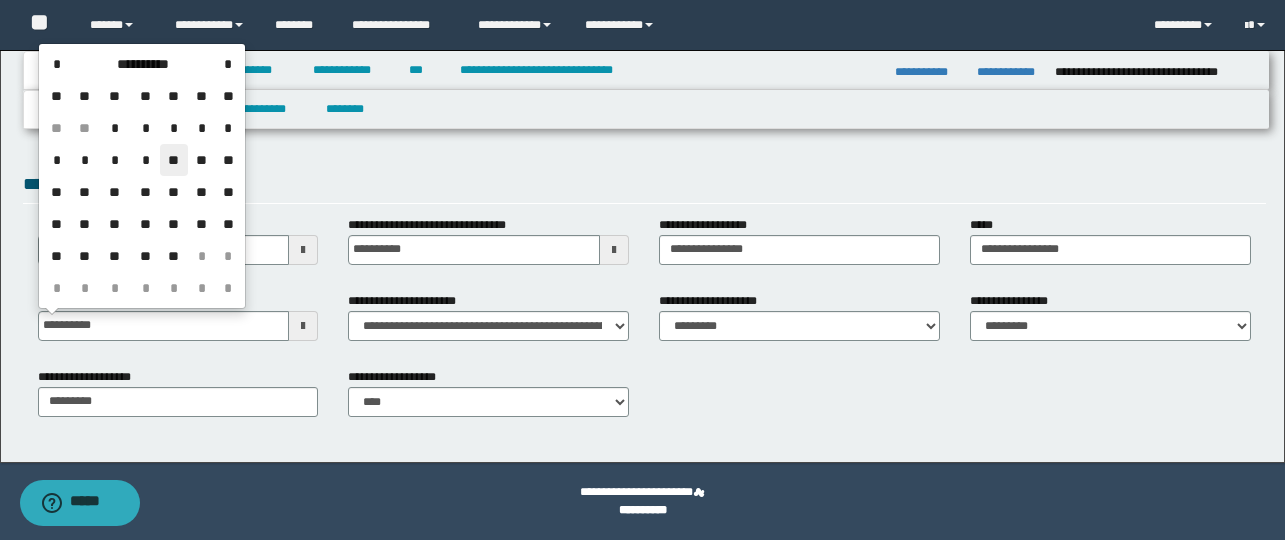 click on "**" at bounding box center (174, 160) 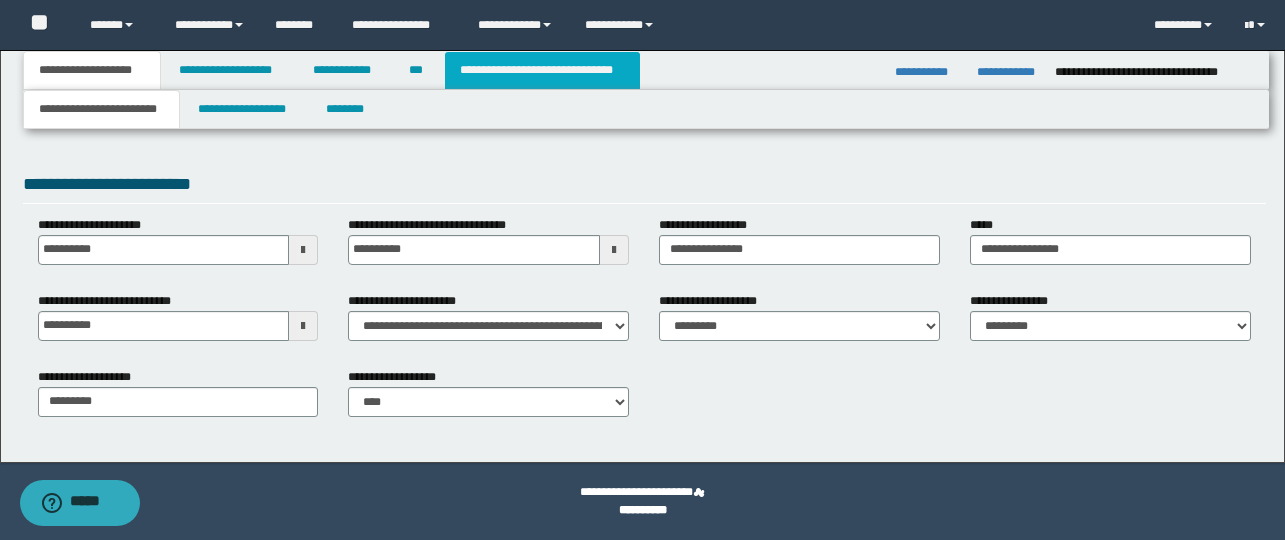 click on "**********" at bounding box center (542, 70) 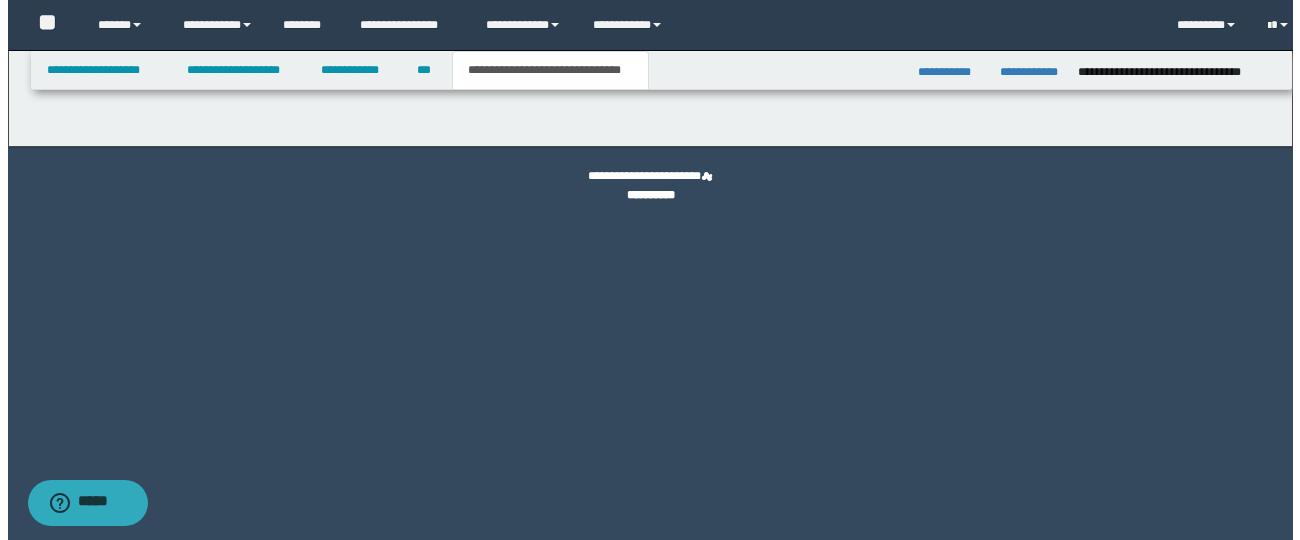 scroll, scrollTop: 0, scrollLeft: 0, axis: both 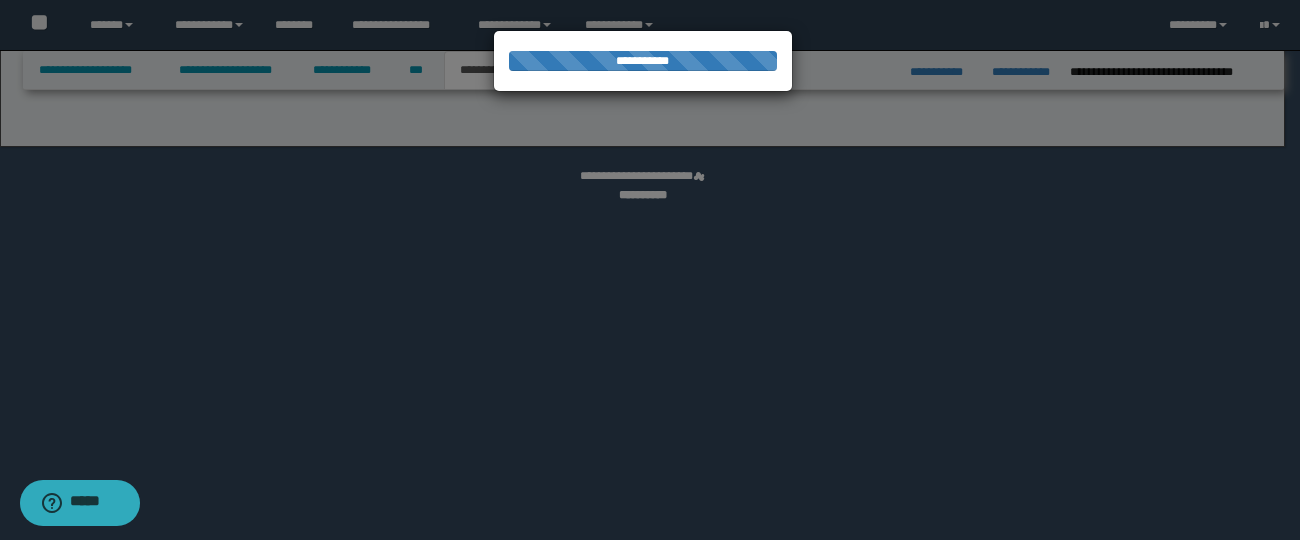 select on "*" 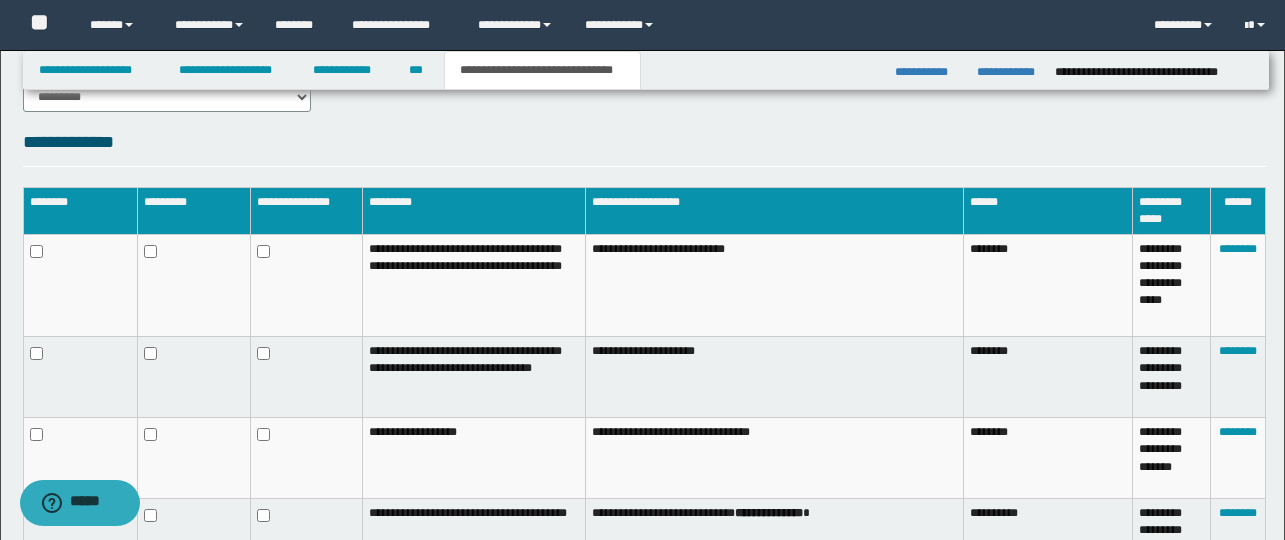 scroll, scrollTop: 1377, scrollLeft: 0, axis: vertical 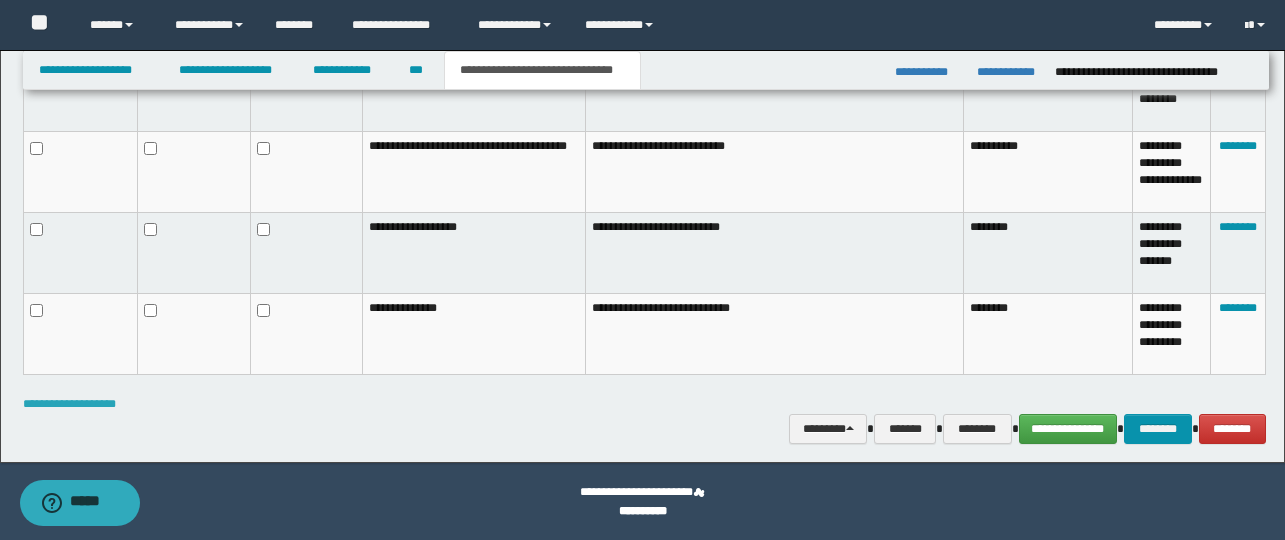 click on "**********" at bounding box center (69, 404) 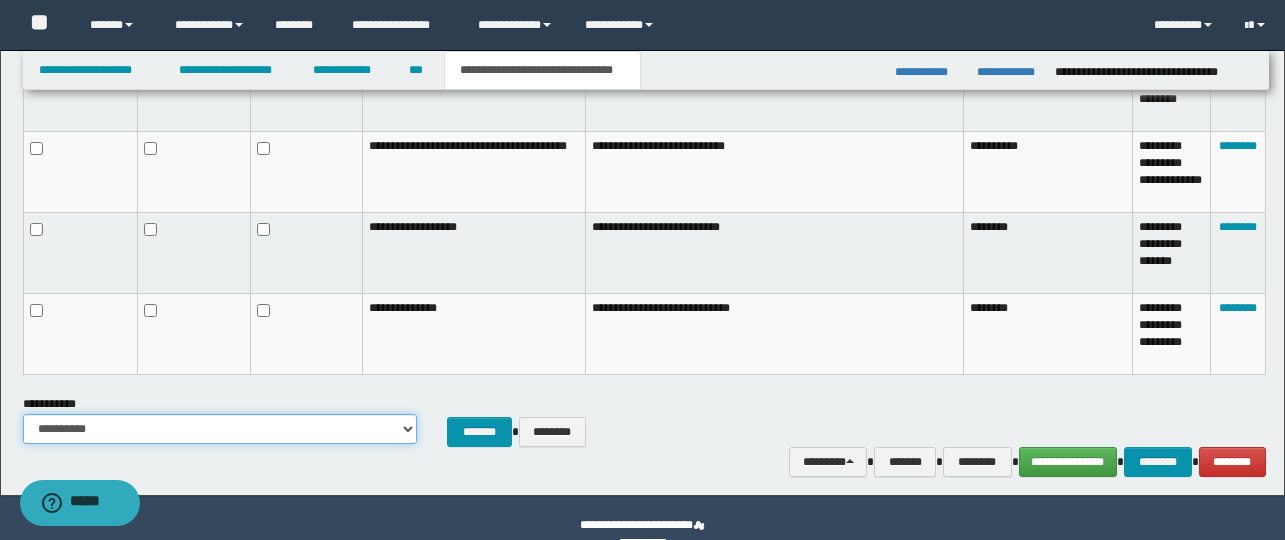 click on "**********" at bounding box center [220, 429] 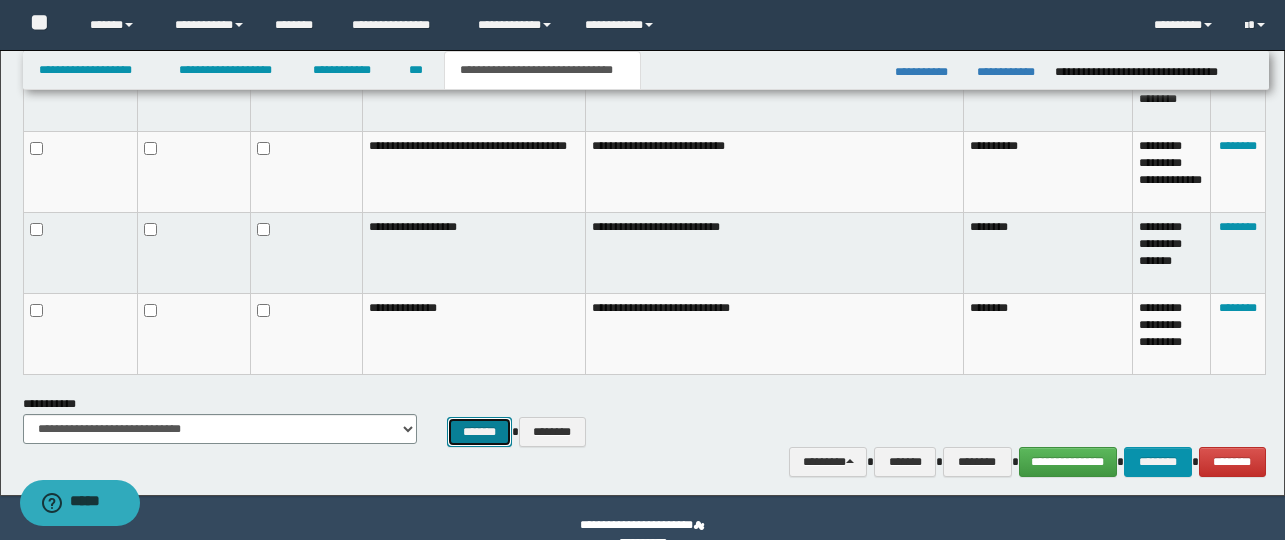 click on "*******" at bounding box center [479, 432] 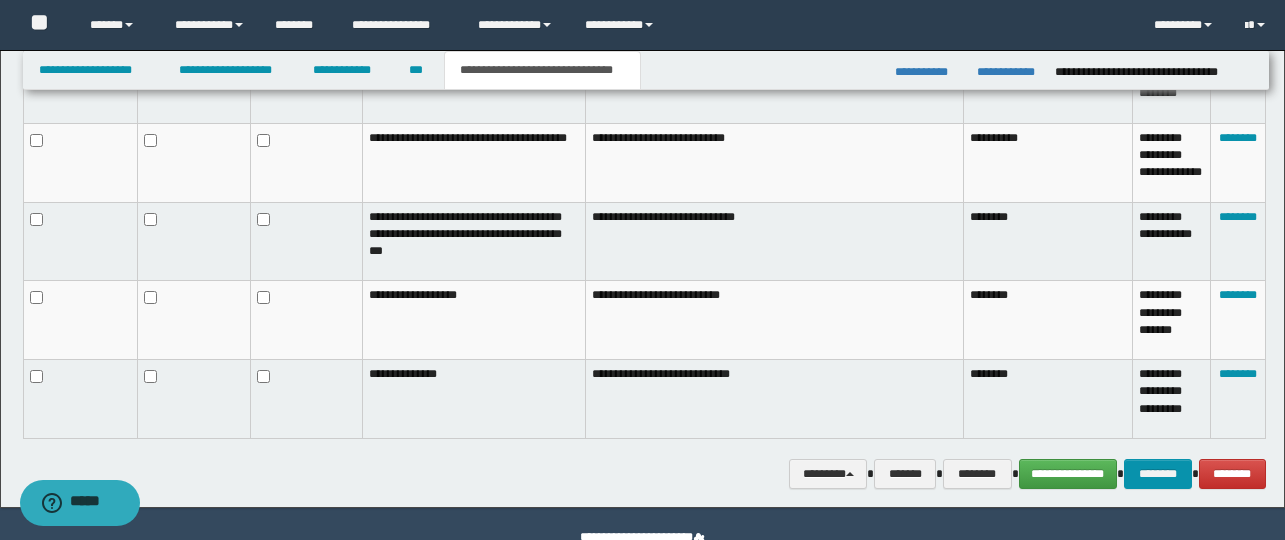 scroll, scrollTop: 1423, scrollLeft: 0, axis: vertical 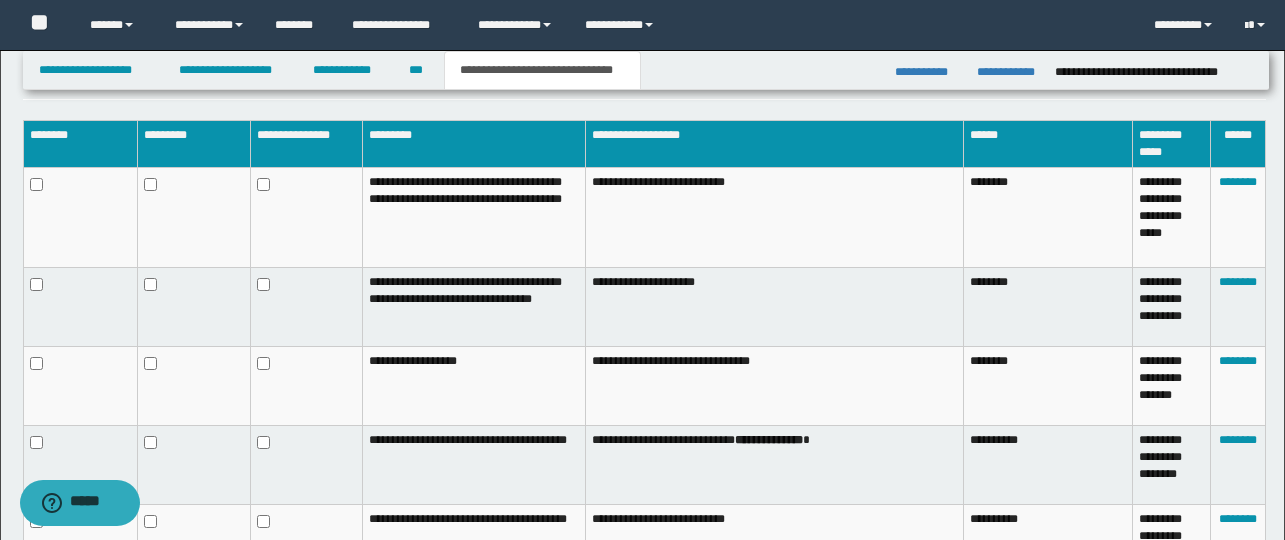 click at bounding box center [307, 217] 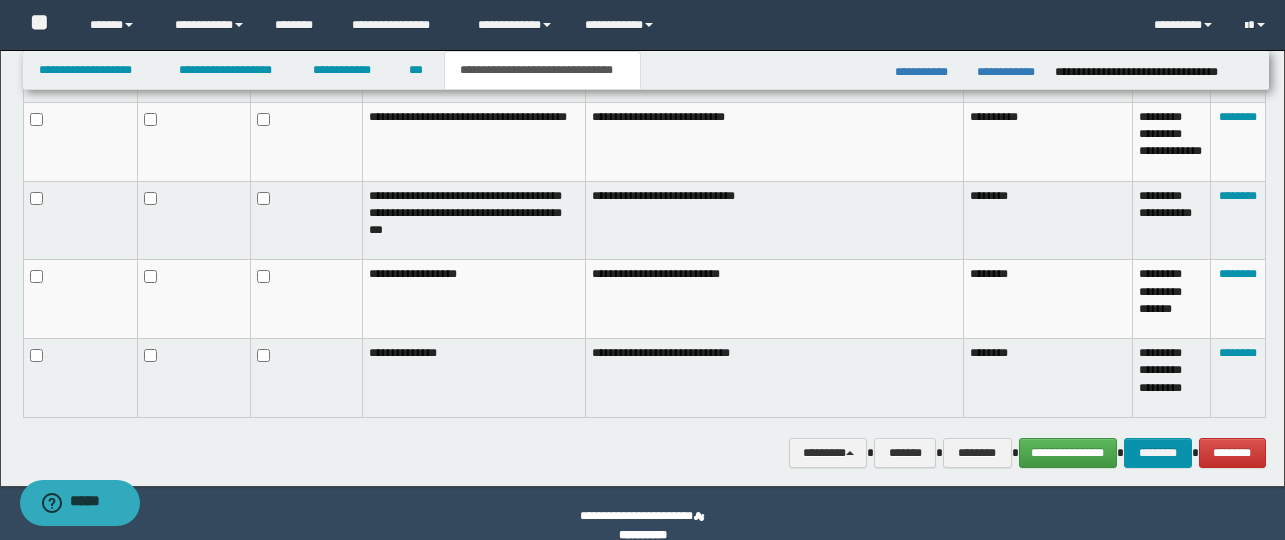 scroll, scrollTop: 1406, scrollLeft: 0, axis: vertical 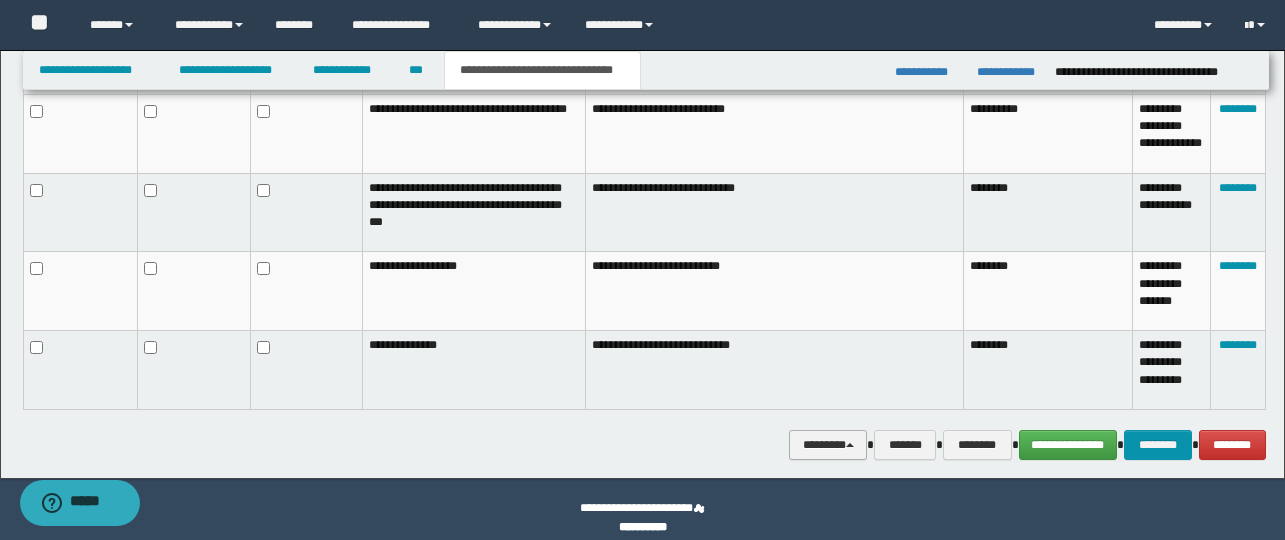 click on "********" at bounding box center (828, 445) 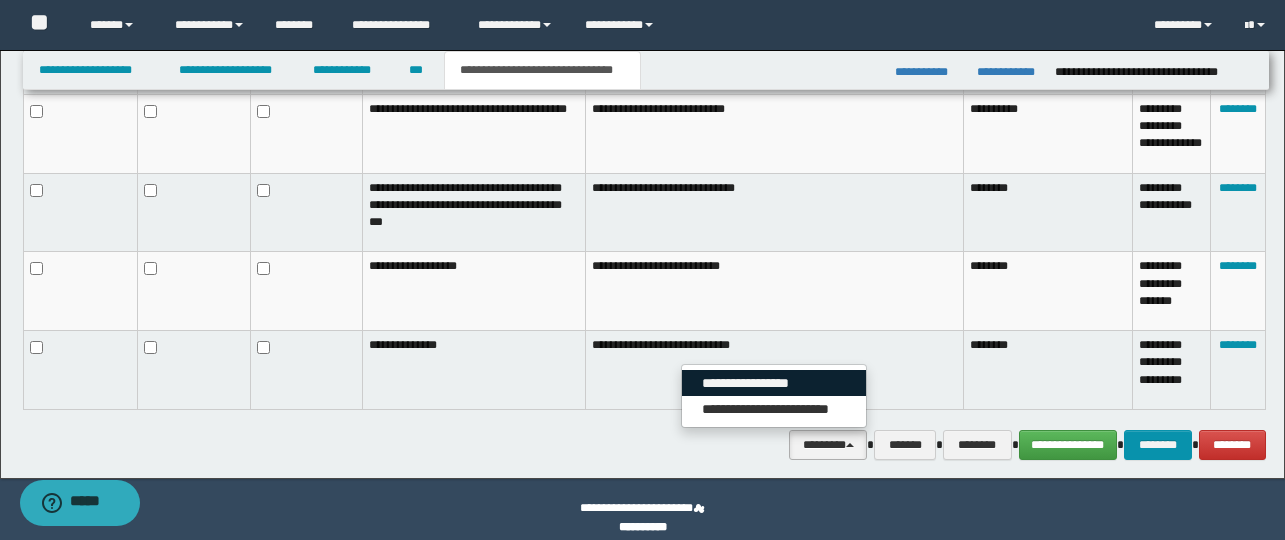 click on "**********" at bounding box center (774, 383) 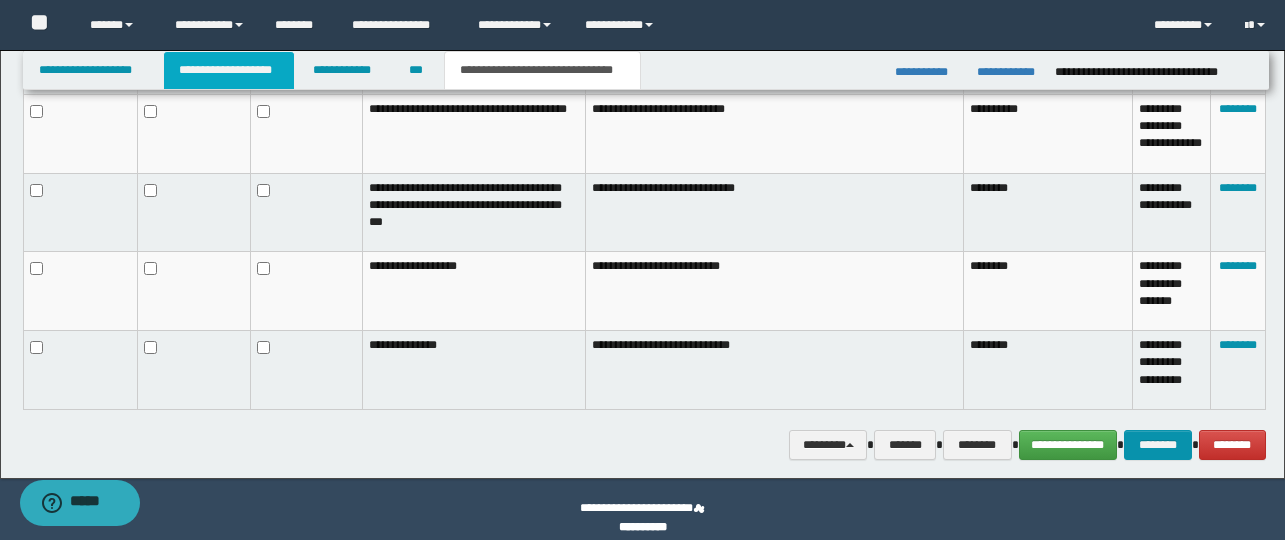 click on "**********" at bounding box center [229, 70] 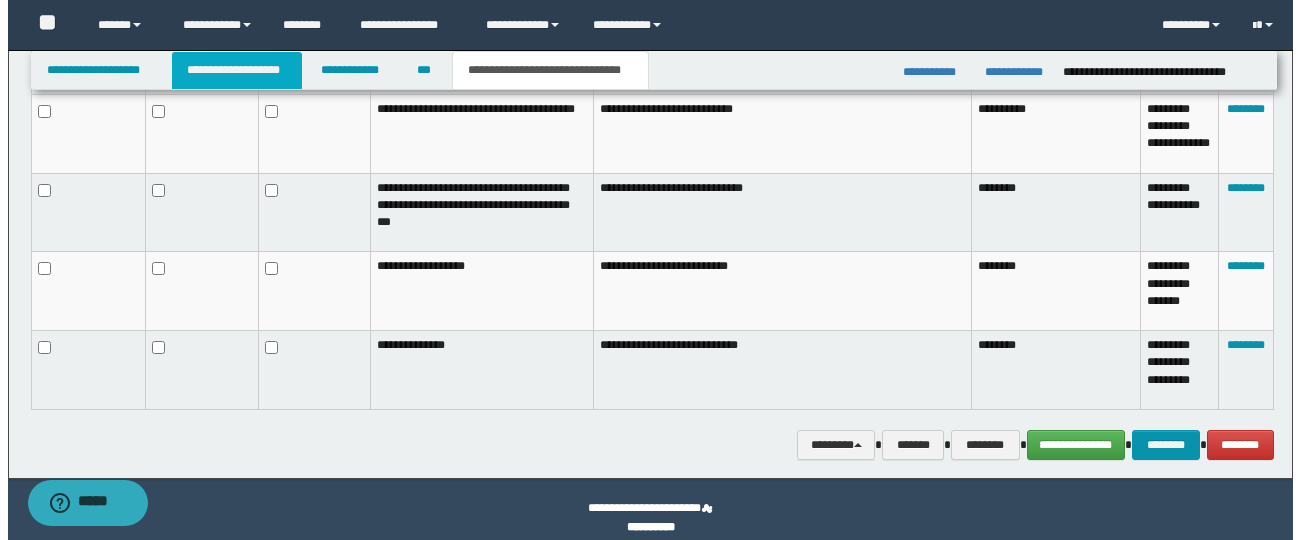 scroll, scrollTop: 0, scrollLeft: 0, axis: both 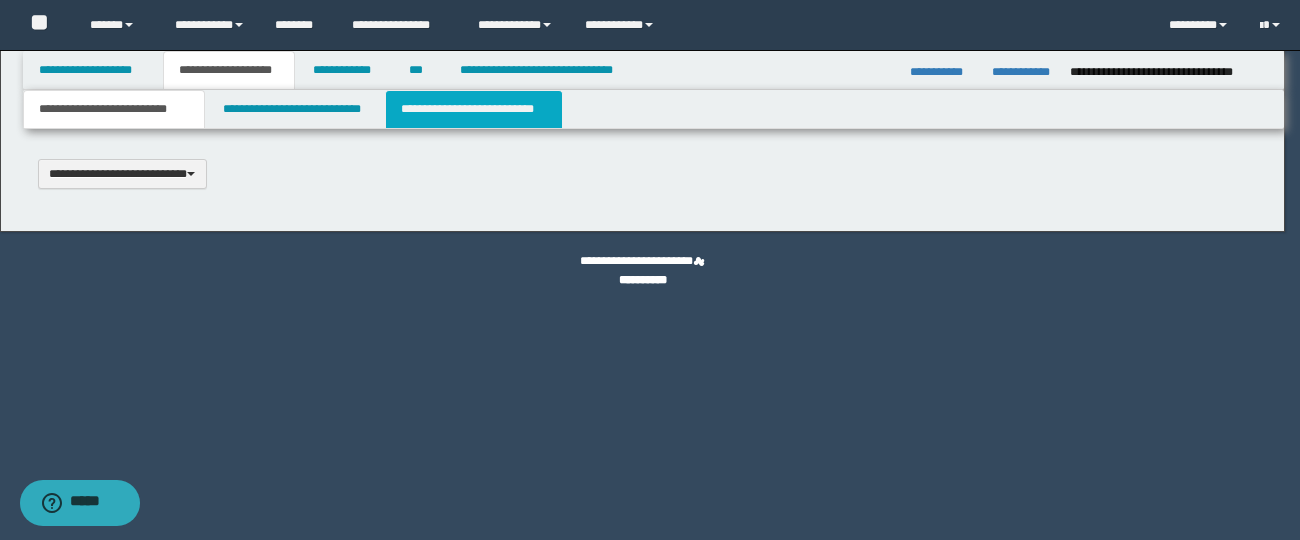 type 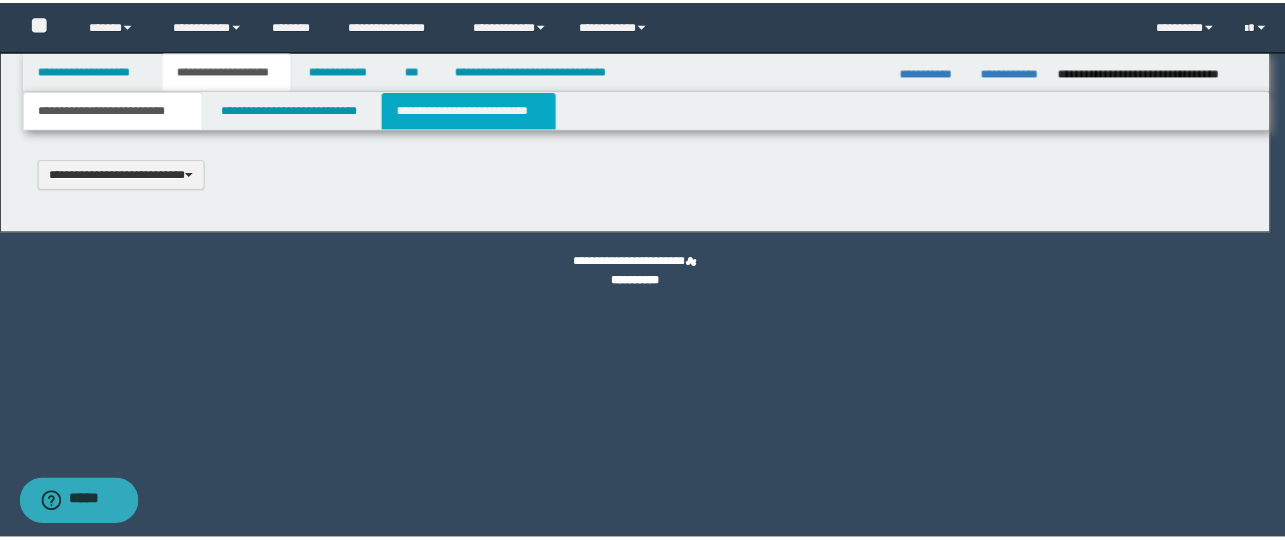 scroll, scrollTop: 0, scrollLeft: 0, axis: both 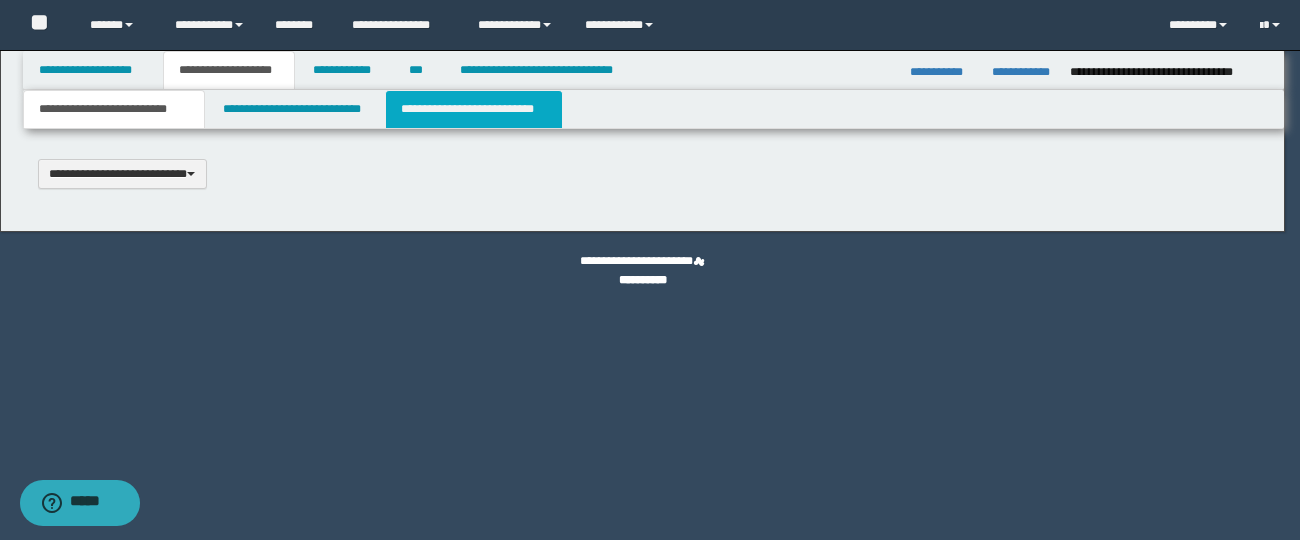 type on "**********" 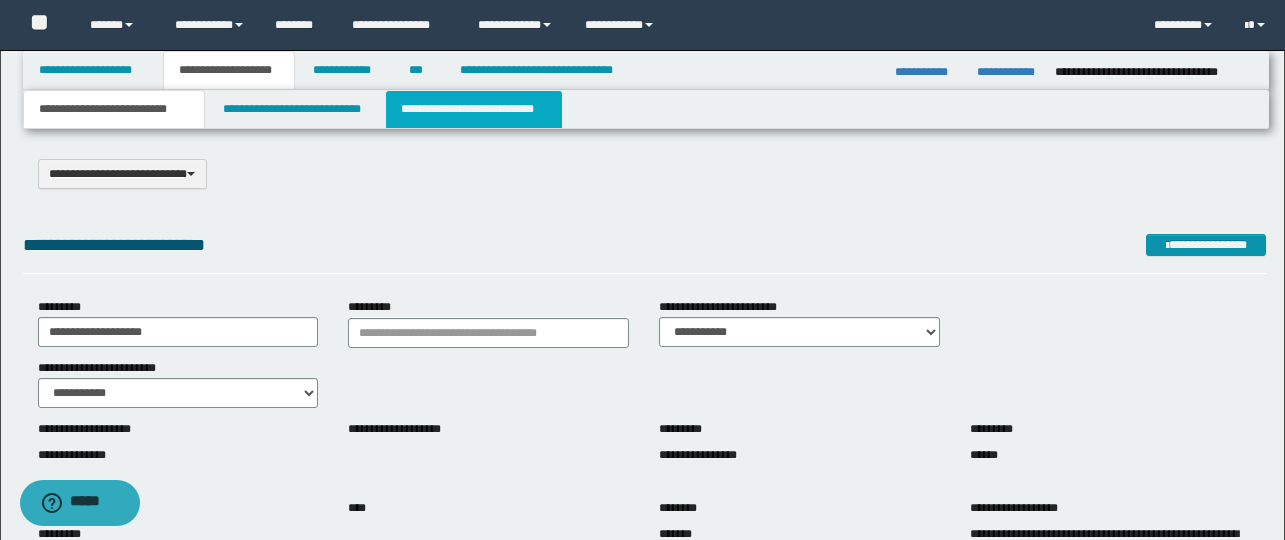 click on "**********" at bounding box center [474, 109] 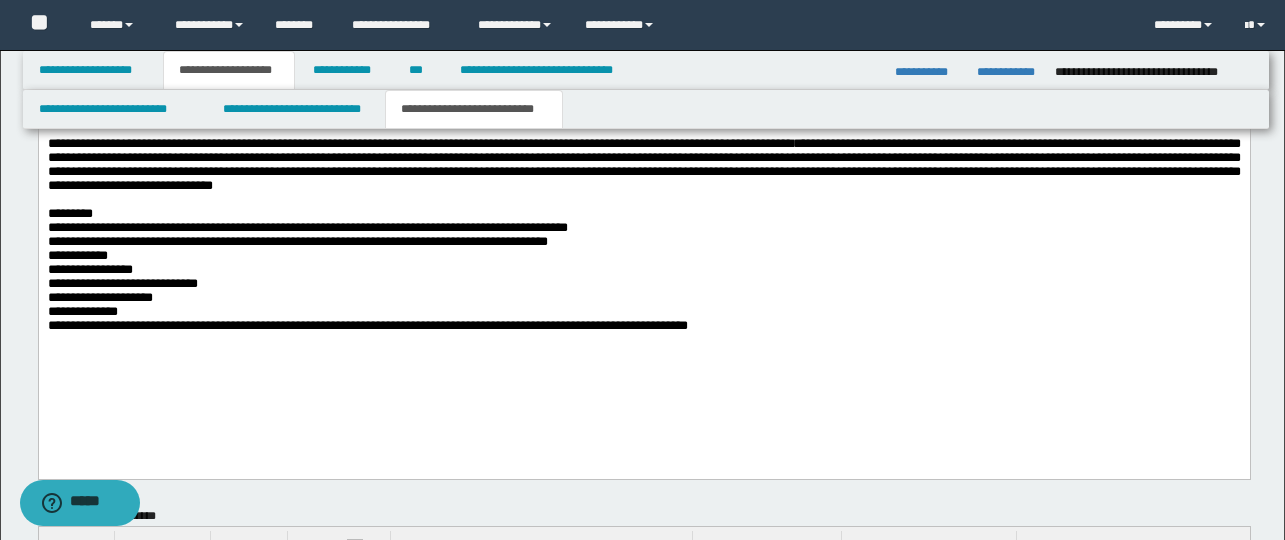 scroll, scrollTop: 891, scrollLeft: 0, axis: vertical 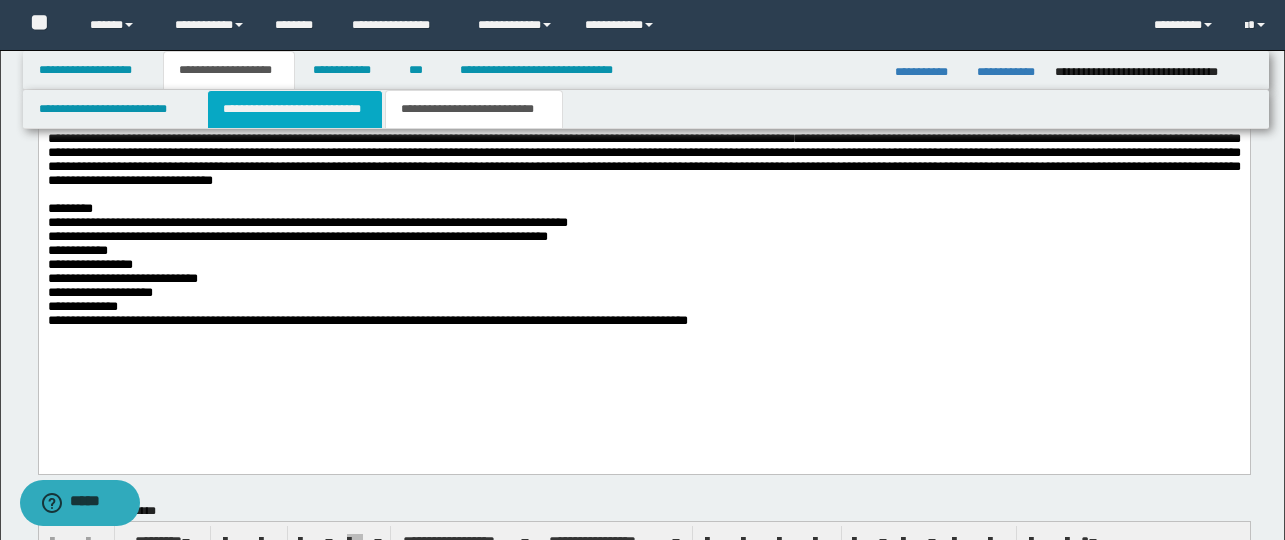 click on "**********" at bounding box center (295, 109) 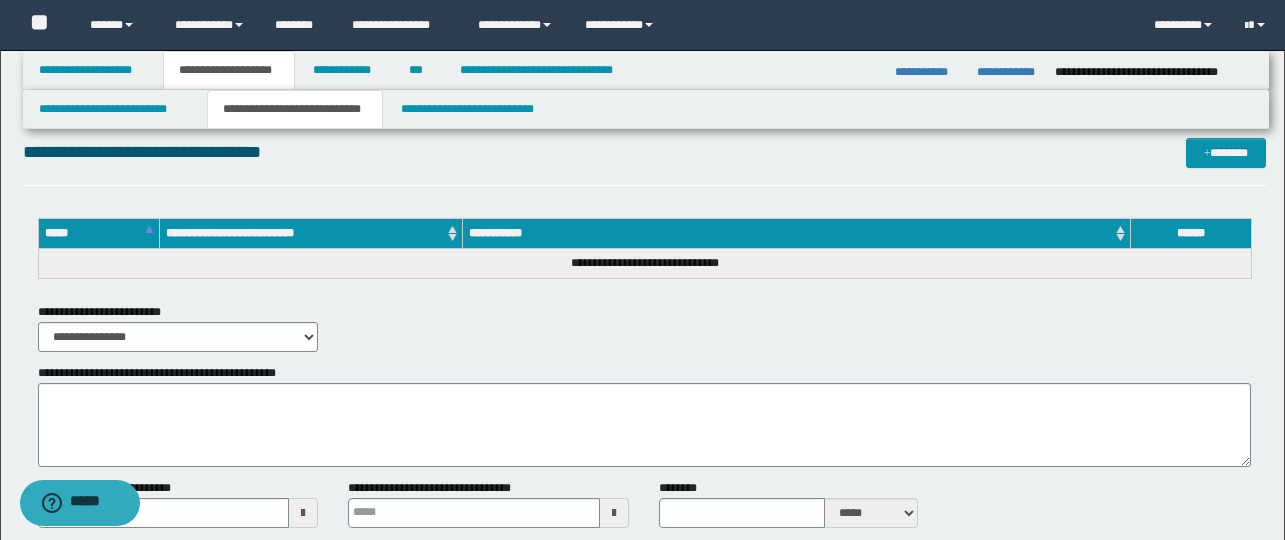 scroll, scrollTop: 2579, scrollLeft: 0, axis: vertical 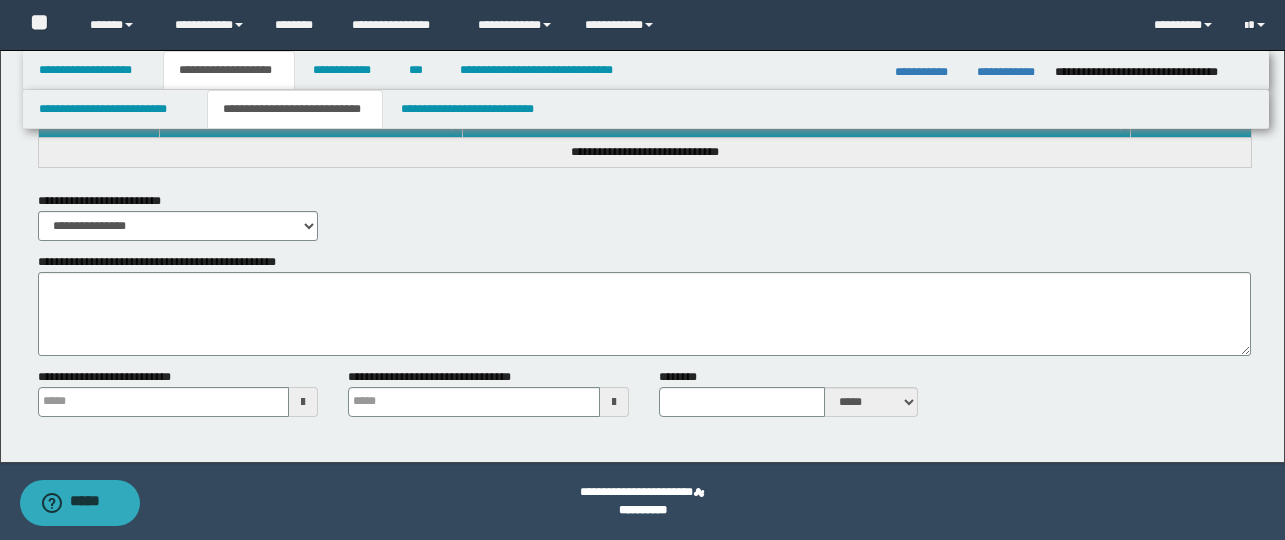 type 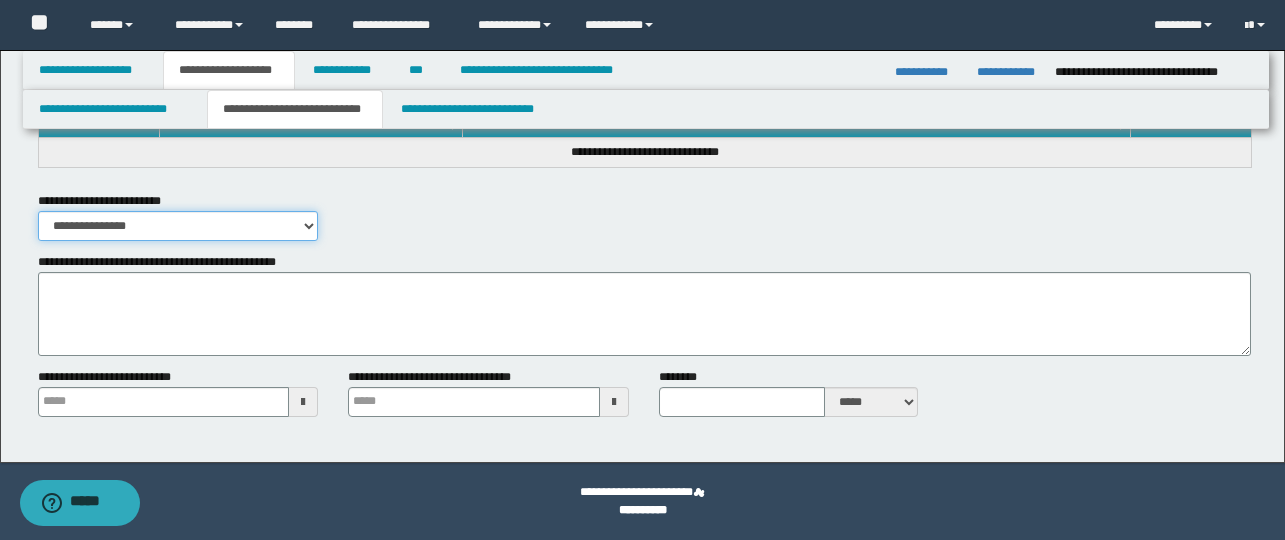click on "**********" at bounding box center [178, 226] 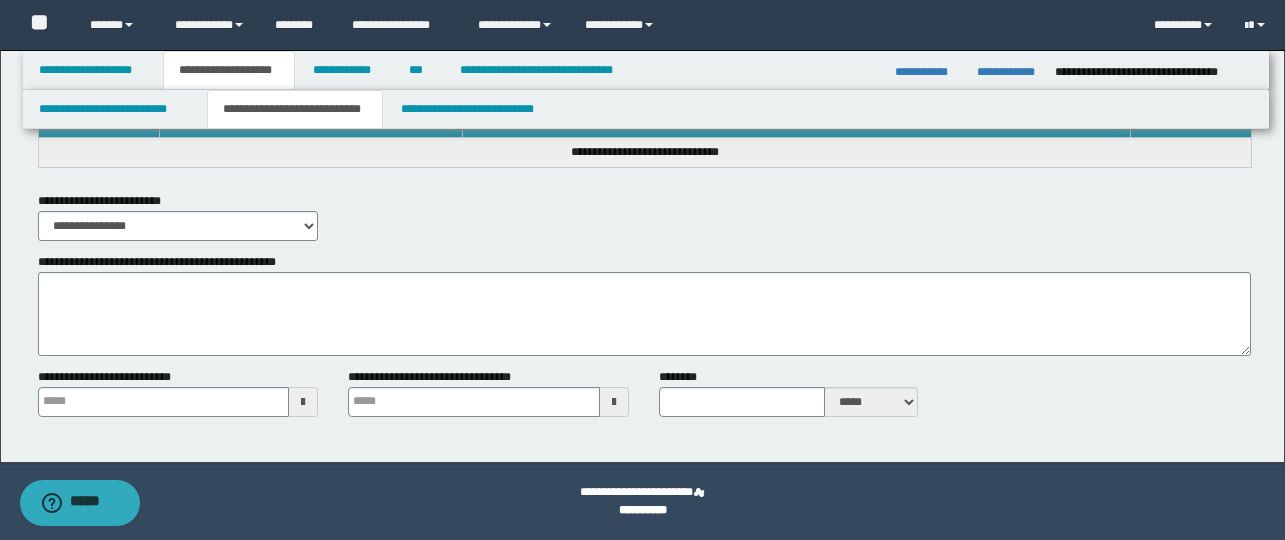 click on "**********" at bounding box center (644, 216) 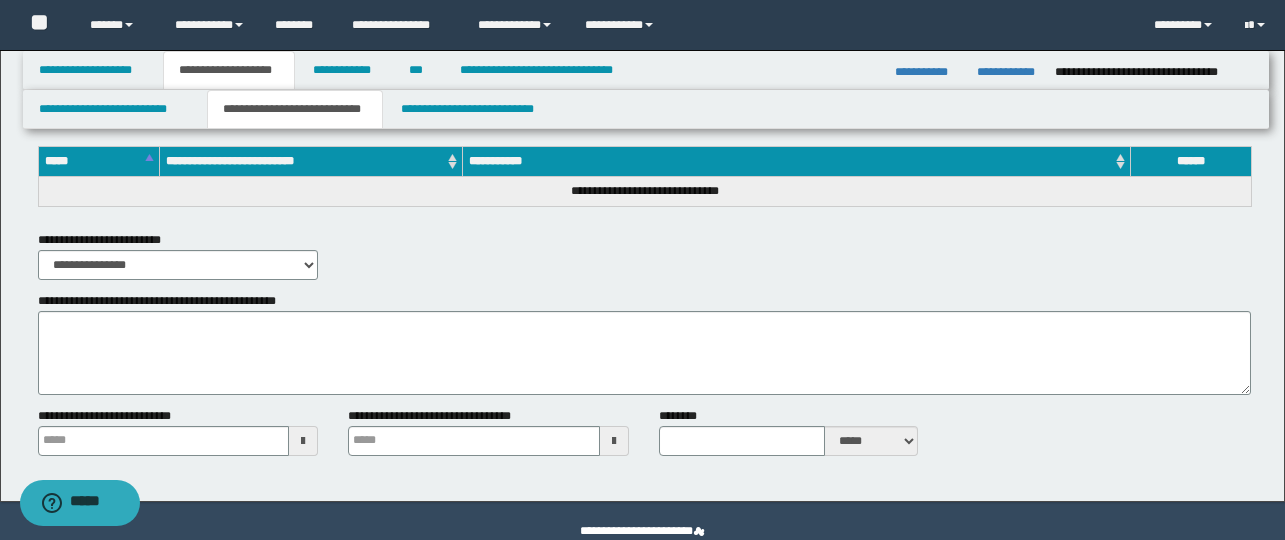 scroll, scrollTop: 2539, scrollLeft: 0, axis: vertical 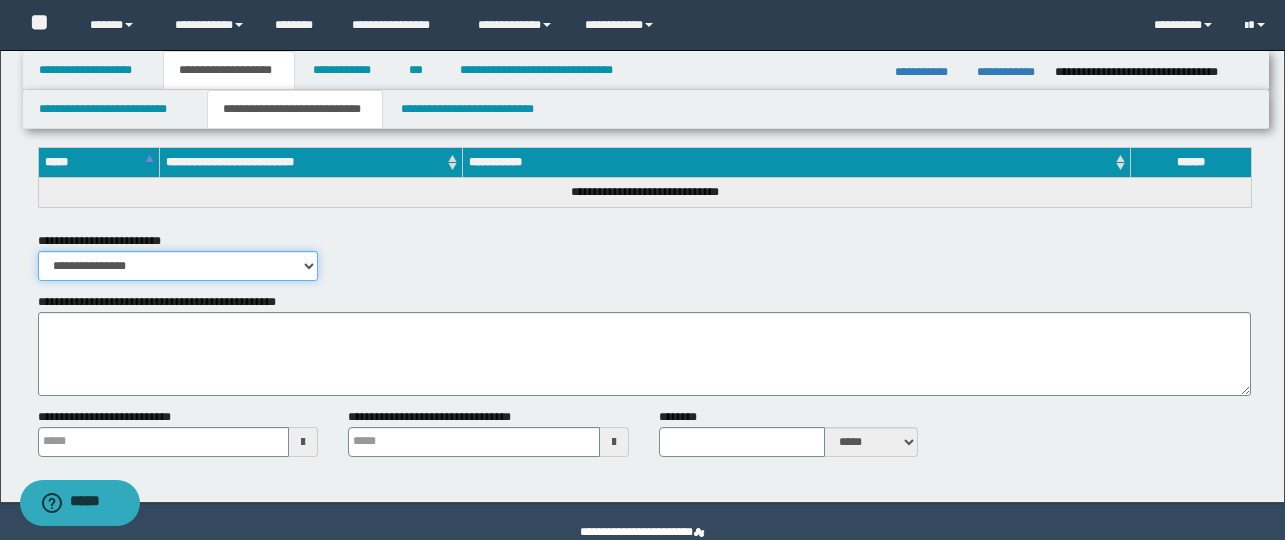 click on "**********" at bounding box center (178, 266) 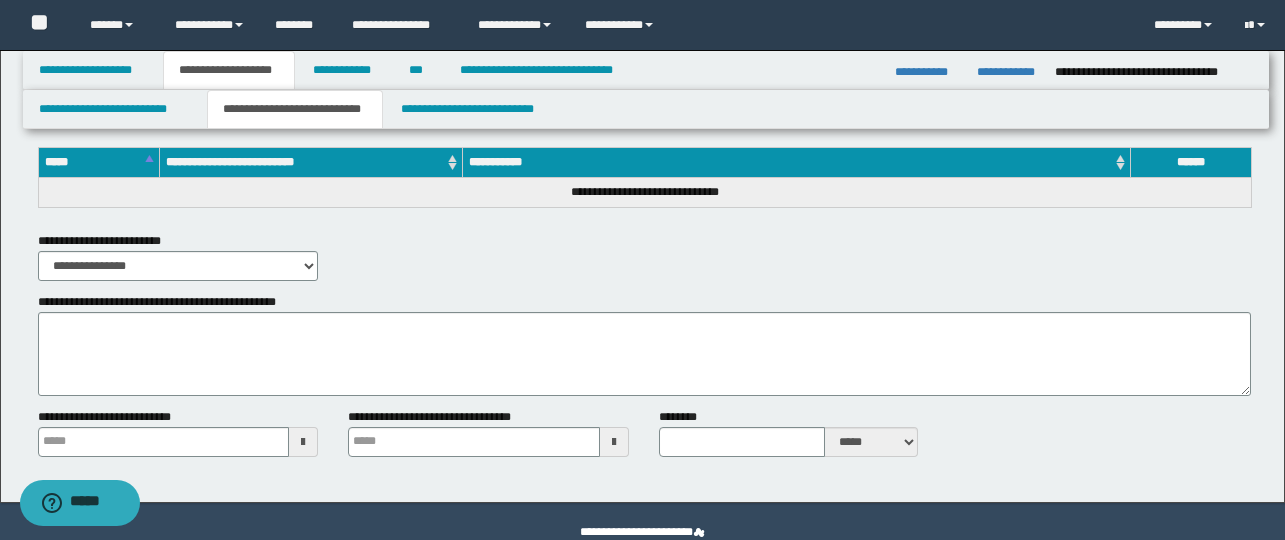 click on "**********" at bounding box center [644, 256] 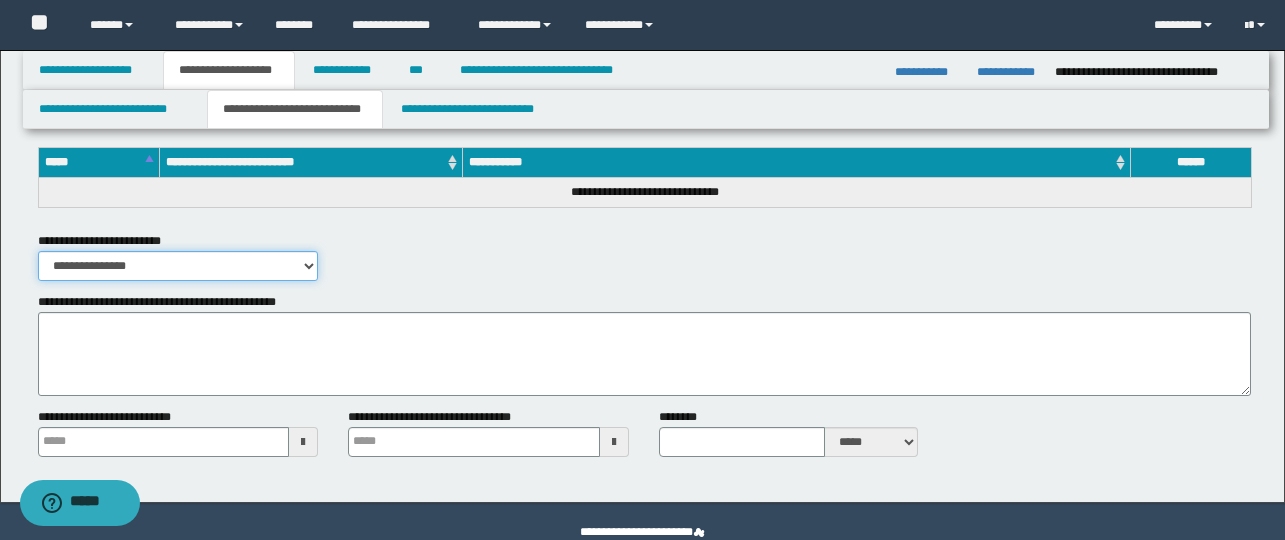 click on "**********" at bounding box center (178, 266) 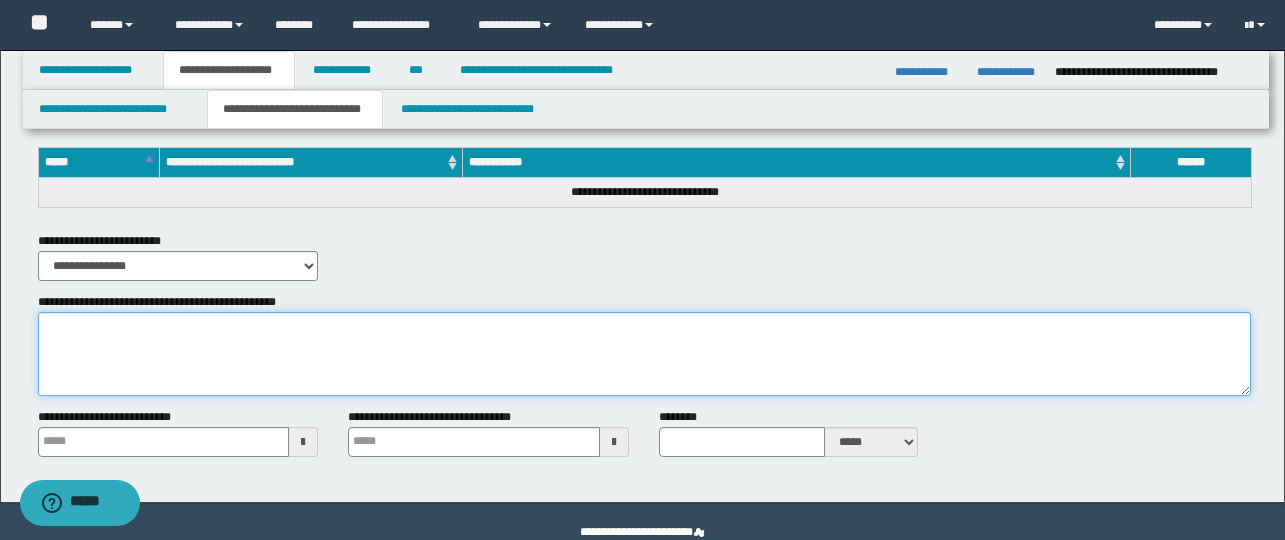 click on "**********" at bounding box center (644, 354) 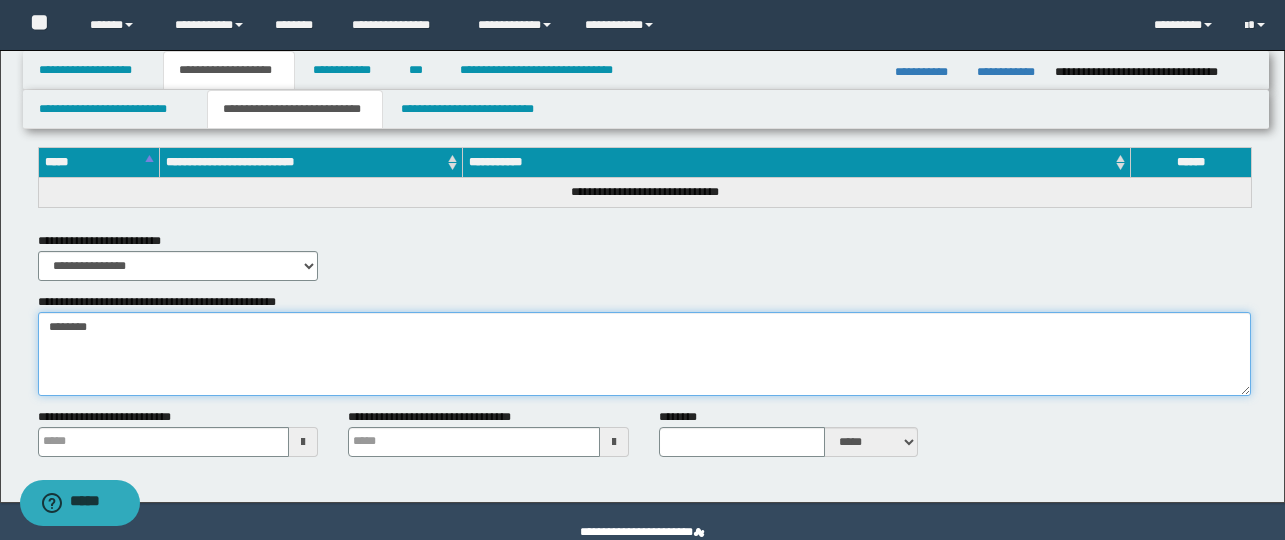 drag, startPoint x: 136, startPoint y: 359, endPoint x: -16, endPoint y: 312, distance: 159.1006 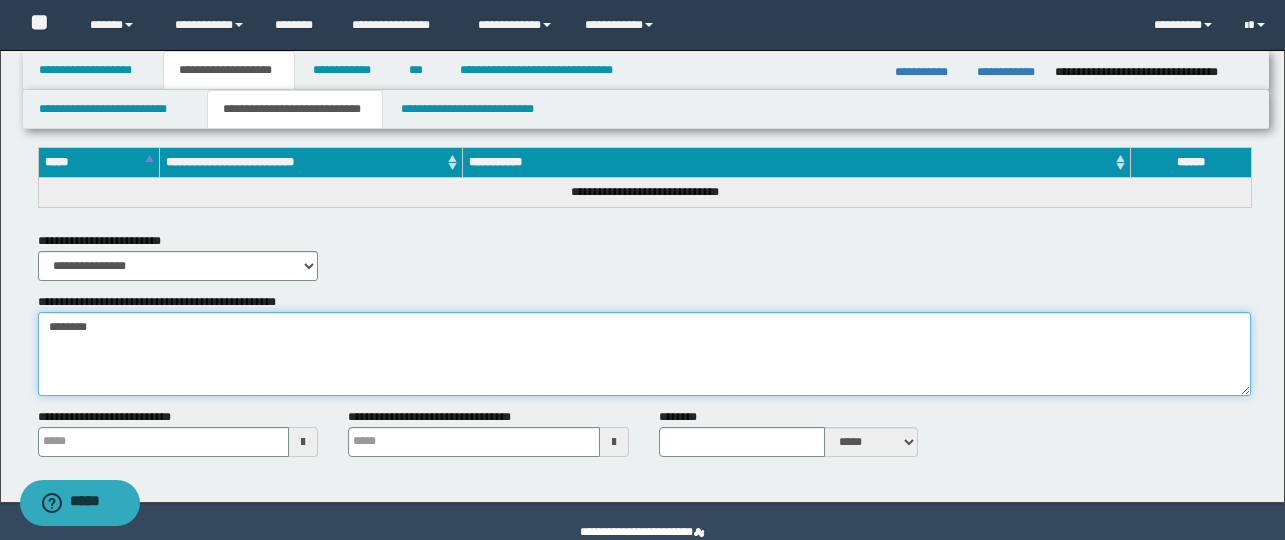 click on "**********" at bounding box center [642, -2269] 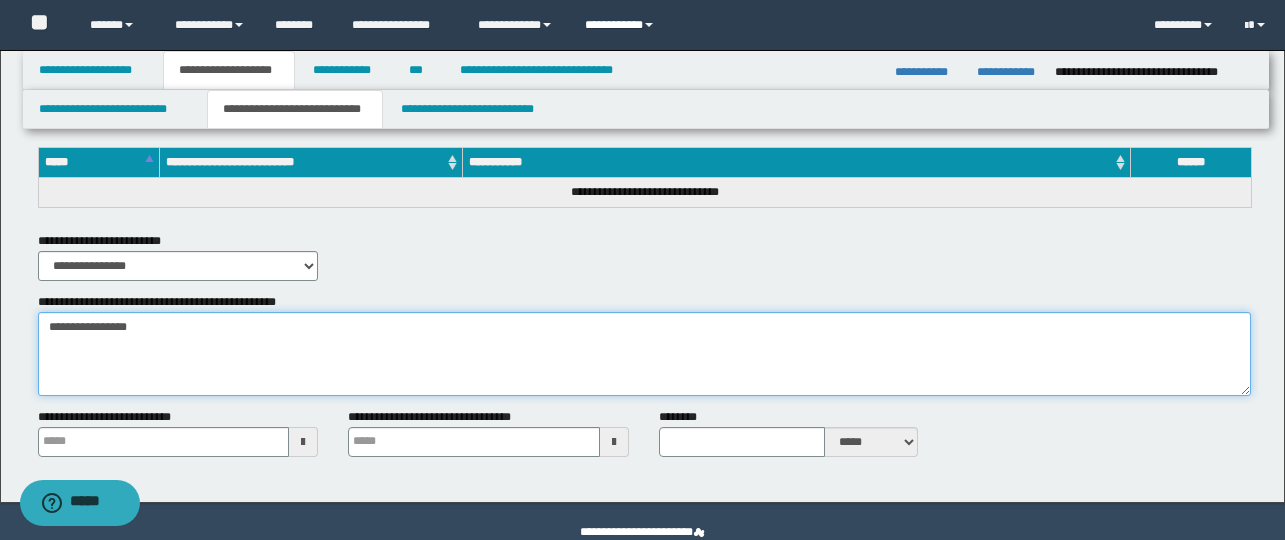 type on "**********" 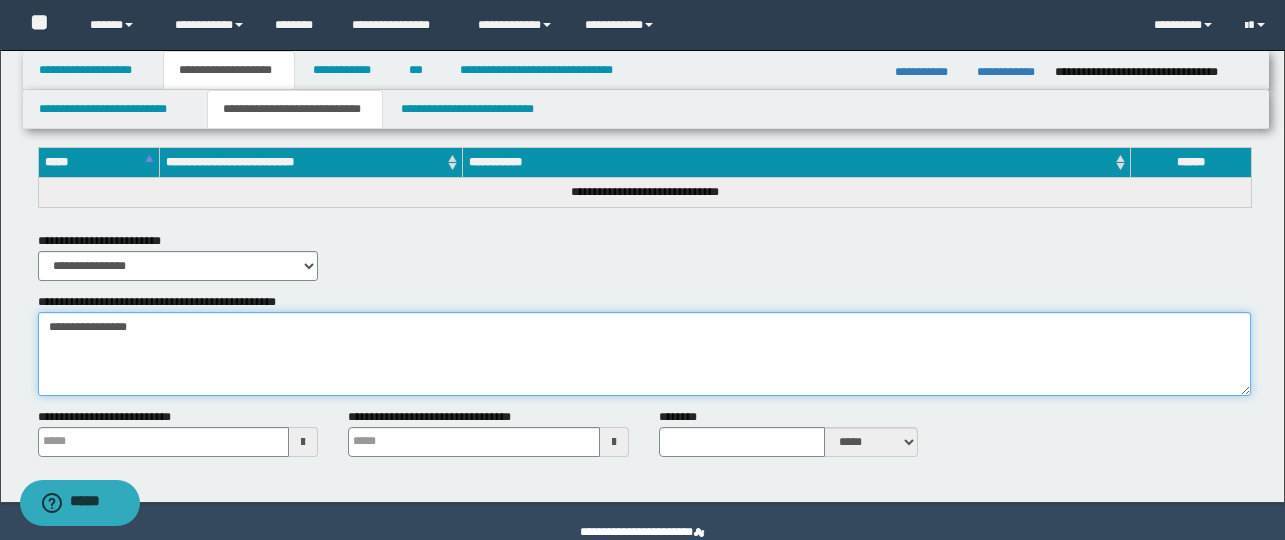 scroll, scrollTop: 2579, scrollLeft: 0, axis: vertical 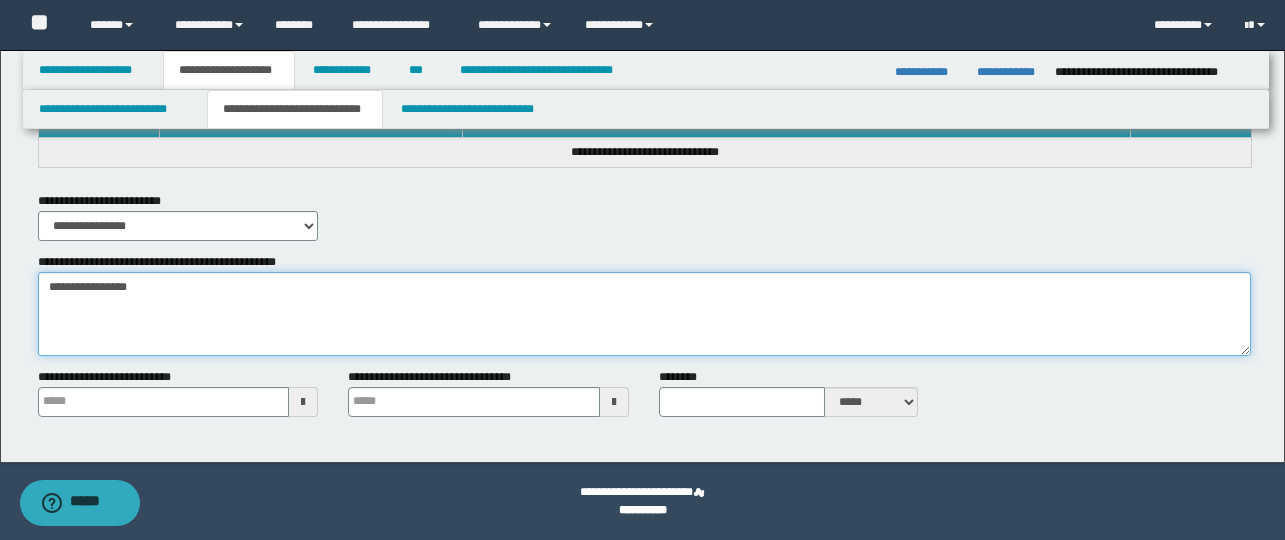 drag, startPoint x: 203, startPoint y: 284, endPoint x: 15, endPoint y: 267, distance: 188.76706 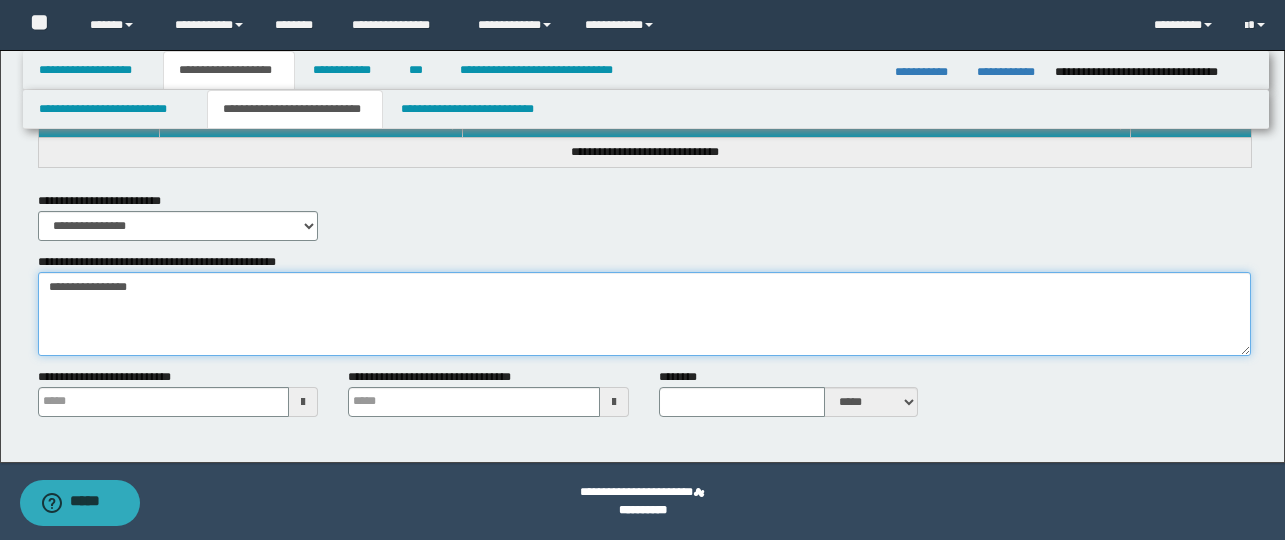 click on "**********" at bounding box center [642, -1033] 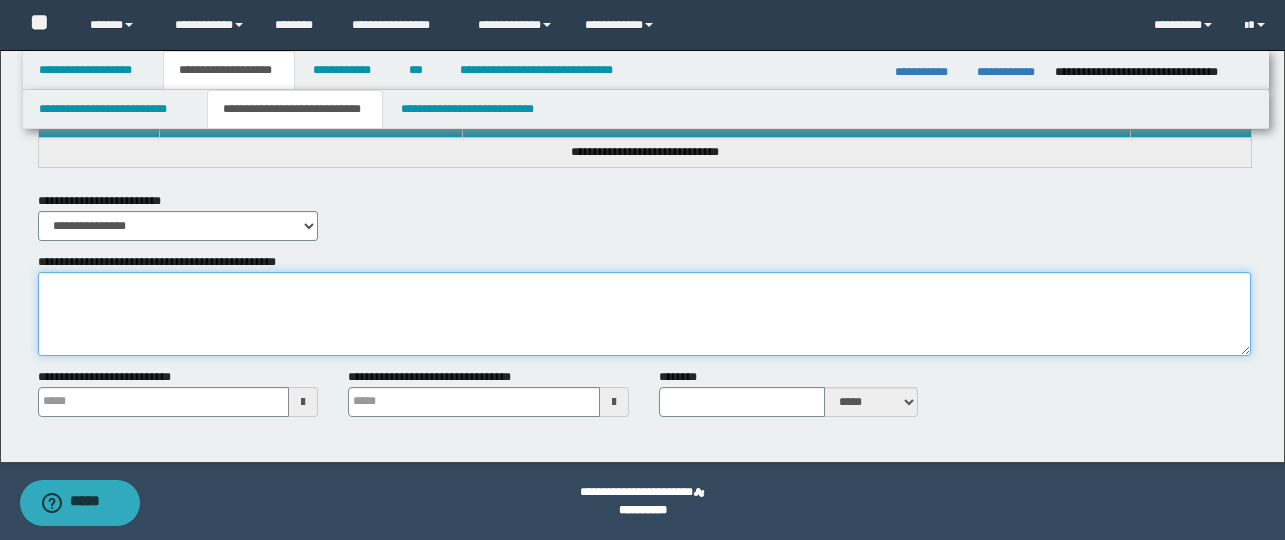 type 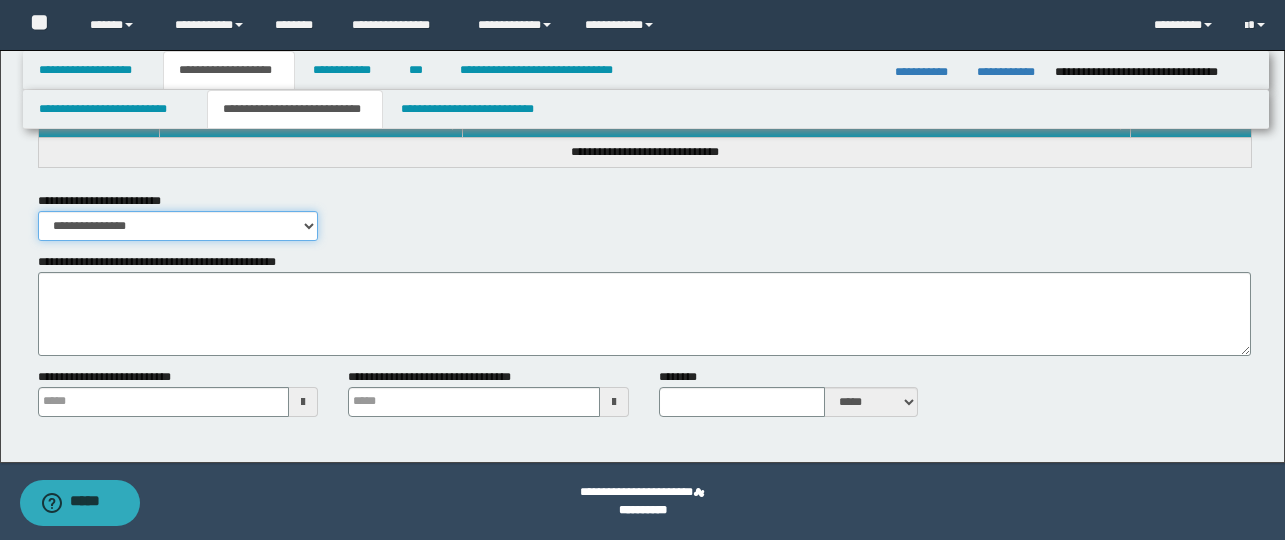 click on "**********" at bounding box center (178, 226) 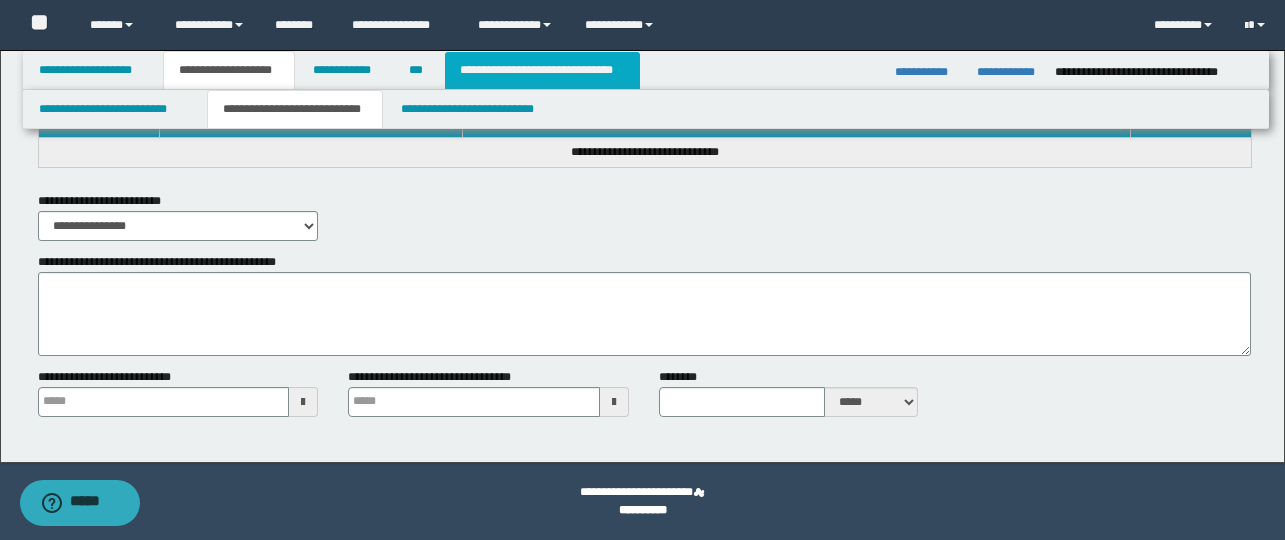 click on "**********" at bounding box center [542, 70] 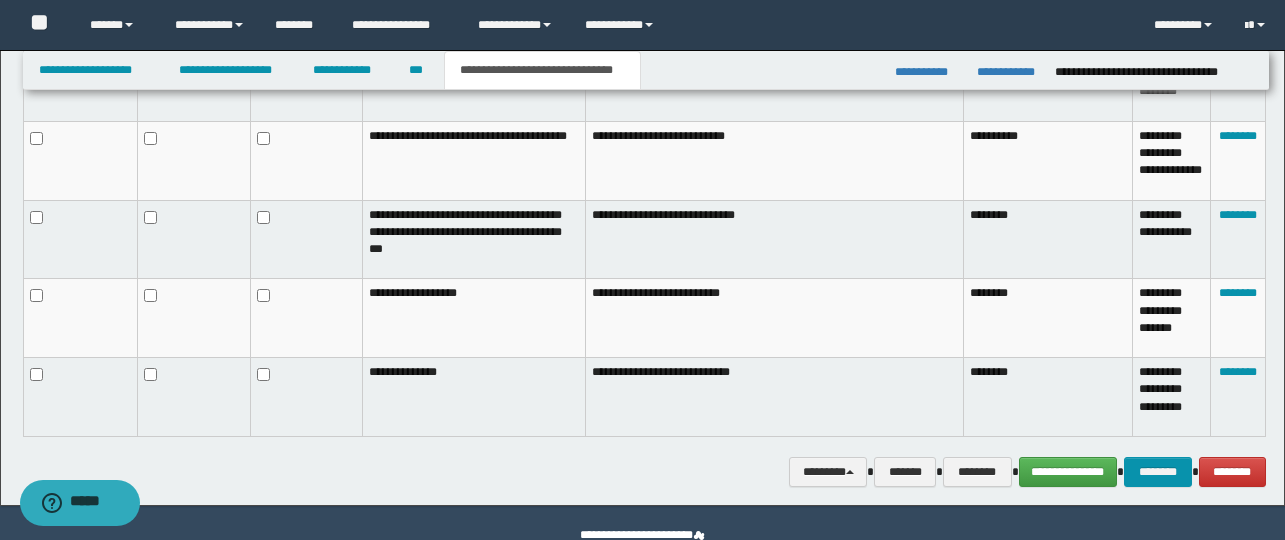 scroll, scrollTop: 1378, scrollLeft: 0, axis: vertical 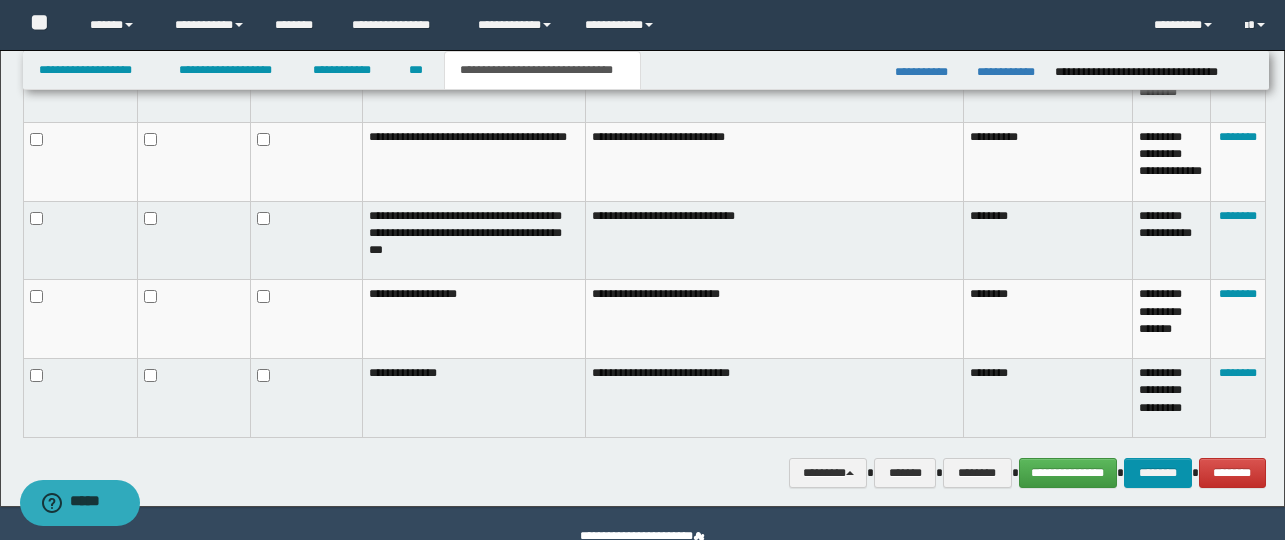 click on "**********" at bounding box center (643, 546) 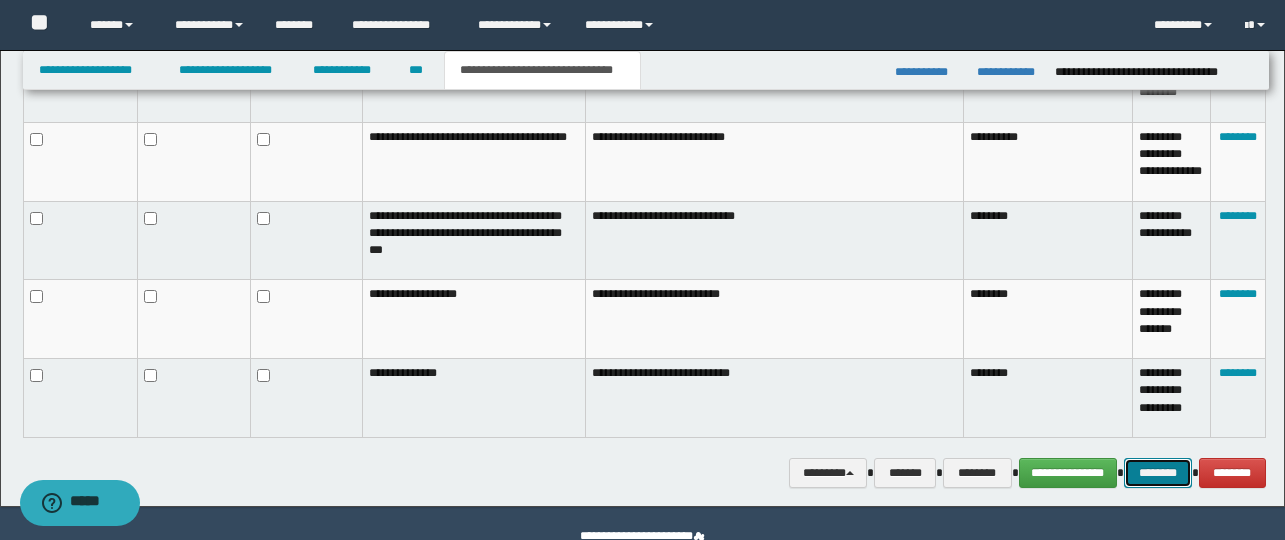 click on "********" at bounding box center (1158, 473) 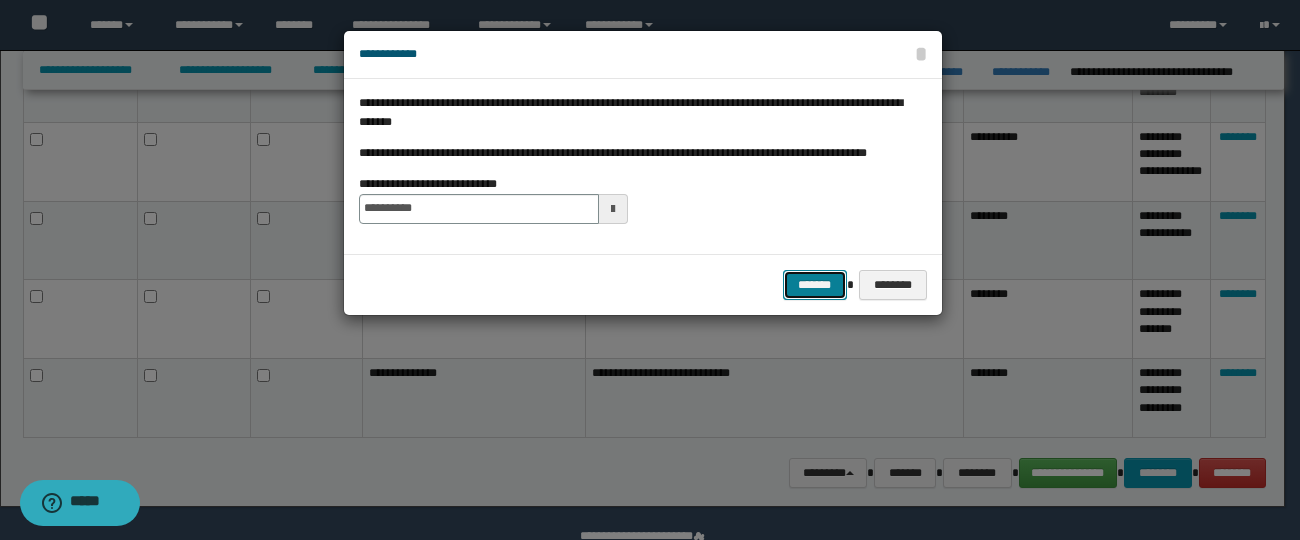 click on "*******" at bounding box center (815, 285) 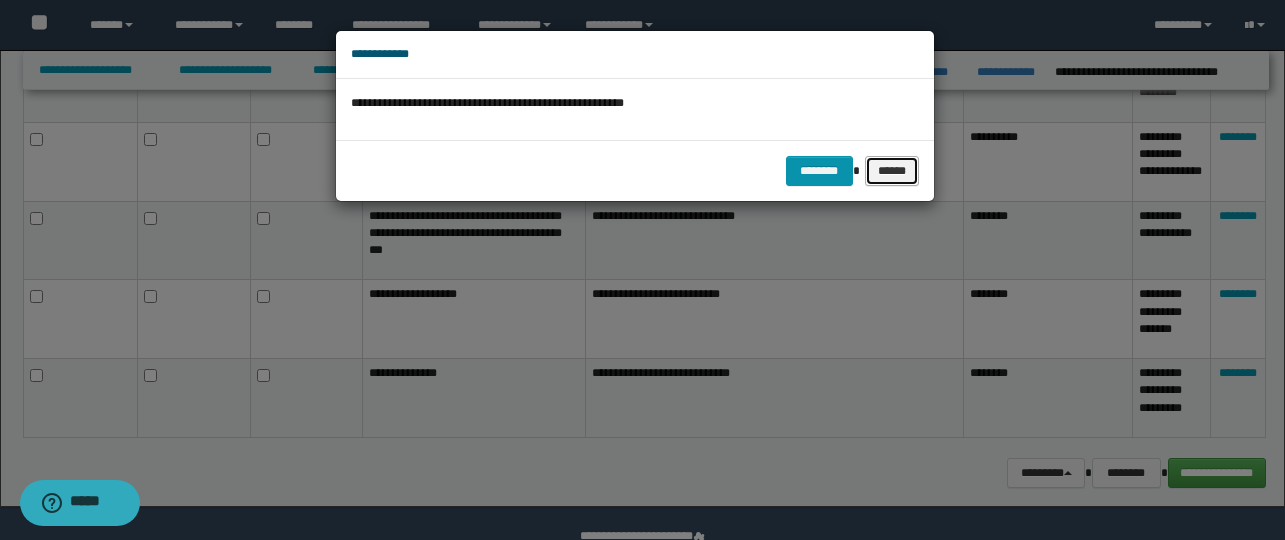 click on "******" at bounding box center (892, 171) 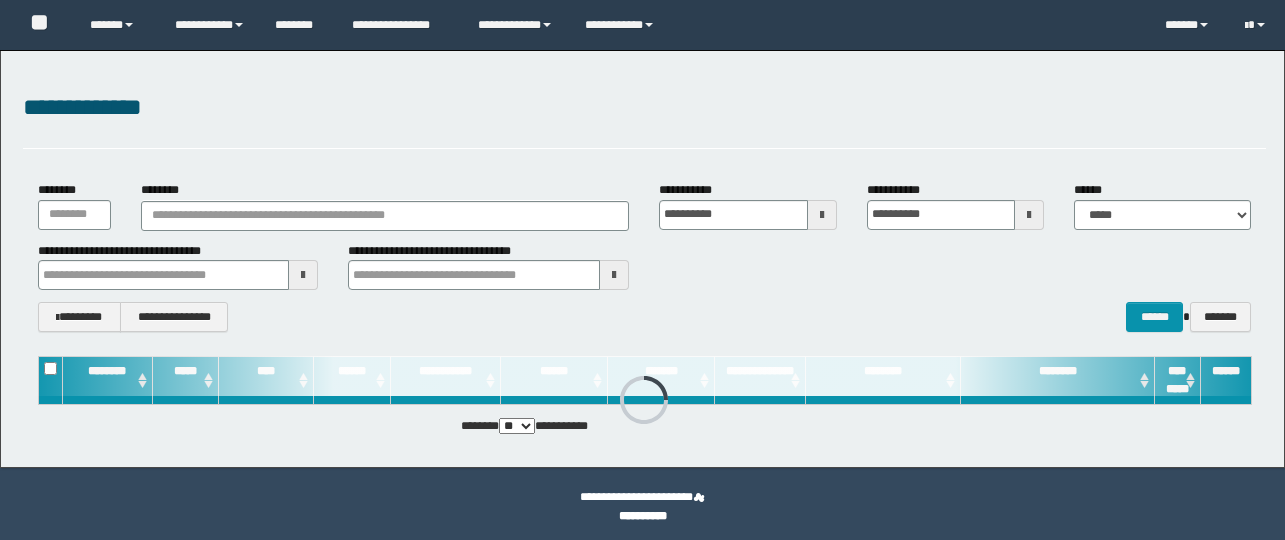 scroll, scrollTop: 5, scrollLeft: 0, axis: vertical 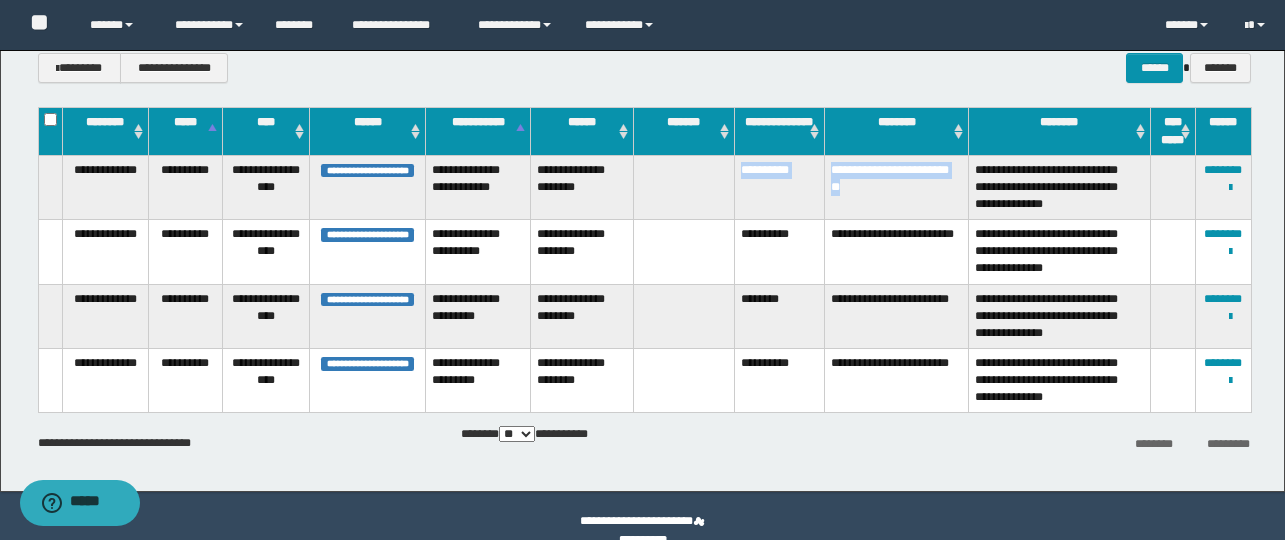 drag, startPoint x: 741, startPoint y: 174, endPoint x: 888, endPoint y: 194, distance: 148.35431 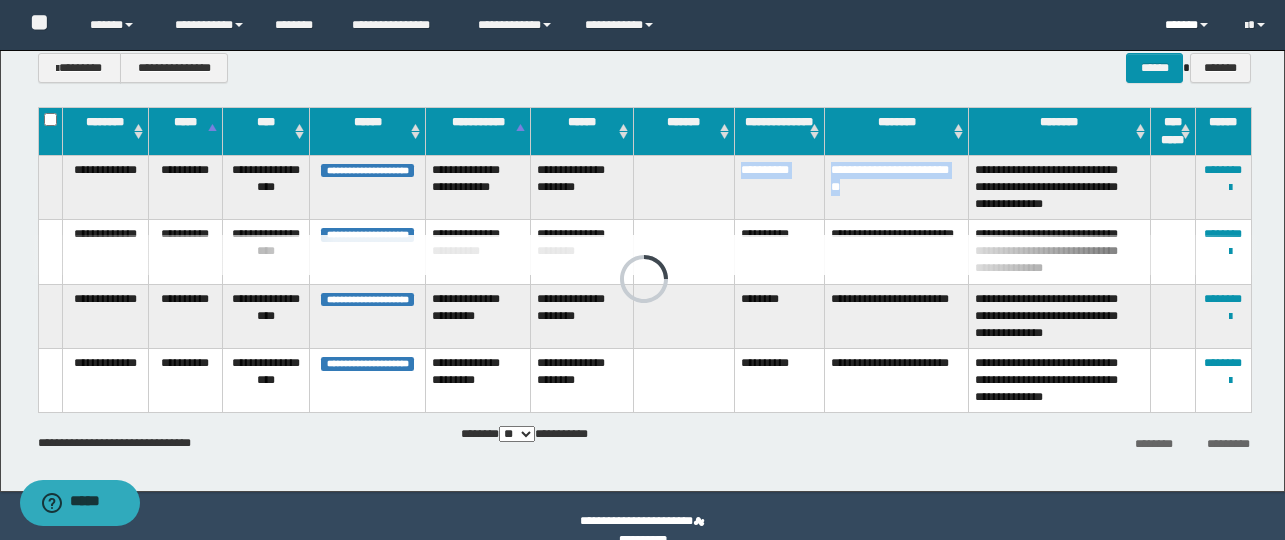 click on "******" at bounding box center [1190, 25] 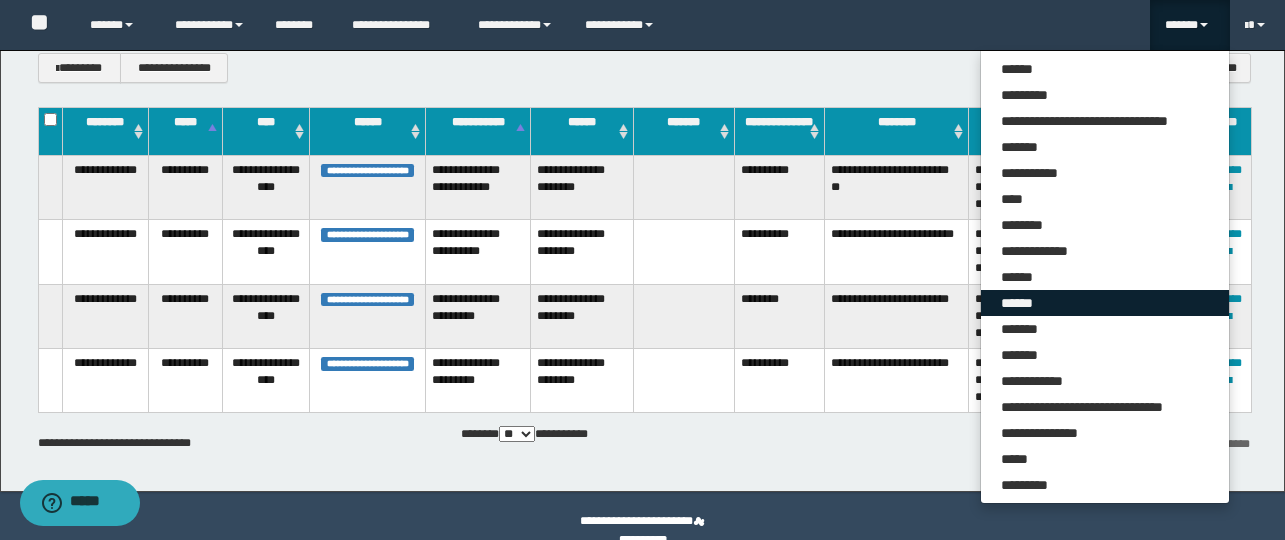 click on "******" at bounding box center (1105, 303) 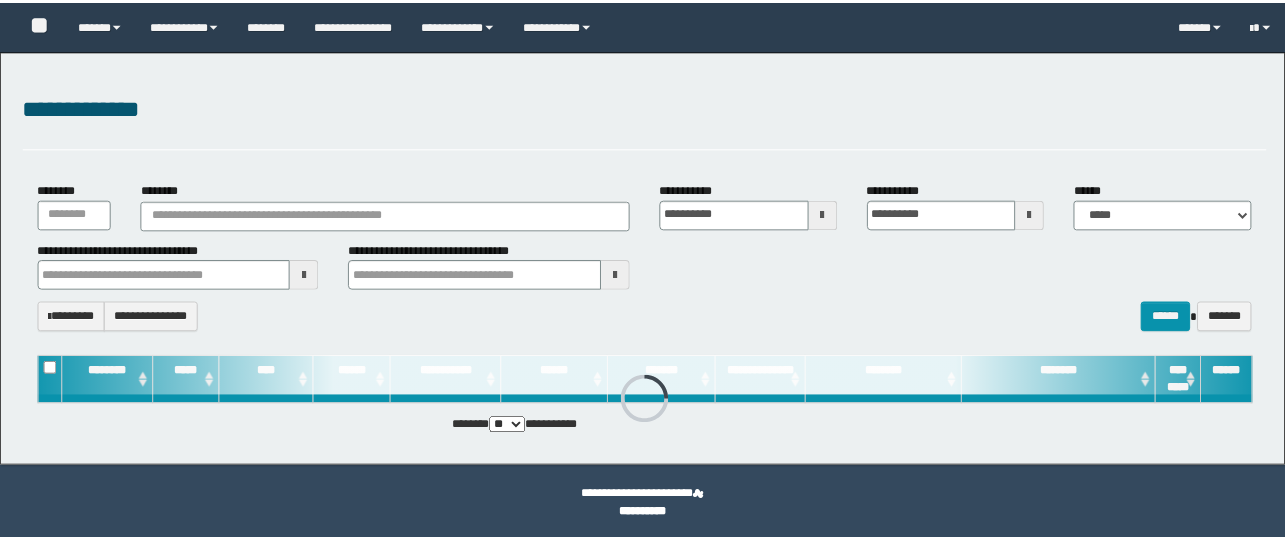 scroll, scrollTop: 5, scrollLeft: 0, axis: vertical 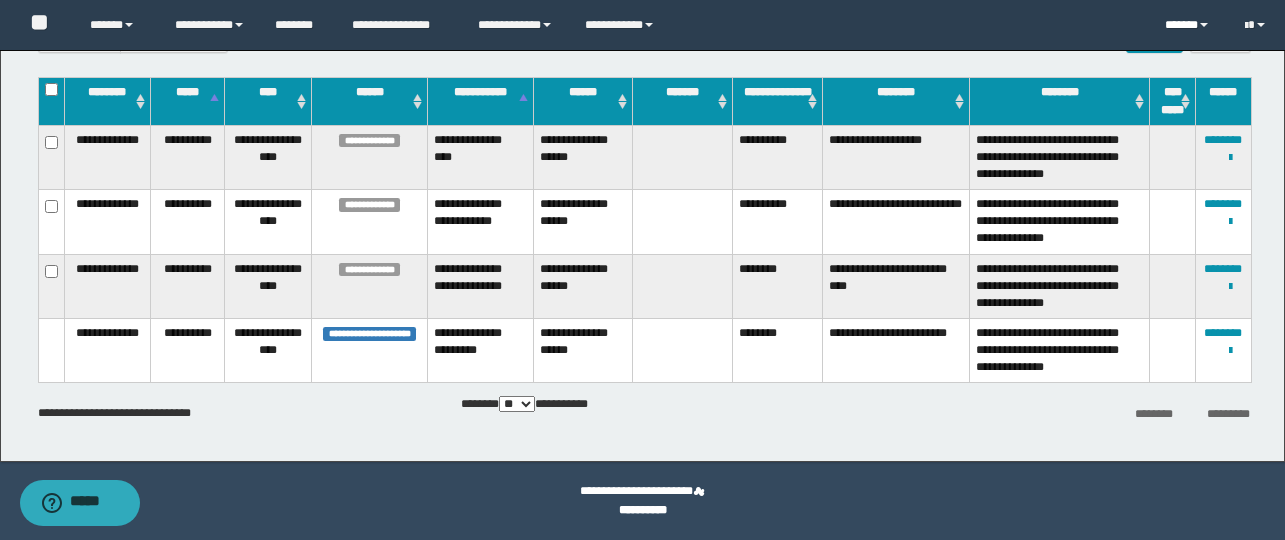 click on "******" at bounding box center [1190, 25] 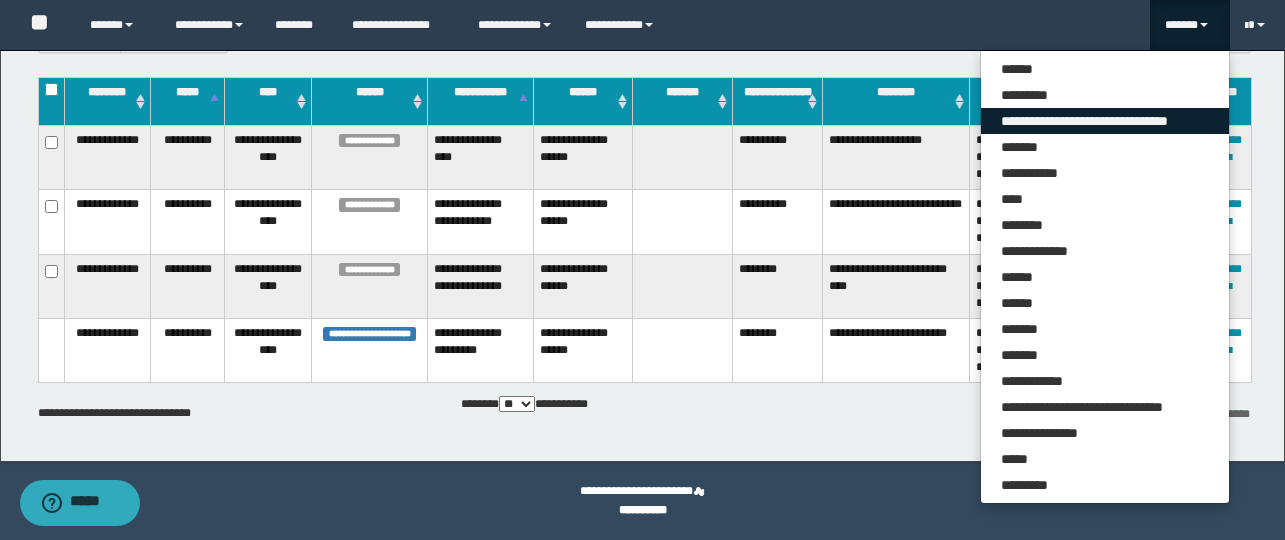click on "**********" at bounding box center [1105, 121] 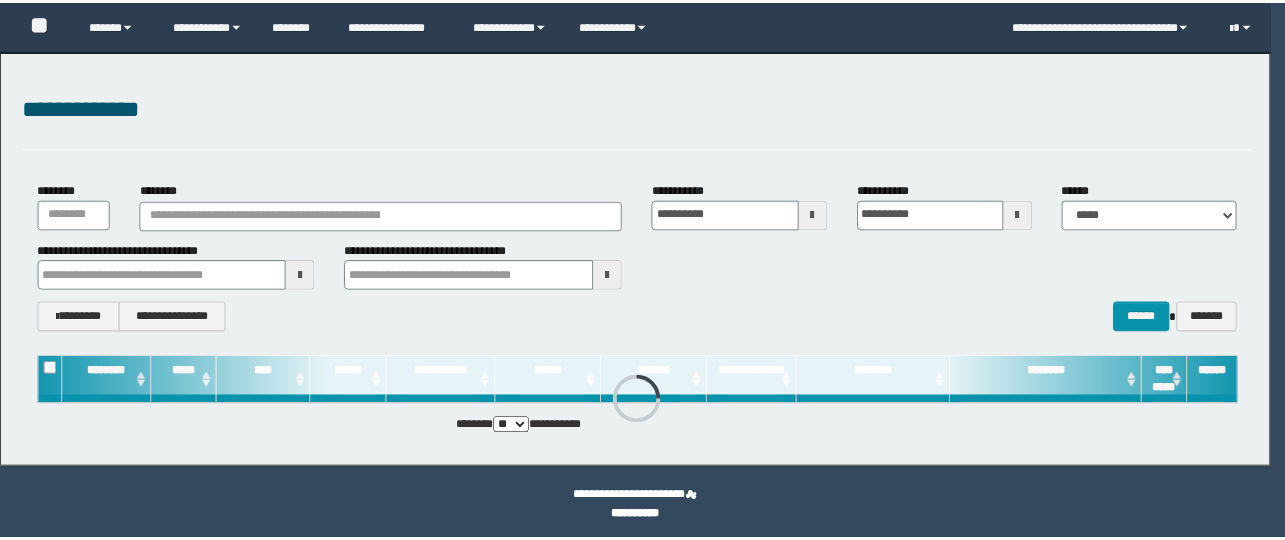 scroll, scrollTop: 0, scrollLeft: 0, axis: both 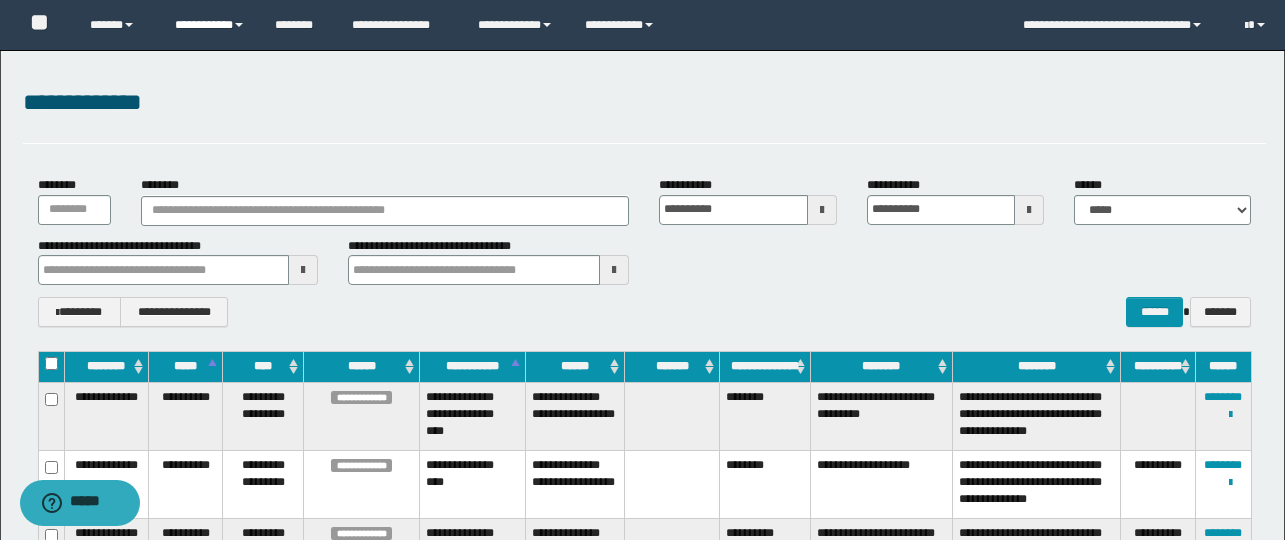 click on "**********" at bounding box center [210, 25] 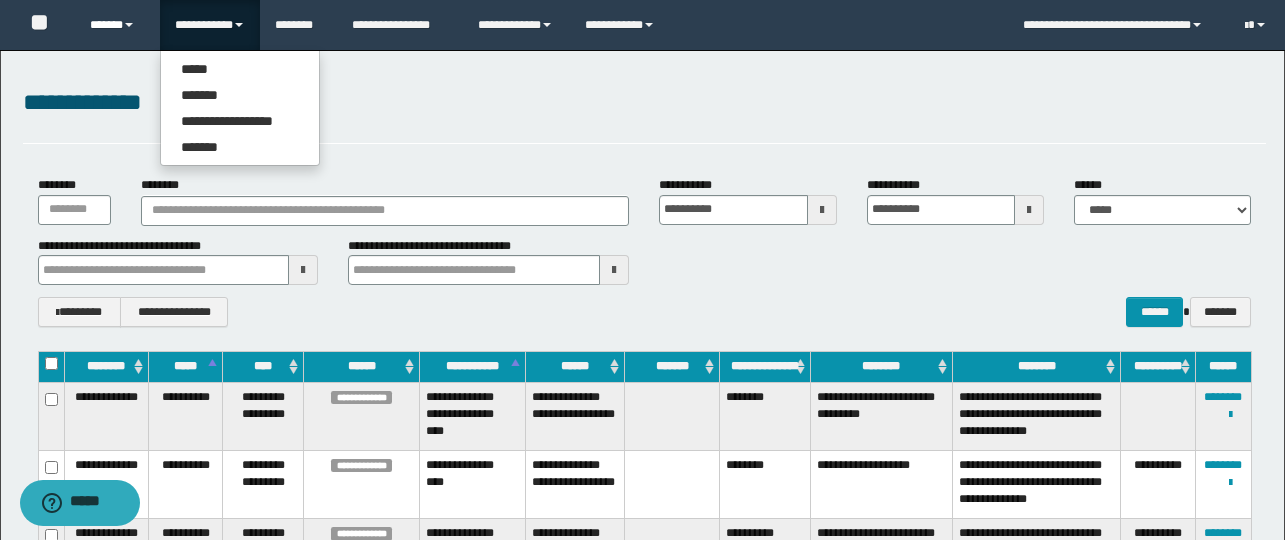 click on "******" at bounding box center (117, 25) 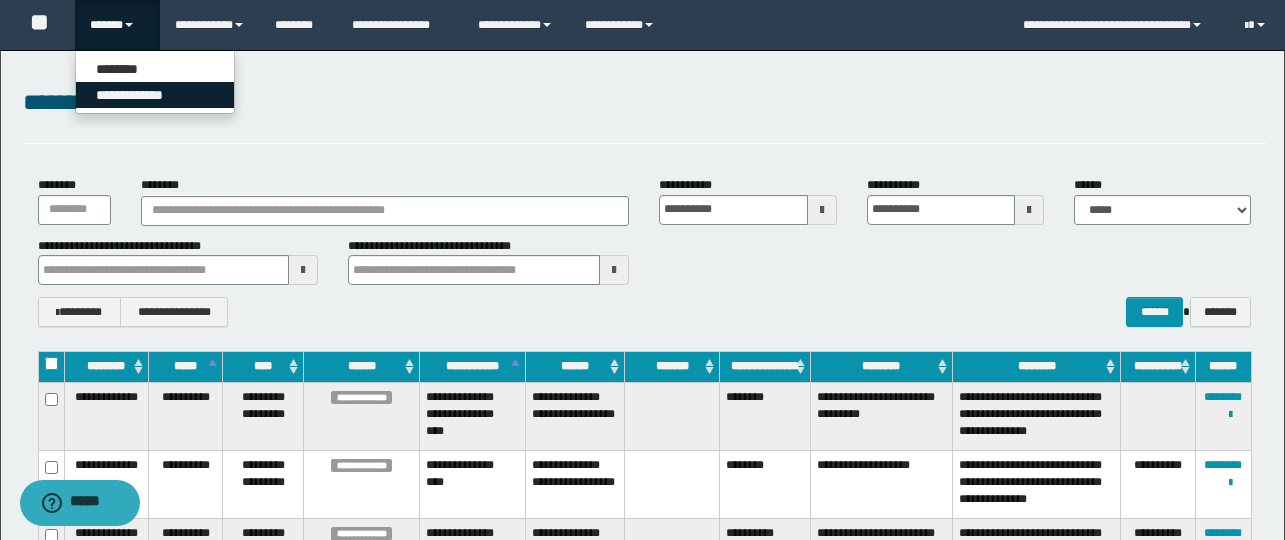 click on "**********" at bounding box center [155, 95] 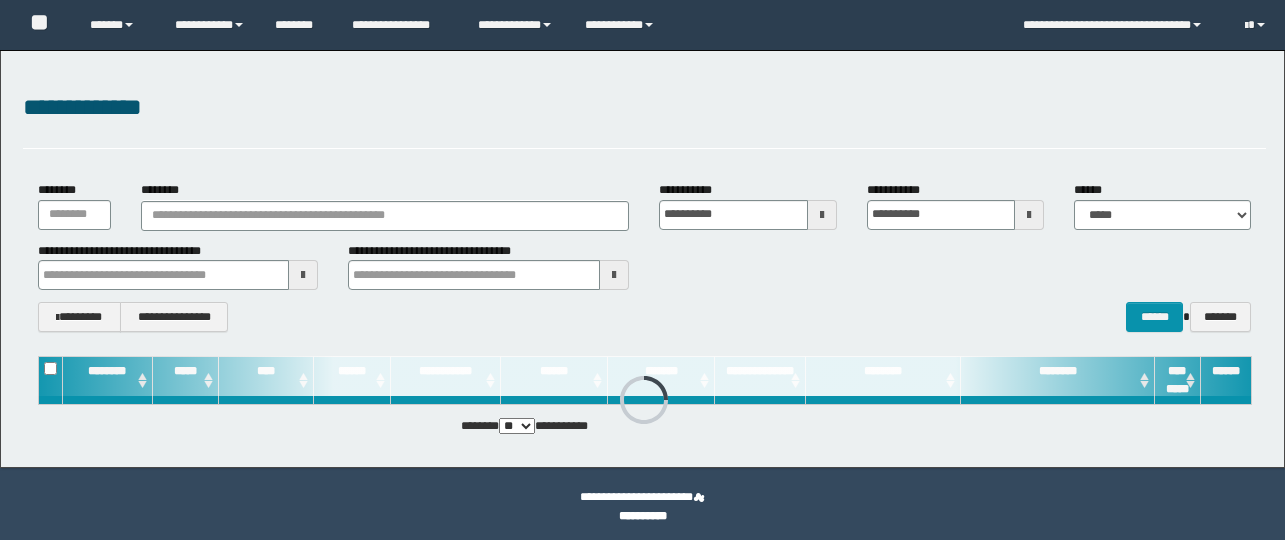 scroll, scrollTop: 0, scrollLeft: 0, axis: both 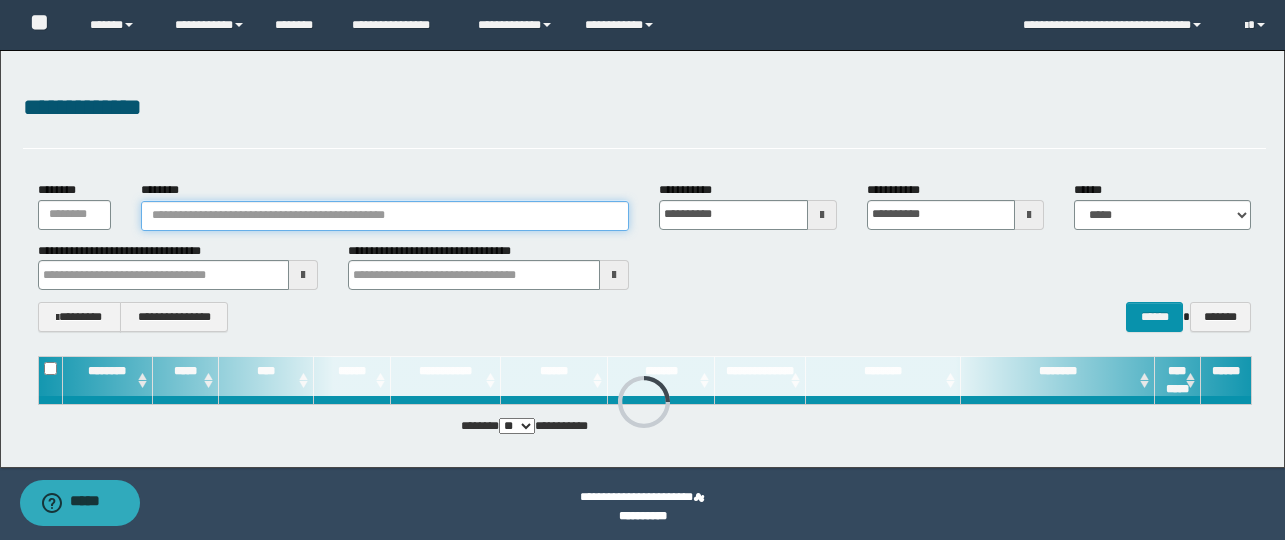 click on "********" at bounding box center (385, 216) 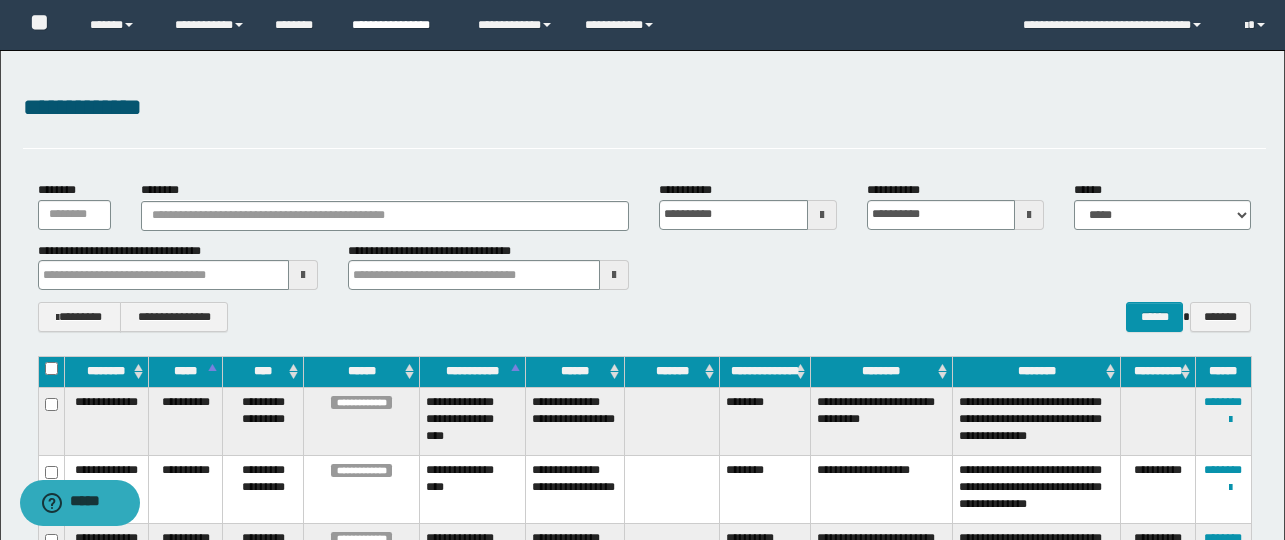 click on "**********" at bounding box center (400, 25) 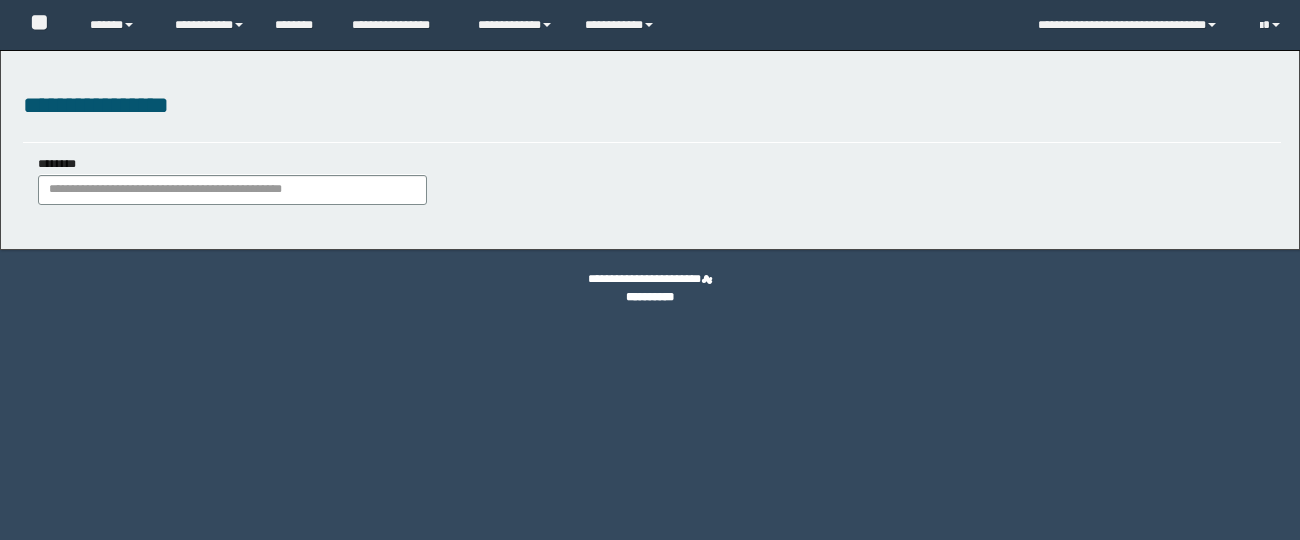 scroll, scrollTop: 0, scrollLeft: 0, axis: both 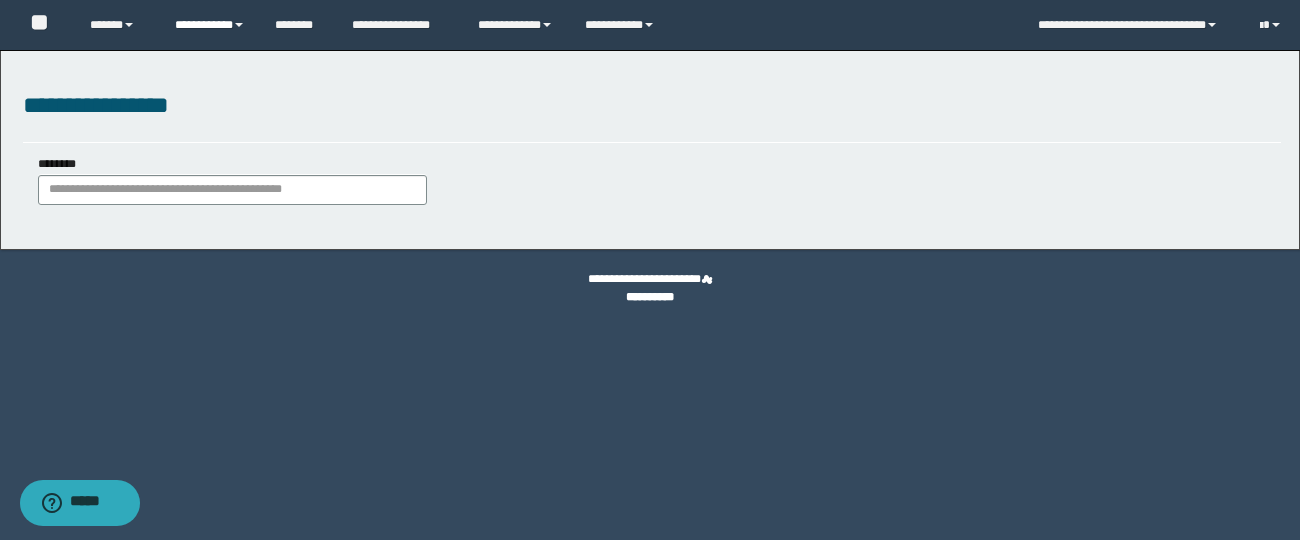 click on "**********" at bounding box center [210, 25] 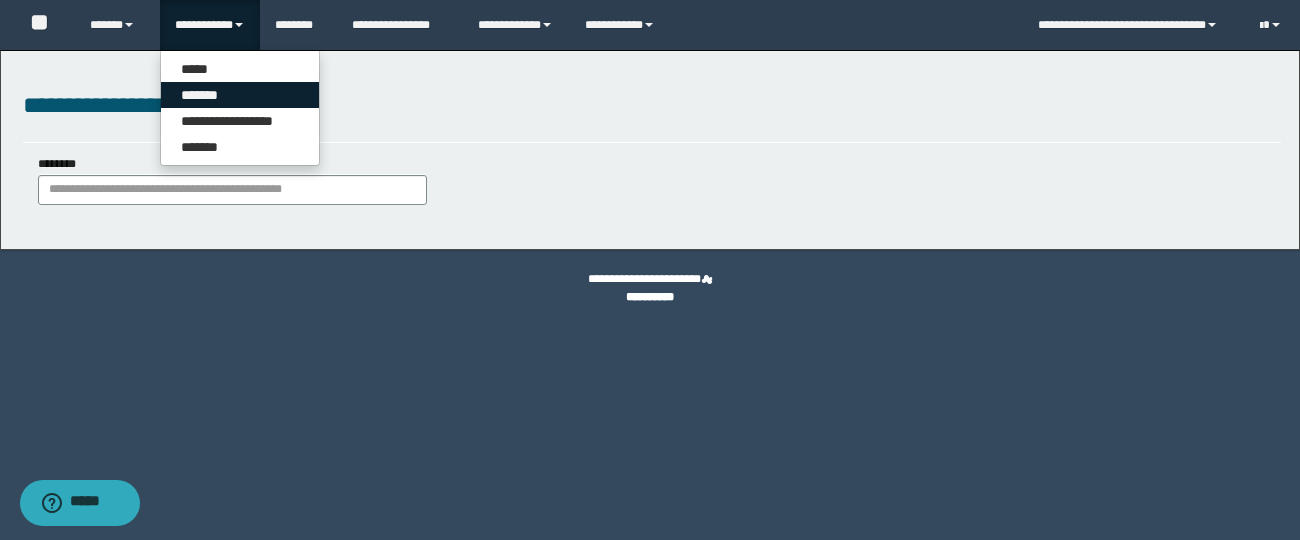 click on "*******" at bounding box center [240, 95] 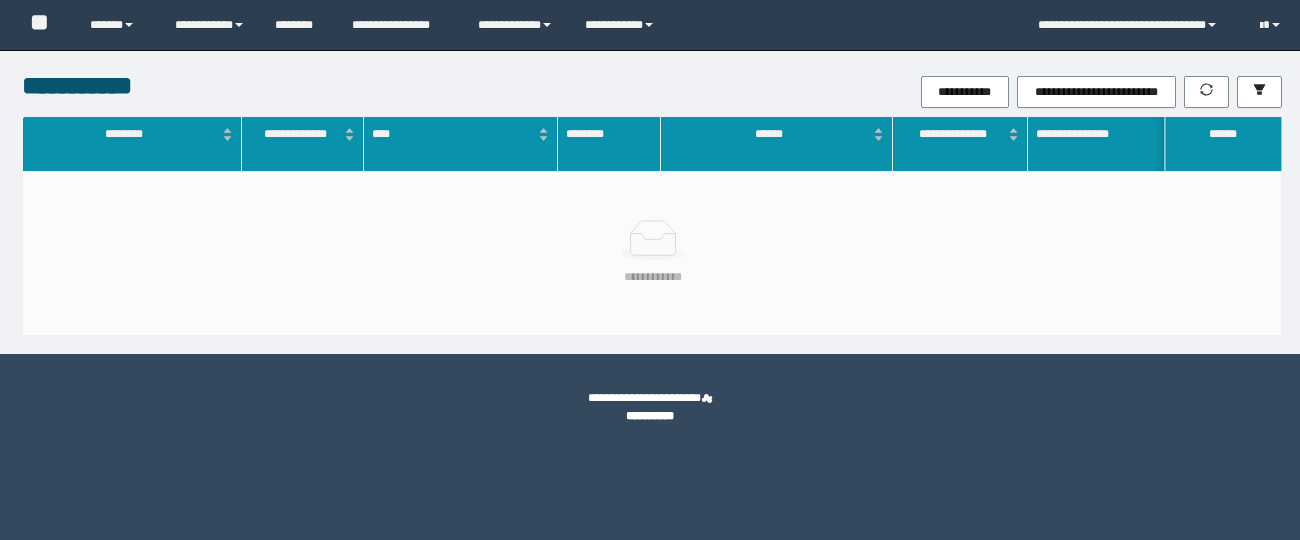 scroll, scrollTop: 0, scrollLeft: 0, axis: both 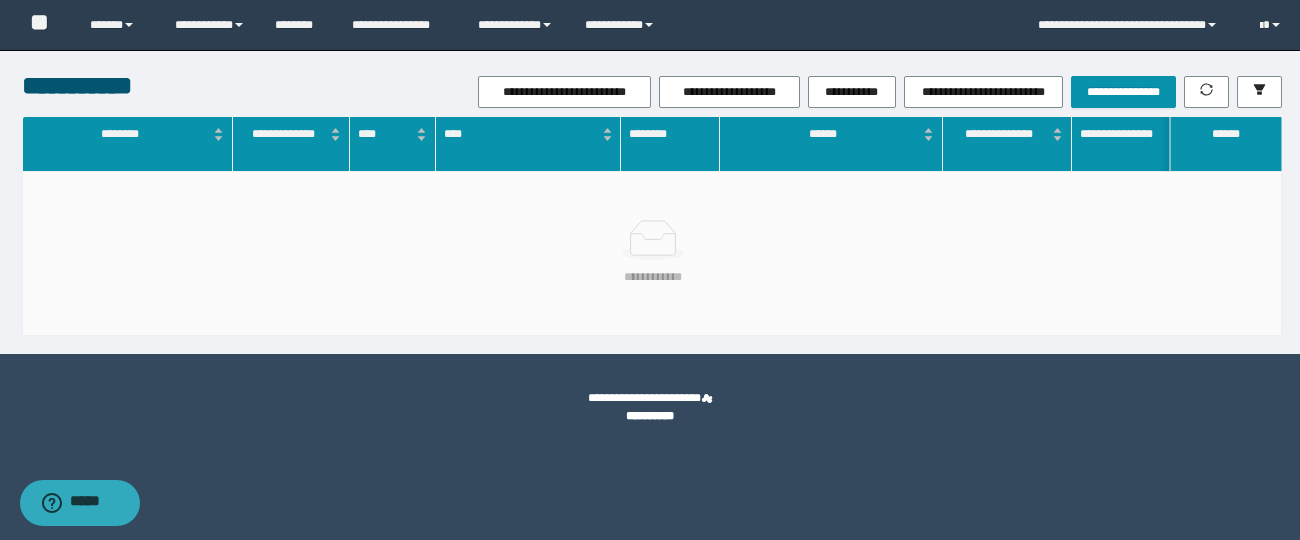 click on "**********" at bounding box center [880, 92] 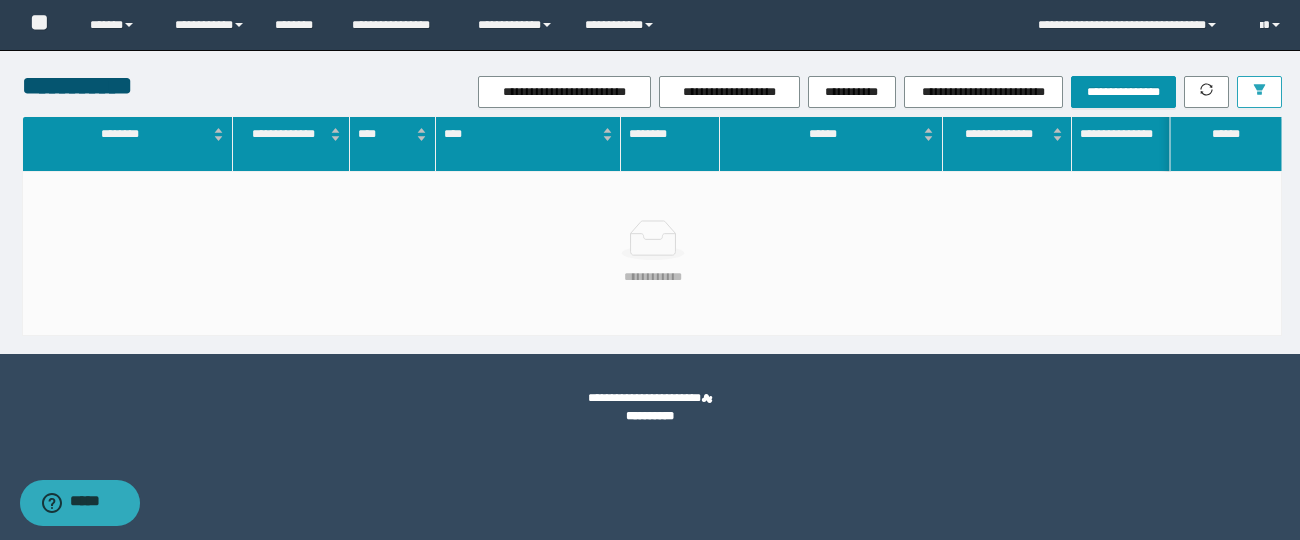 click at bounding box center [1259, 92] 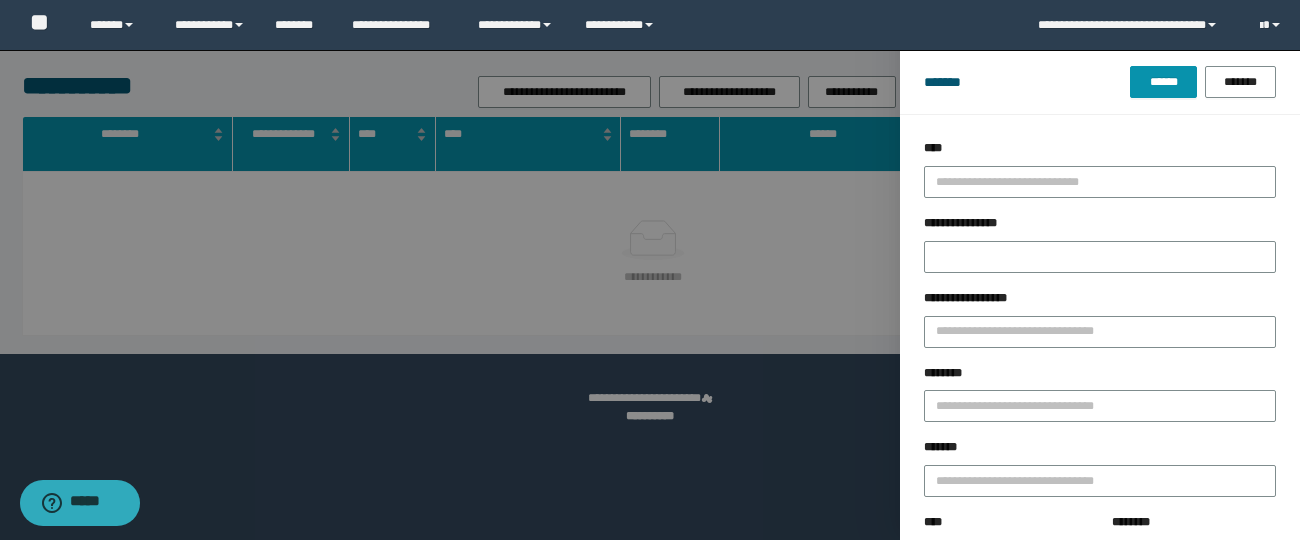 click on "********" at bounding box center (1100, 401) 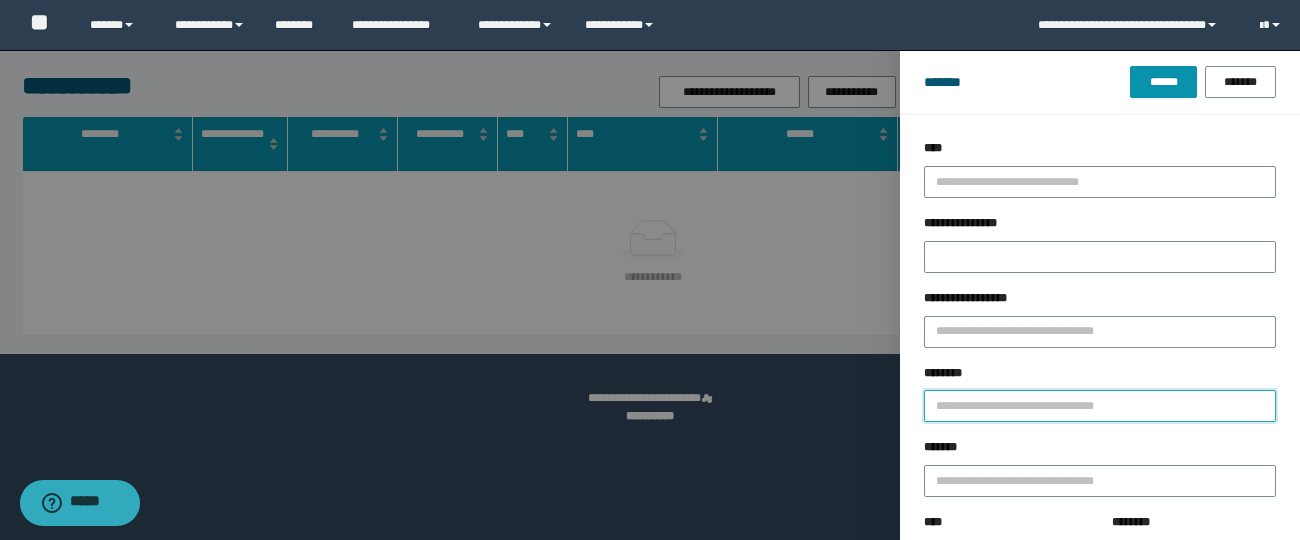 click on "********" at bounding box center (1100, 406) 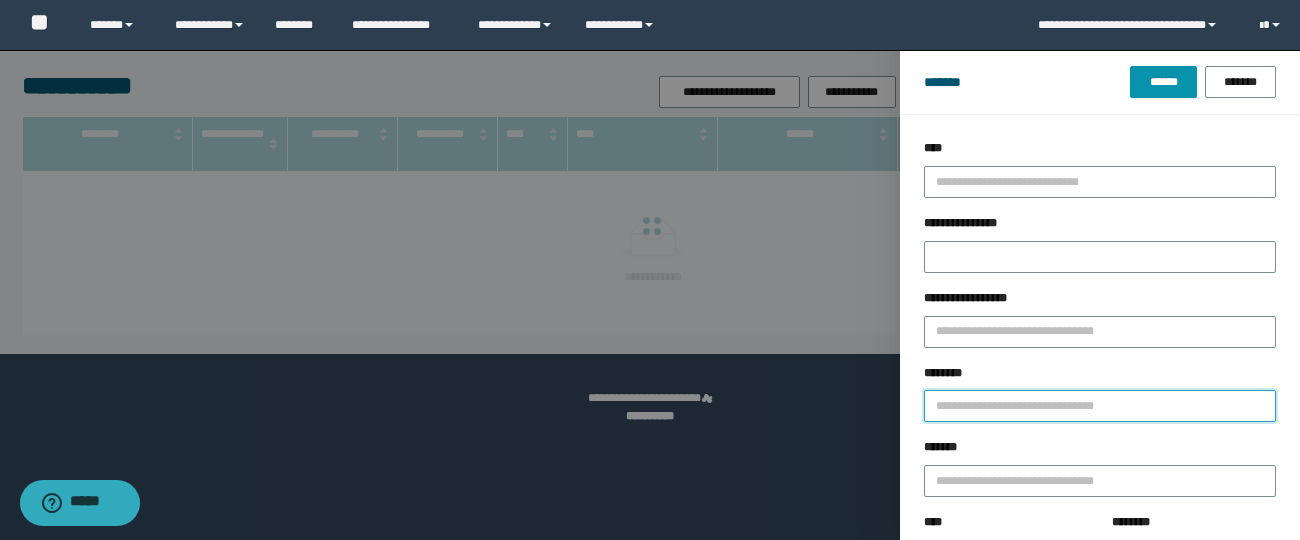 paste on "**********" 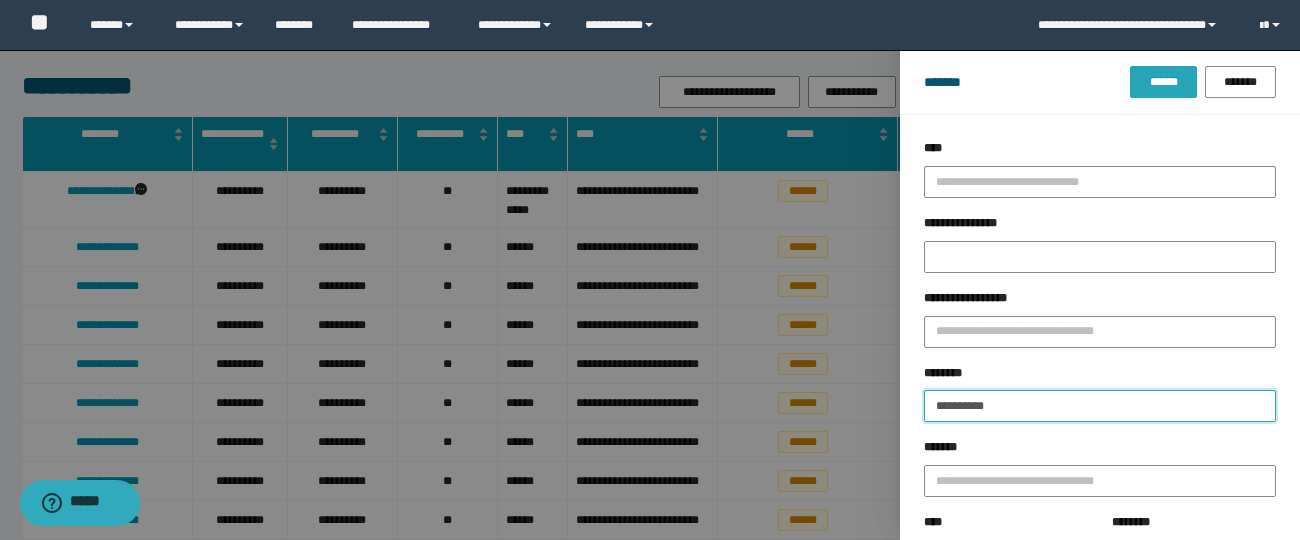 type on "**********" 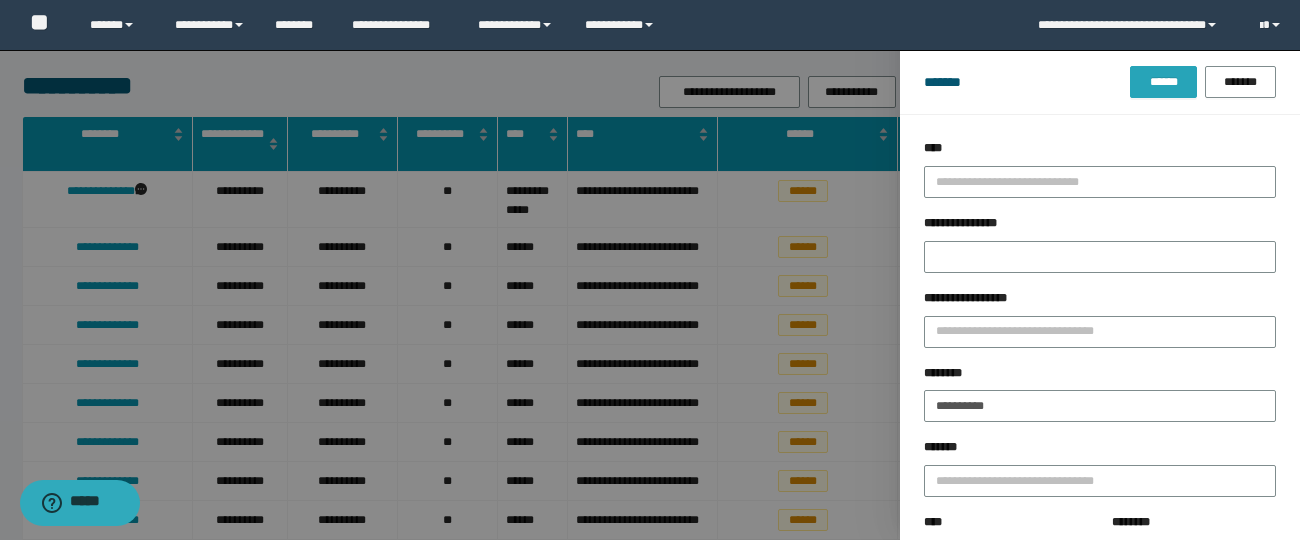click on "******" at bounding box center [1163, 82] 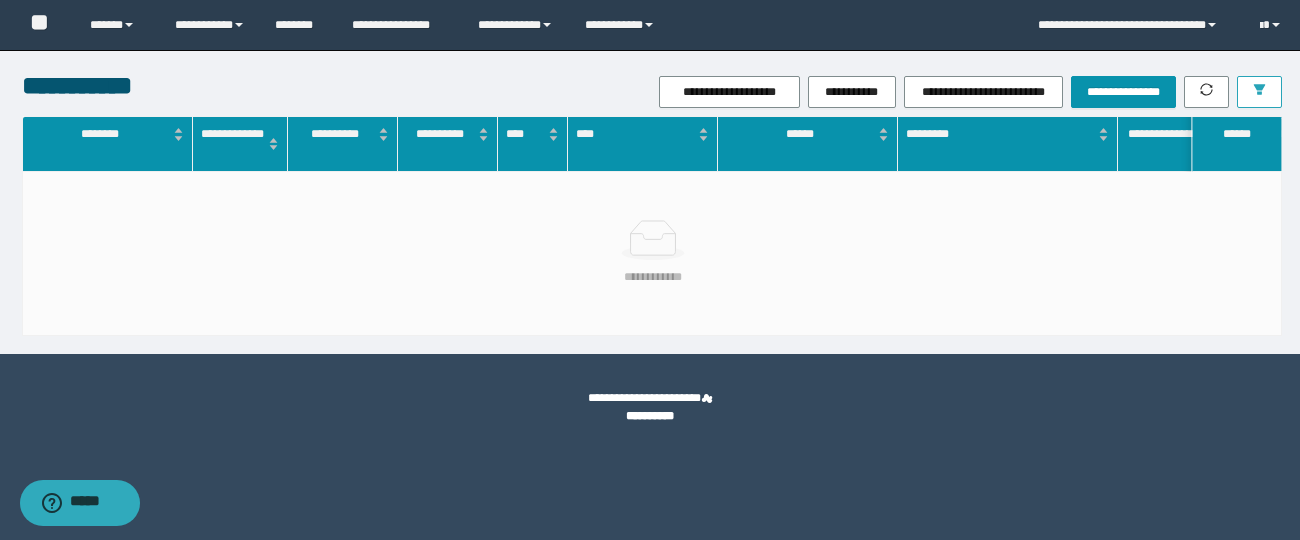 click at bounding box center [1259, 92] 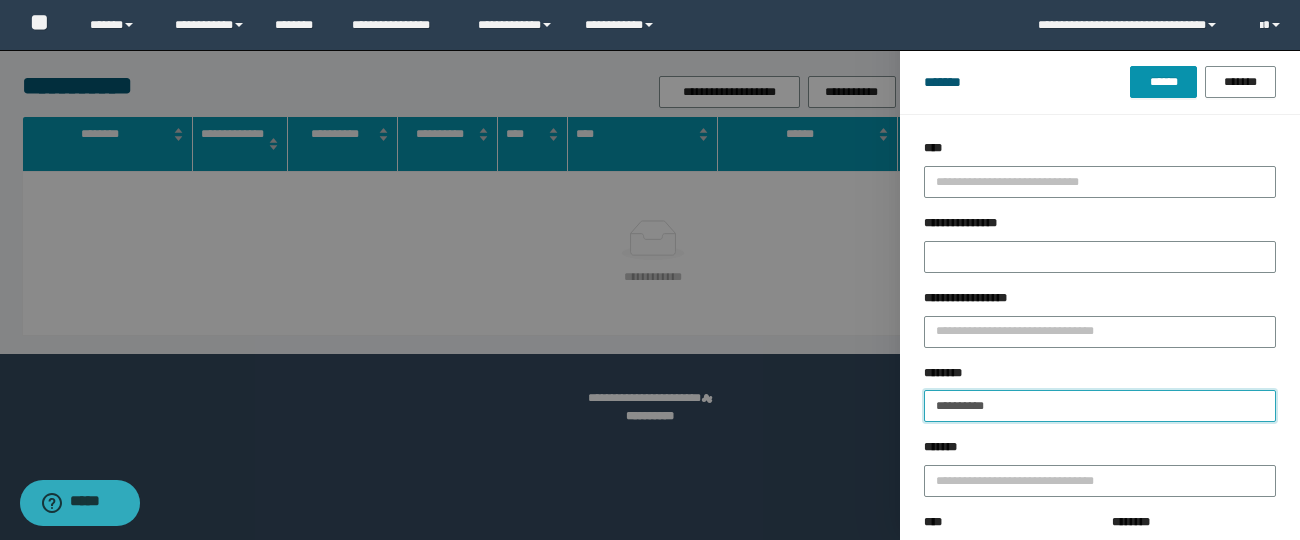 click on "**********" at bounding box center [1100, 406] 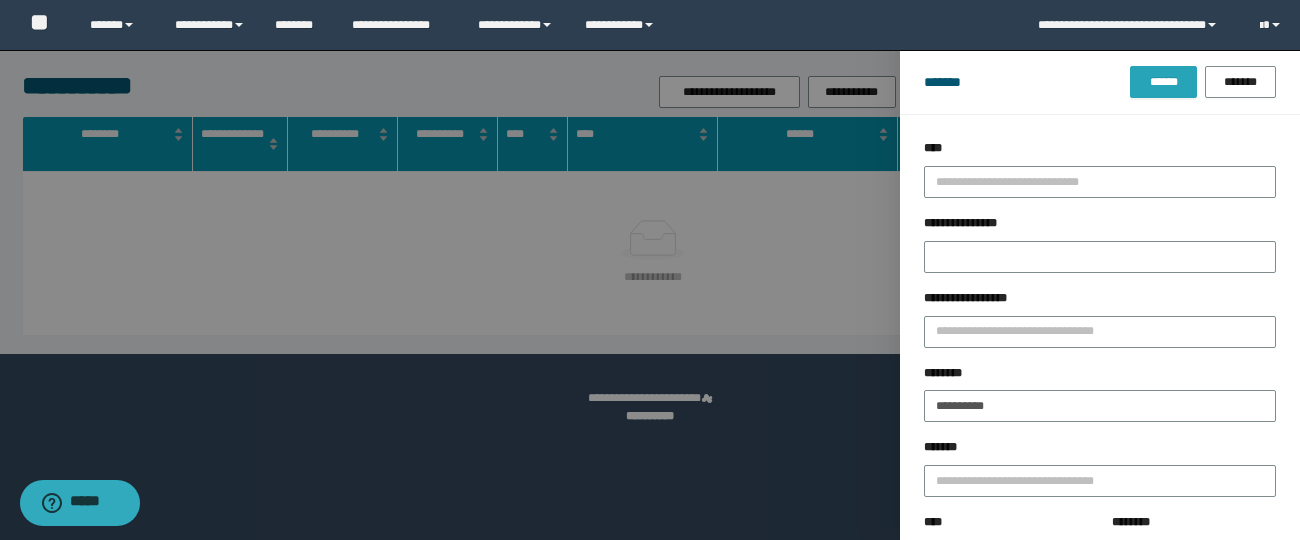 click on "******" at bounding box center [1163, 82] 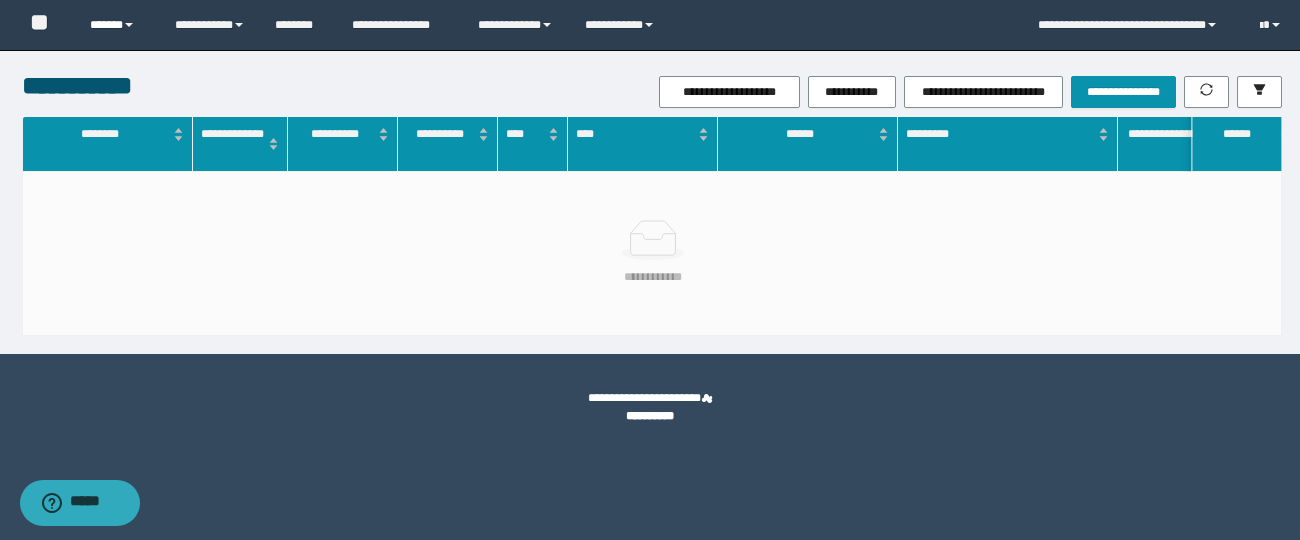 click on "******" at bounding box center [117, 25] 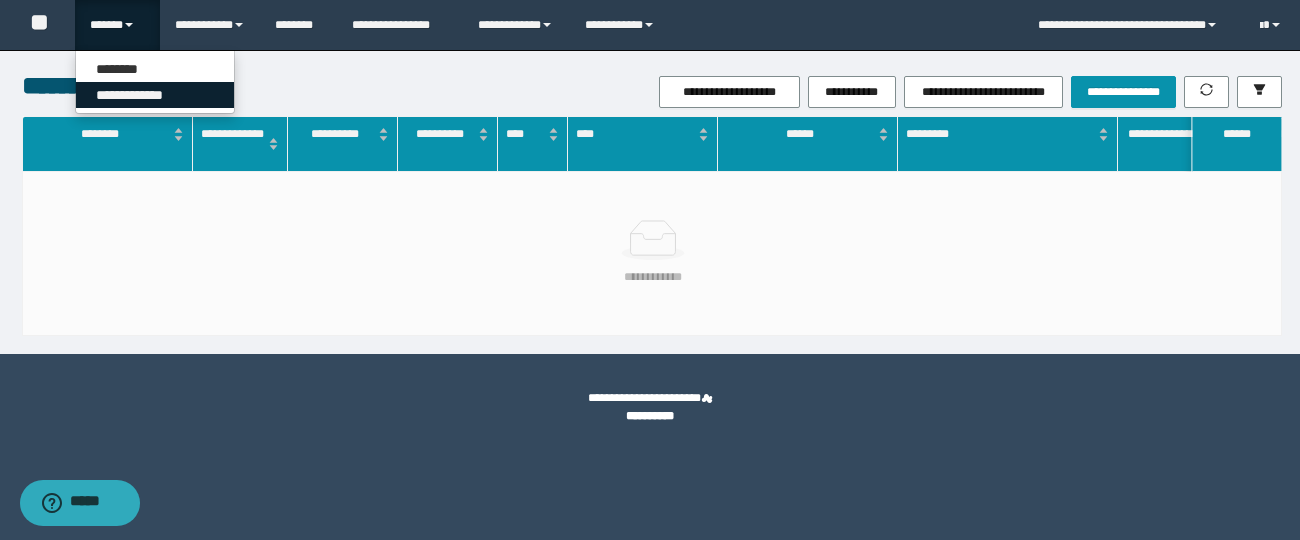 click on "**********" at bounding box center [155, 95] 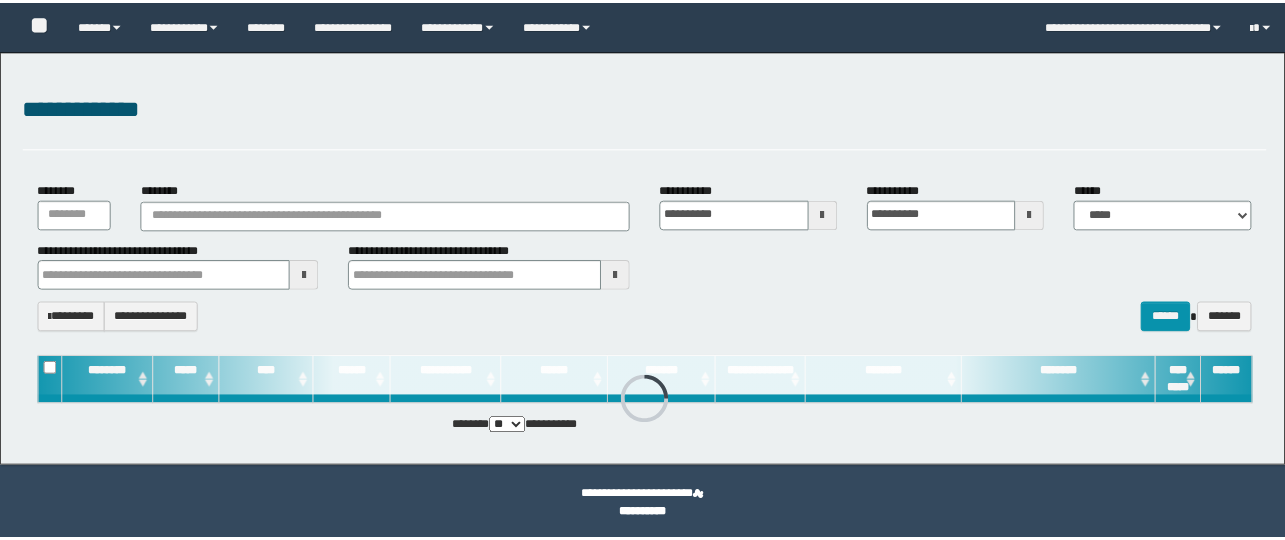 scroll, scrollTop: 0, scrollLeft: 0, axis: both 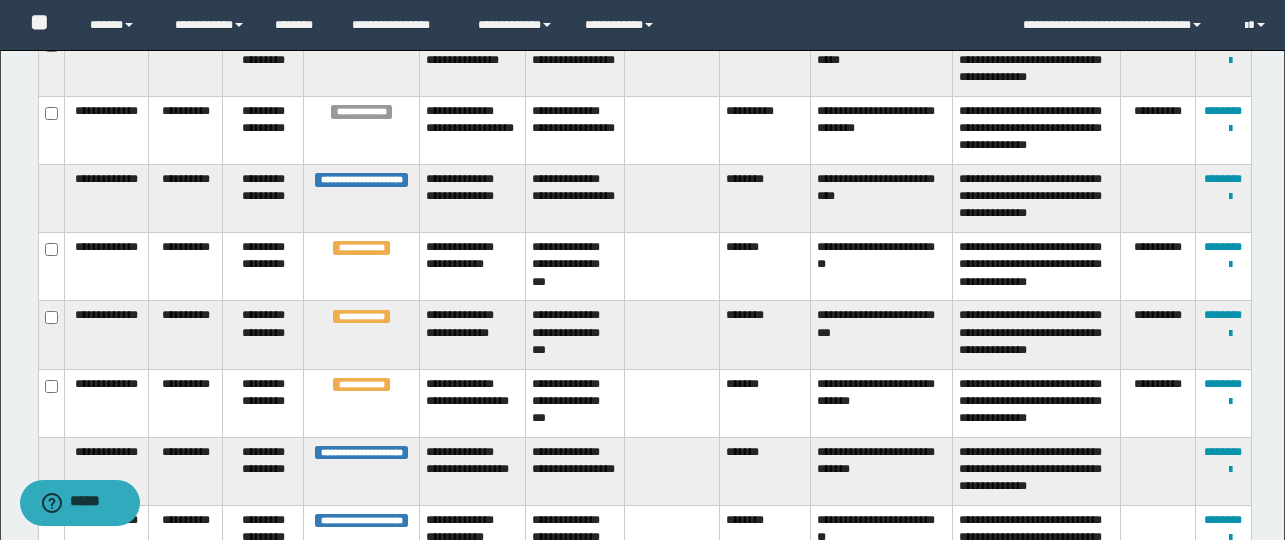 click on "*******" at bounding box center [765, 267] 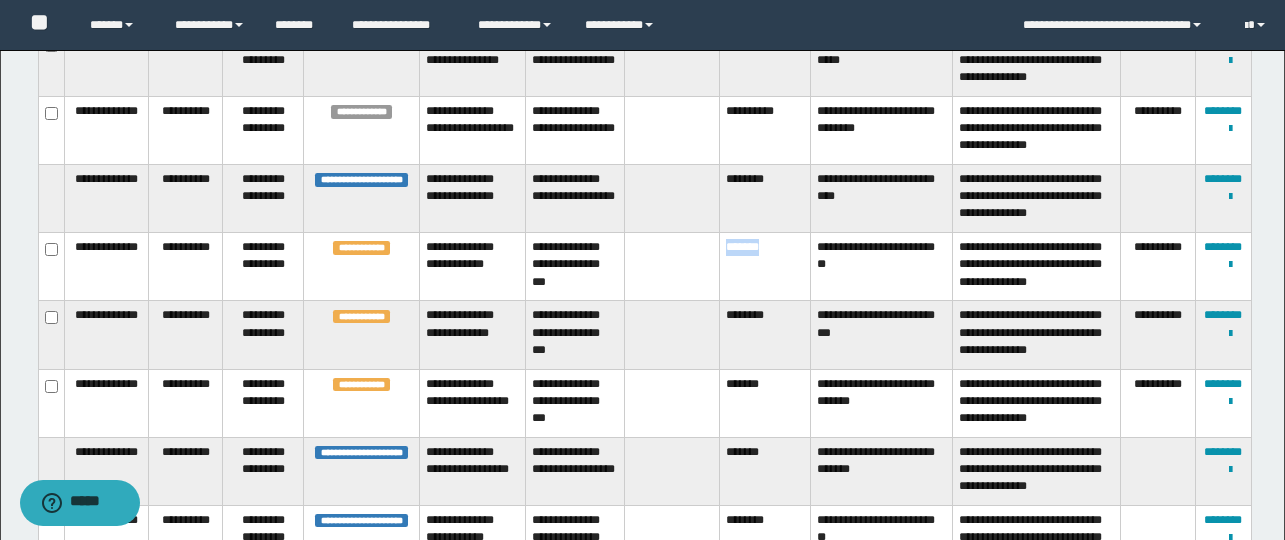 click on "*******" at bounding box center (765, 267) 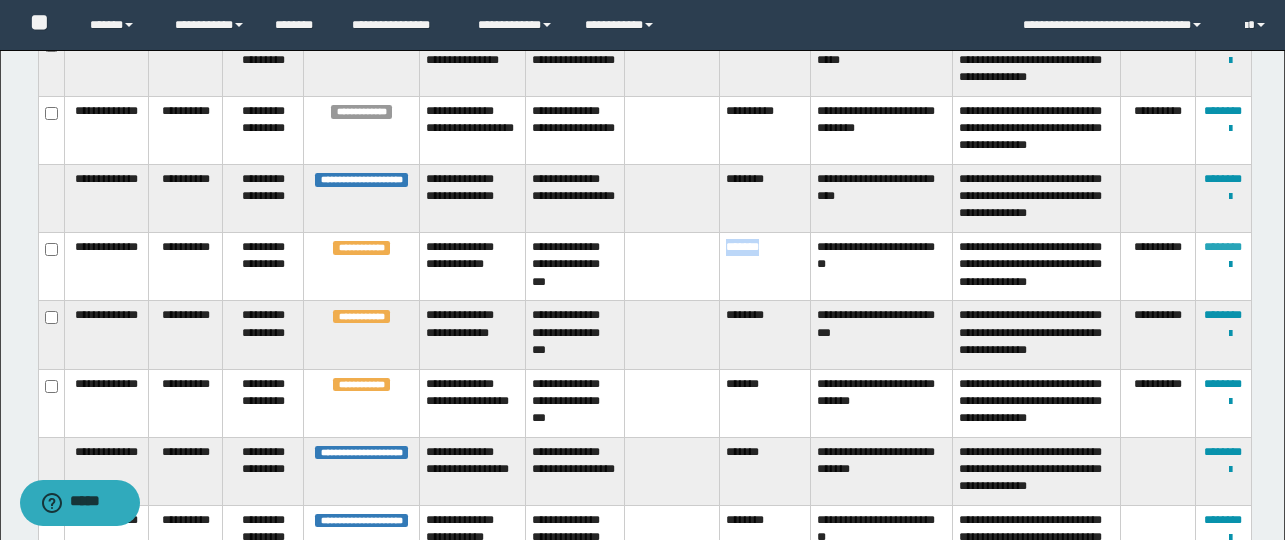 click on "********" at bounding box center (1223, 247) 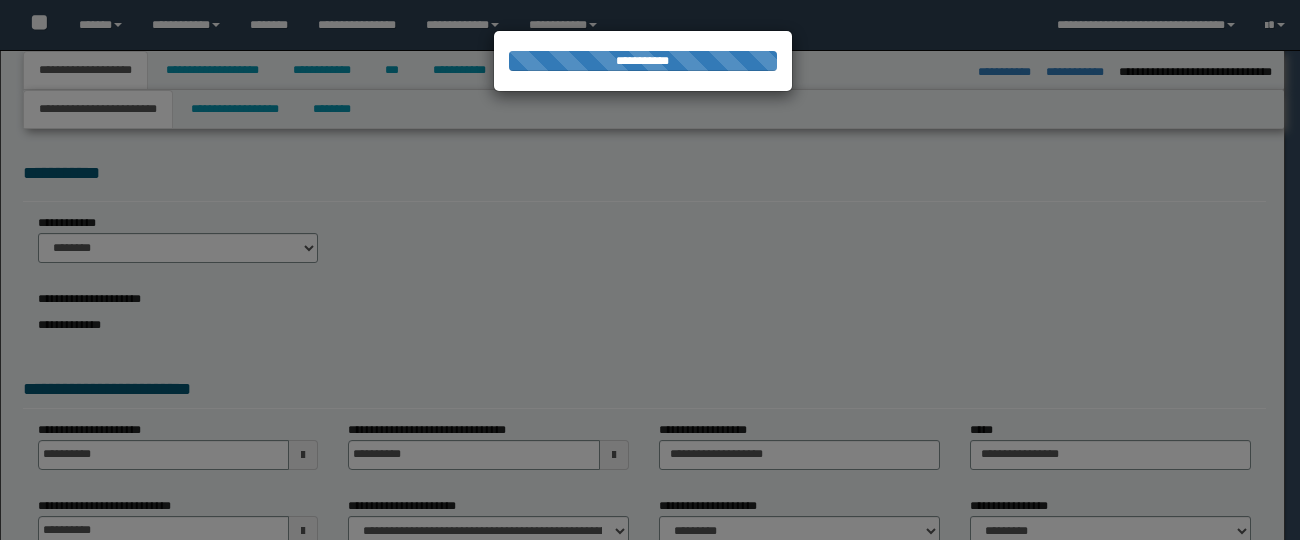 select on "*" 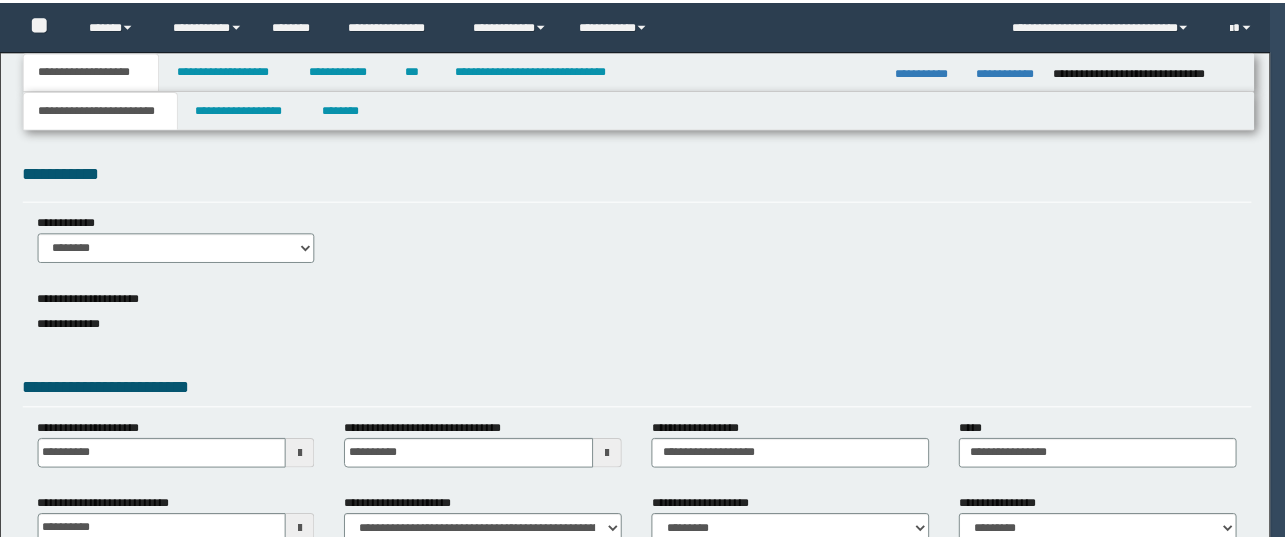 scroll, scrollTop: 0, scrollLeft: 0, axis: both 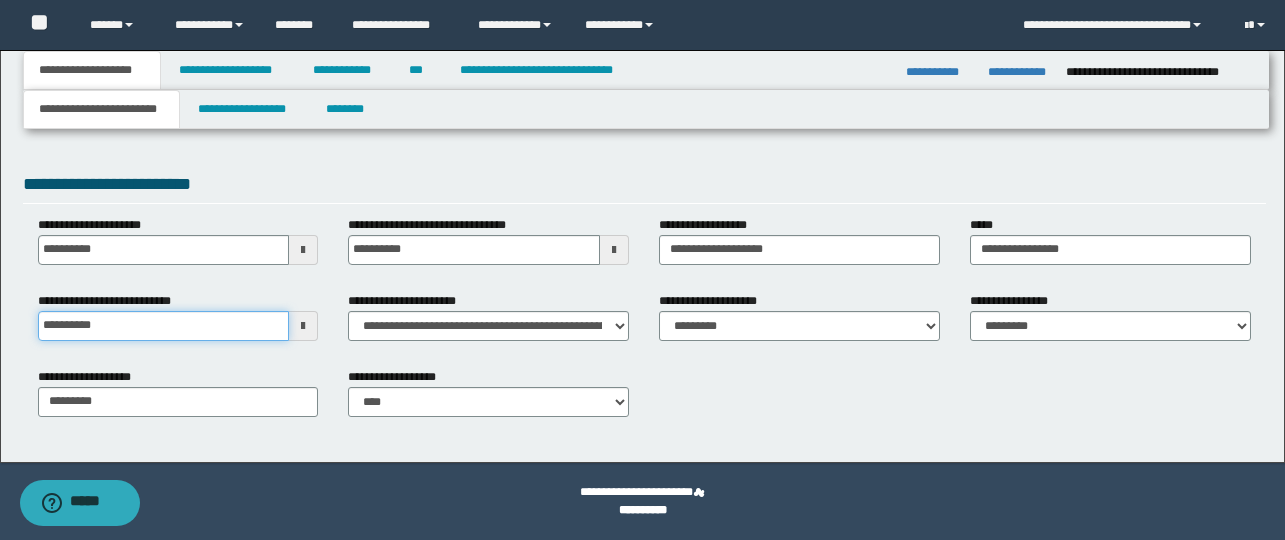 click on "**********" at bounding box center (164, 326) 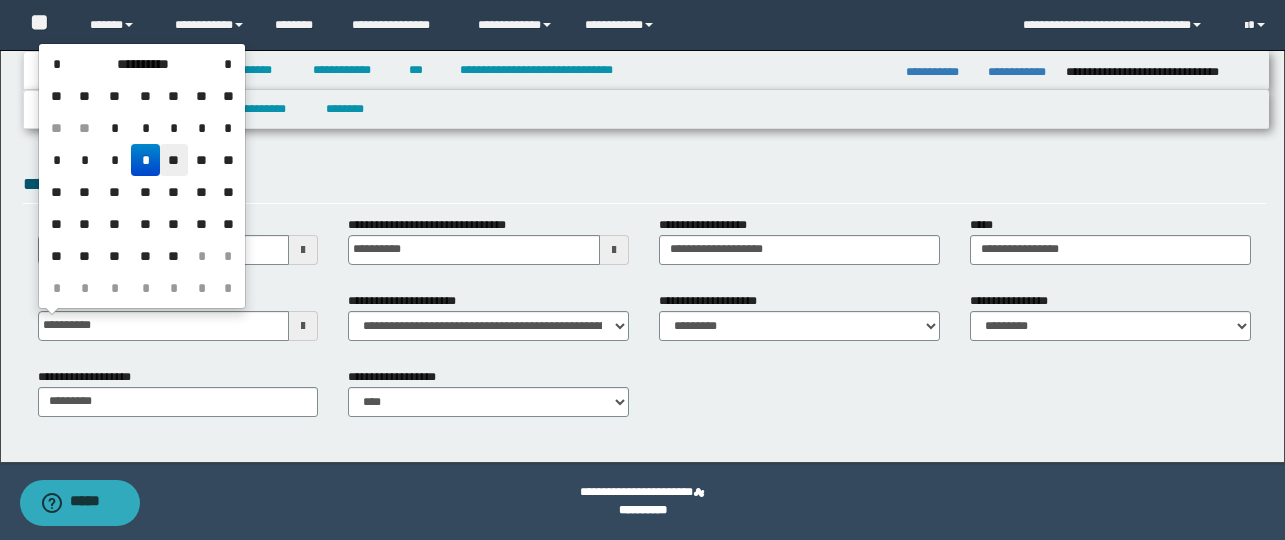 click on "**" at bounding box center (174, 160) 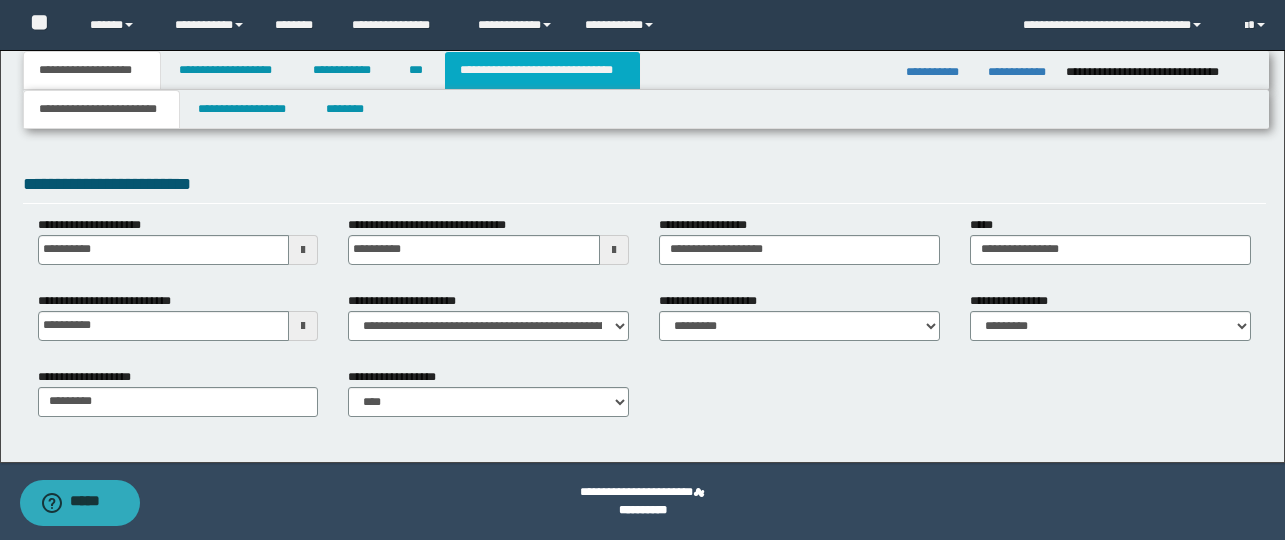 click on "**********" at bounding box center (542, 70) 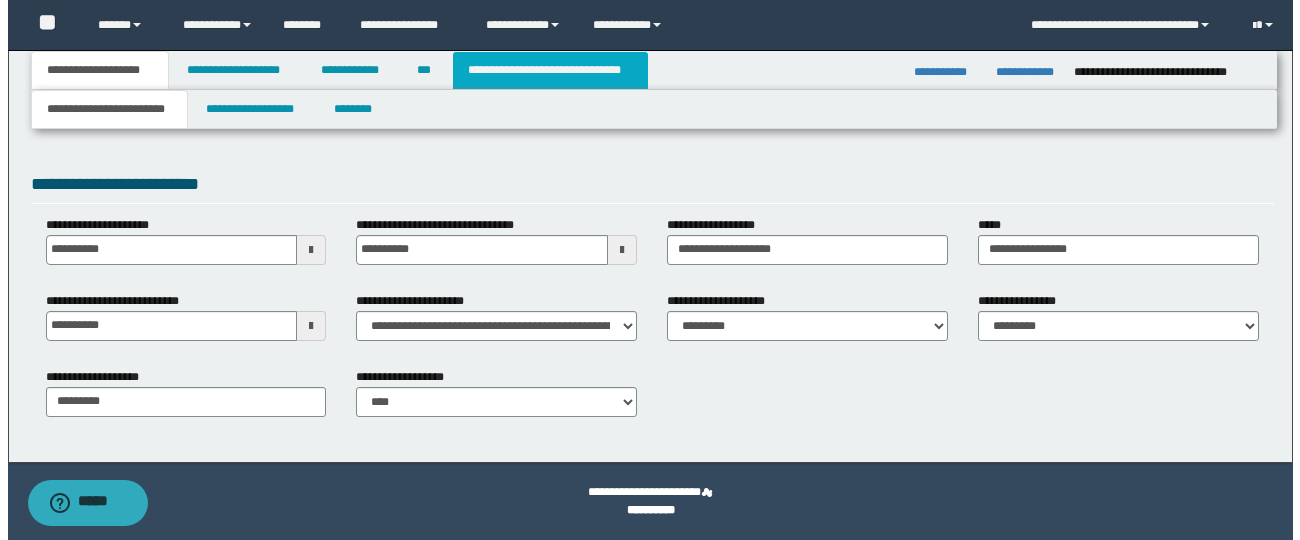 scroll, scrollTop: 0, scrollLeft: 0, axis: both 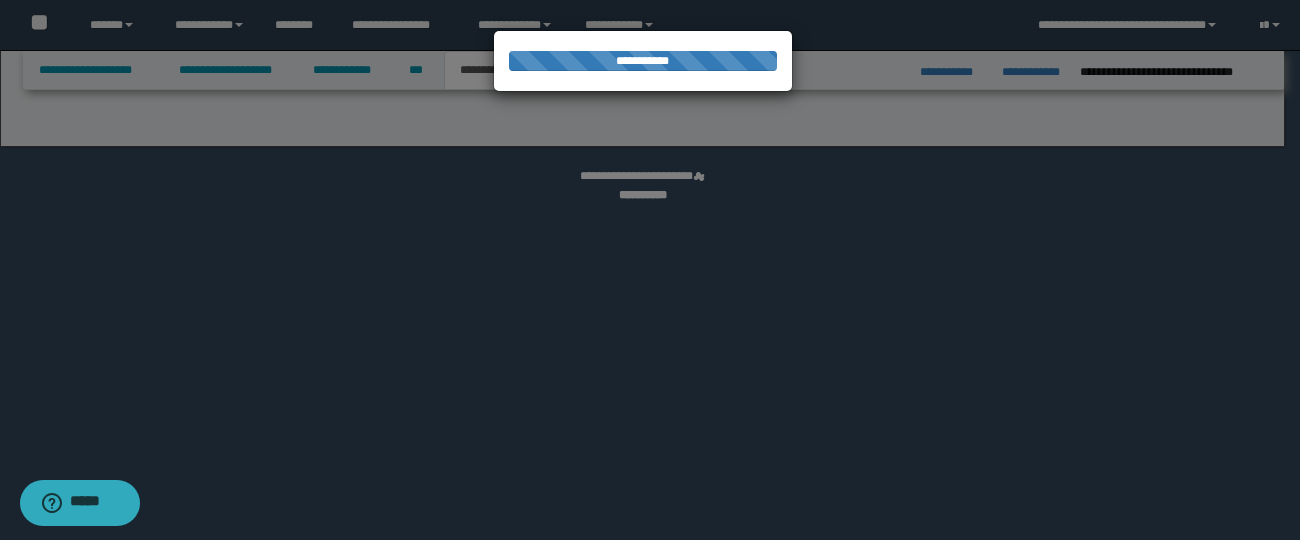 select on "*" 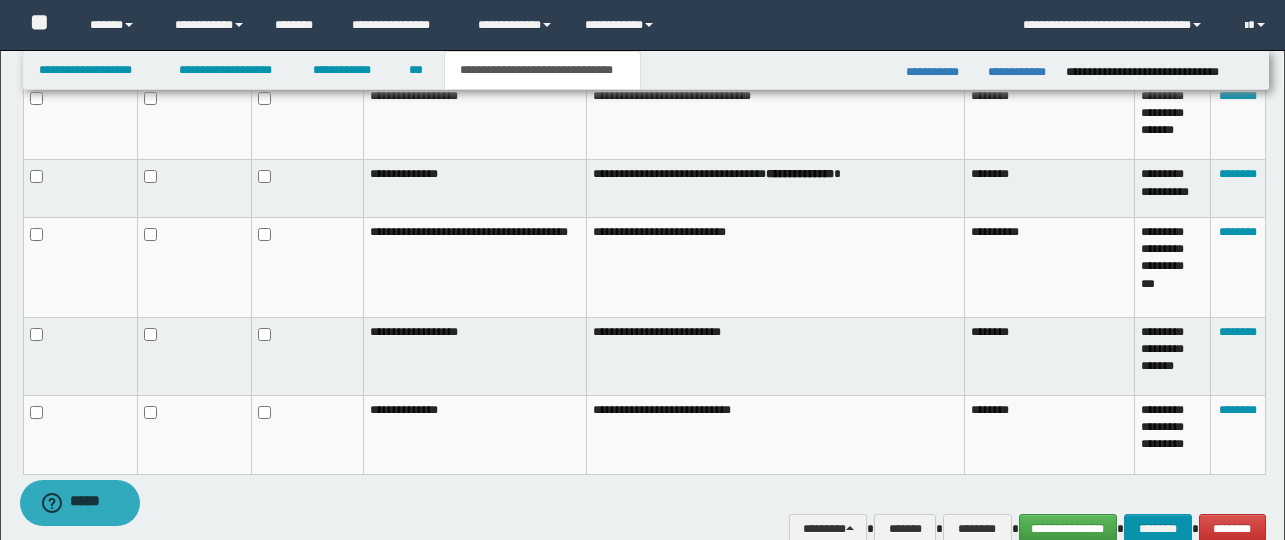 scroll, scrollTop: 1360, scrollLeft: 0, axis: vertical 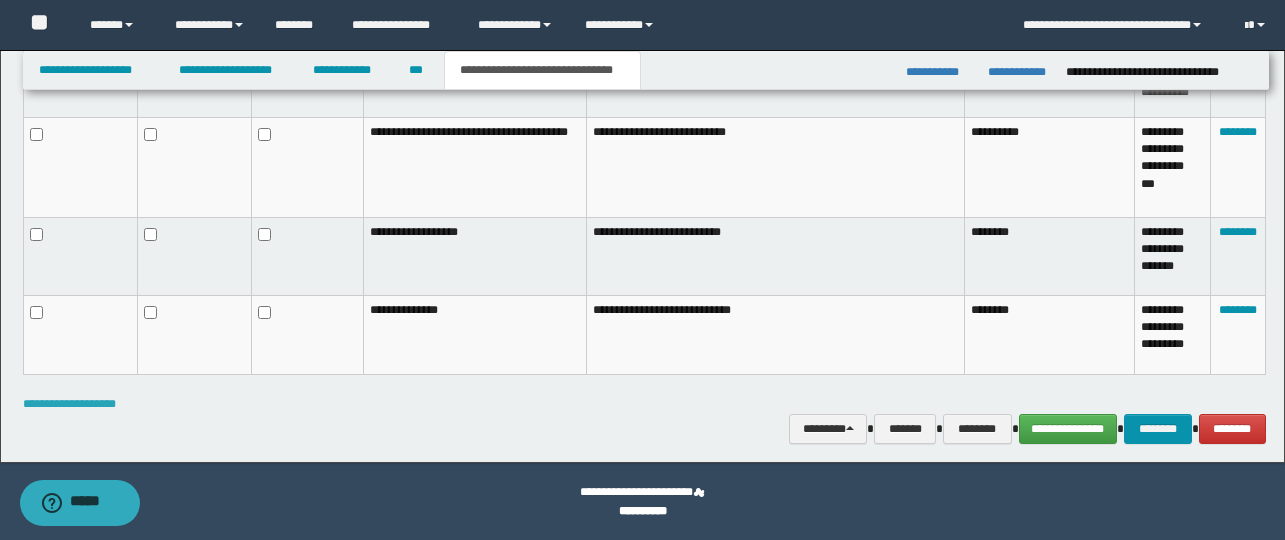 click on "**********" at bounding box center (69, 404) 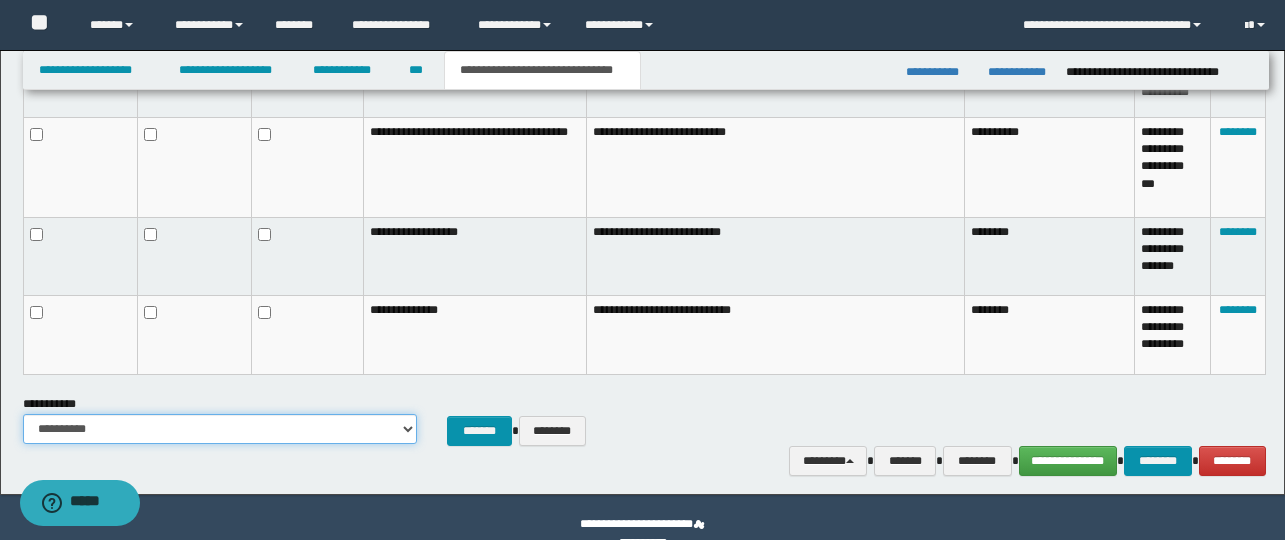 click on "**********" at bounding box center [220, 429] 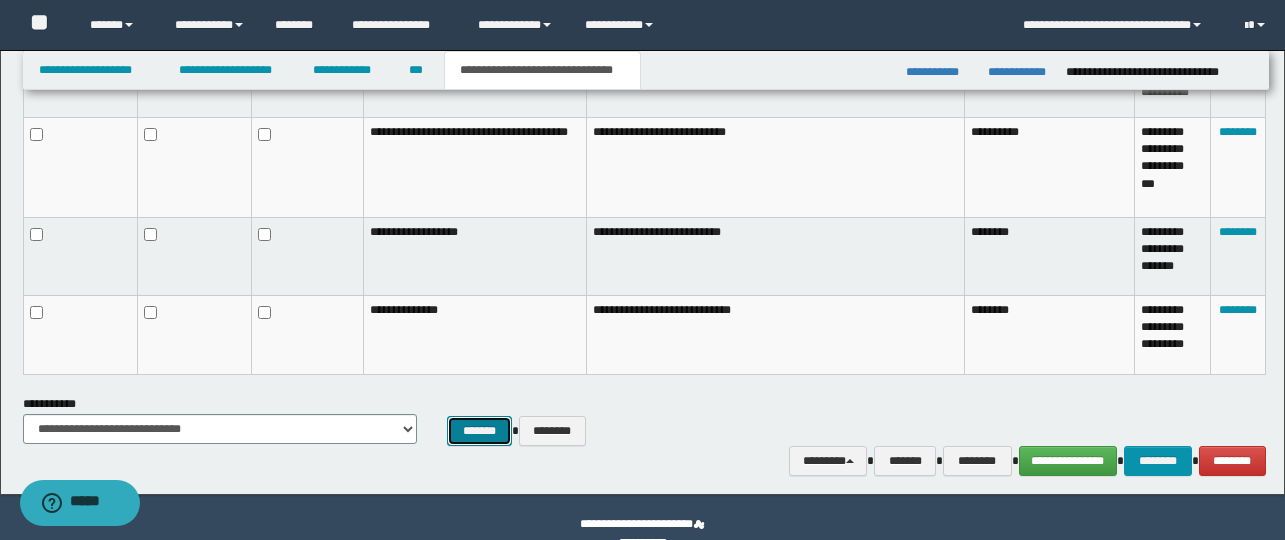click on "*******" at bounding box center [479, 431] 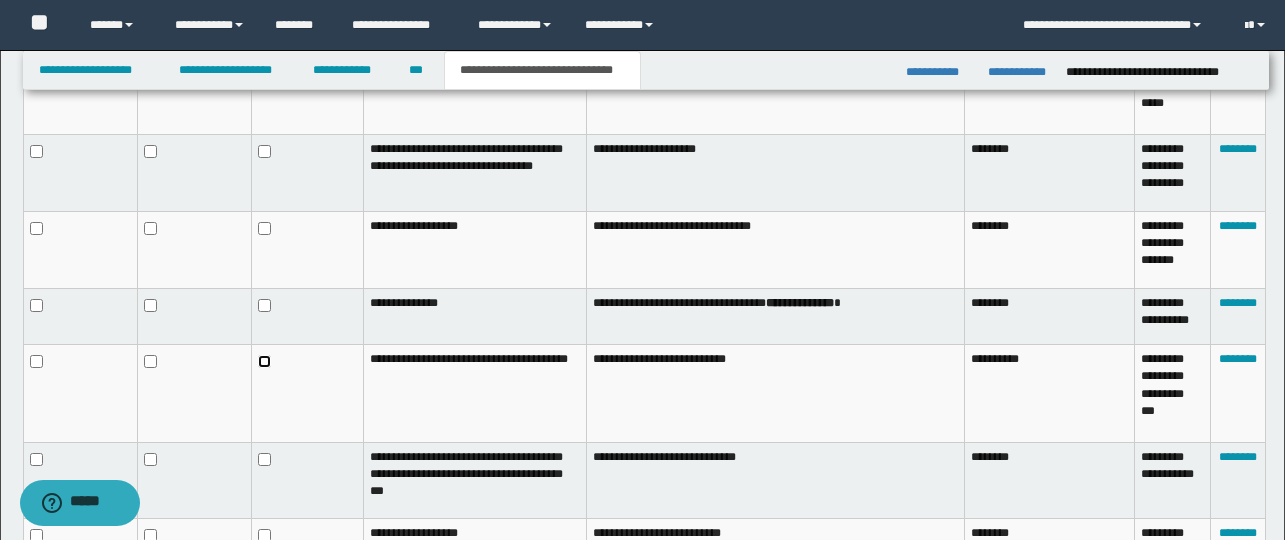 scroll, scrollTop: 1122, scrollLeft: 0, axis: vertical 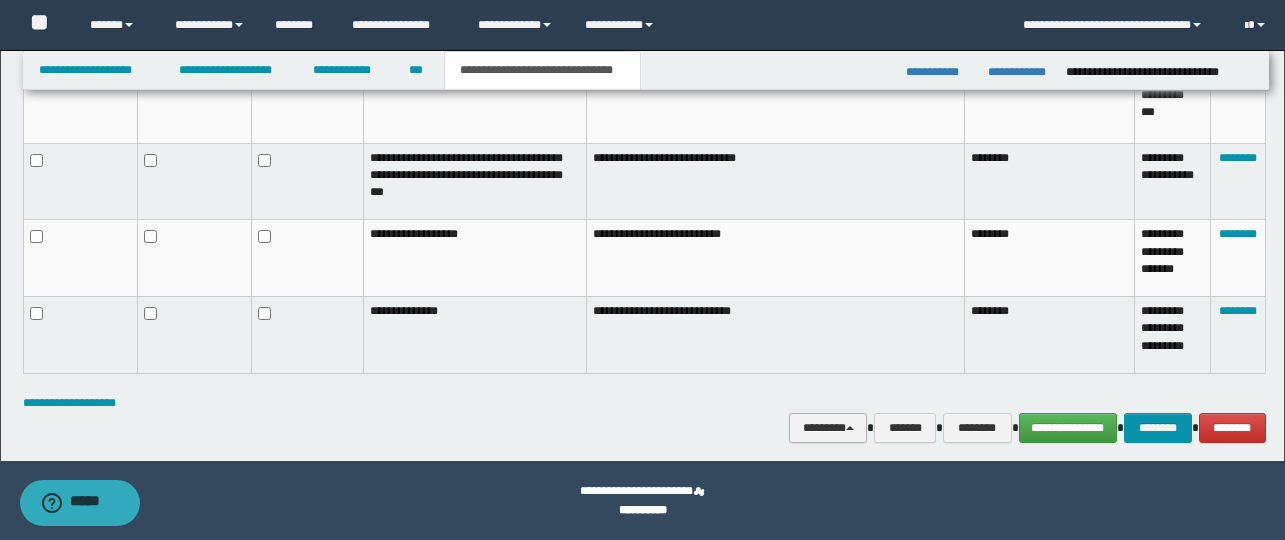 click on "********" at bounding box center (828, 428) 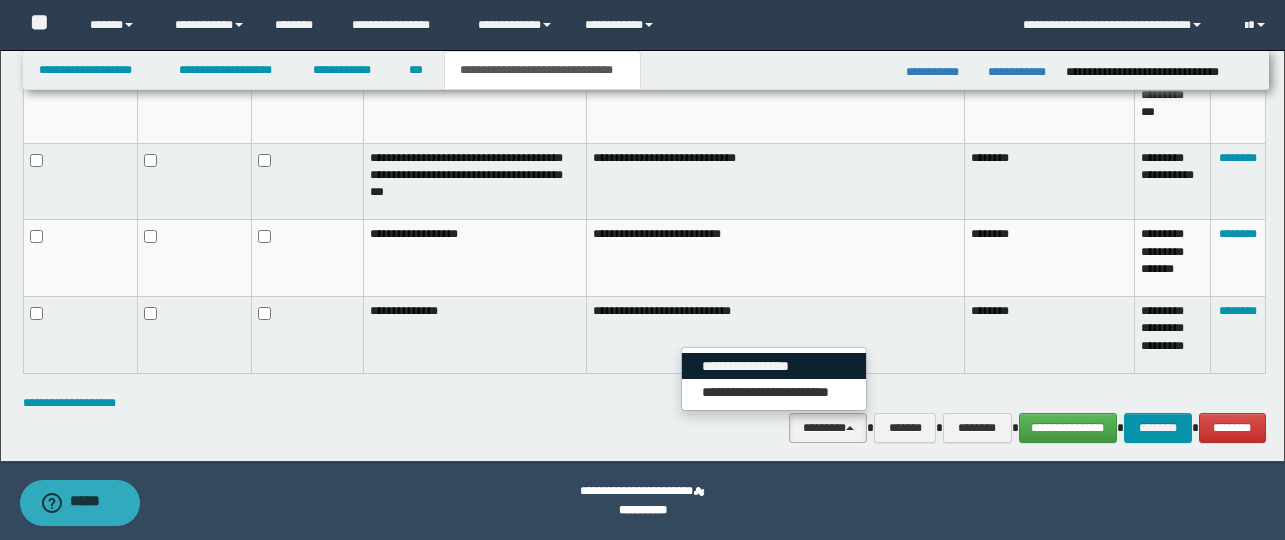click on "**********" at bounding box center [774, 366] 